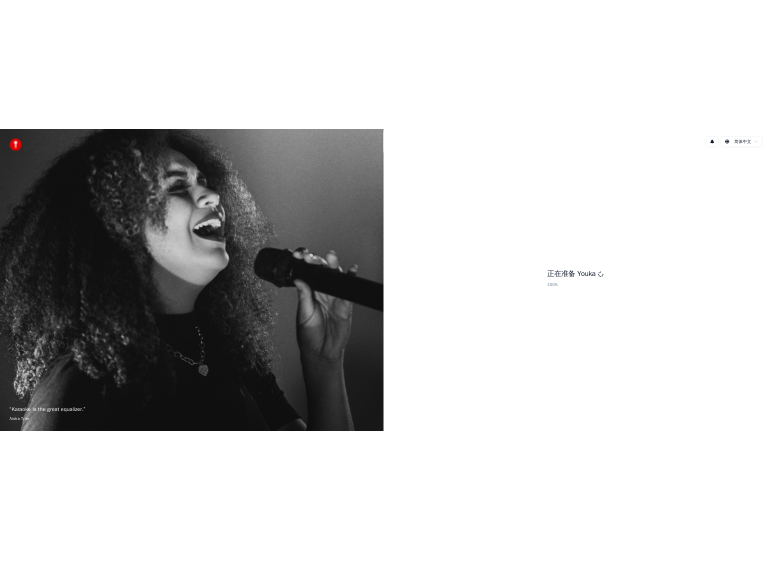 scroll, scrollTop: 0, scrollLeft: 0, axis: both 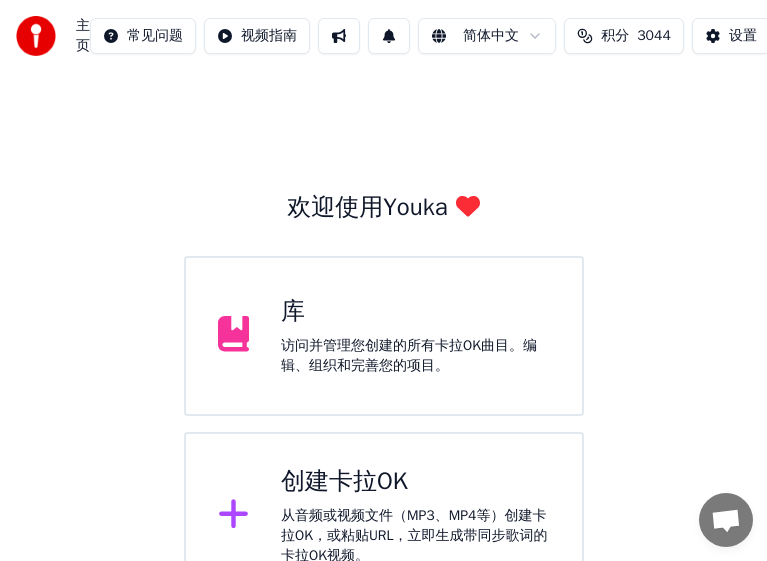 click on "访问并管理您创建的所有卡拉OK曲目。编辑、组织和完善您的项目。" at bounding box center [415, 356] 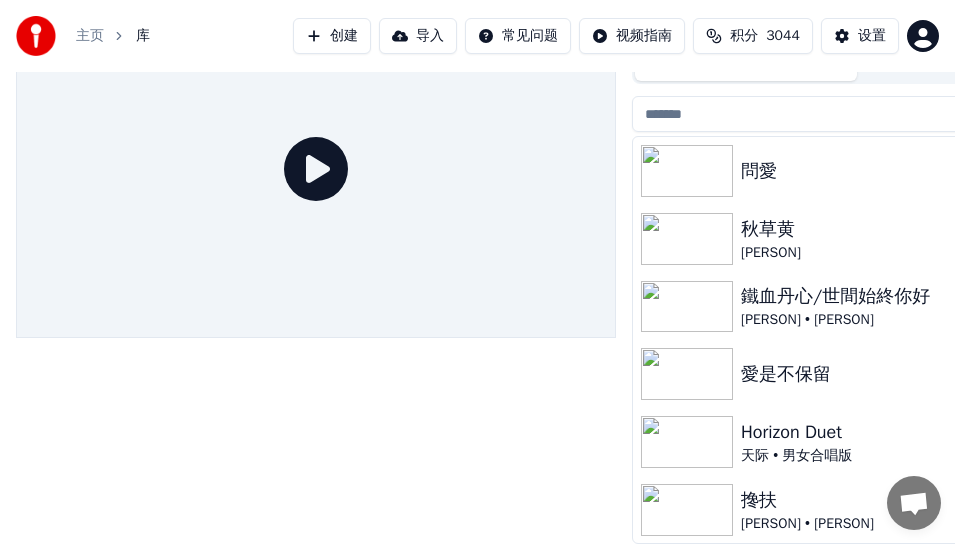 scroll, scrollTop: 85, scrollLeft: 0, axis: vertical 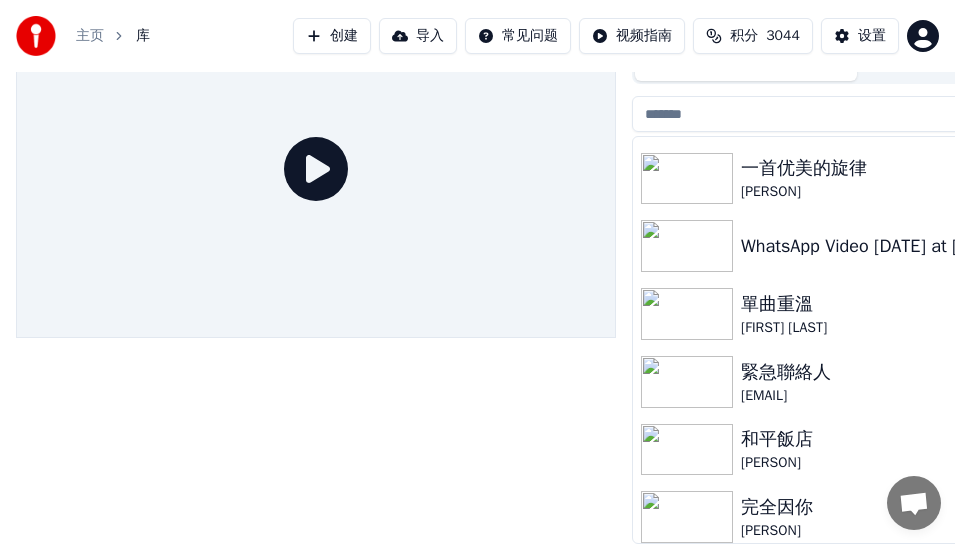 click at bounding box center [687, 382] 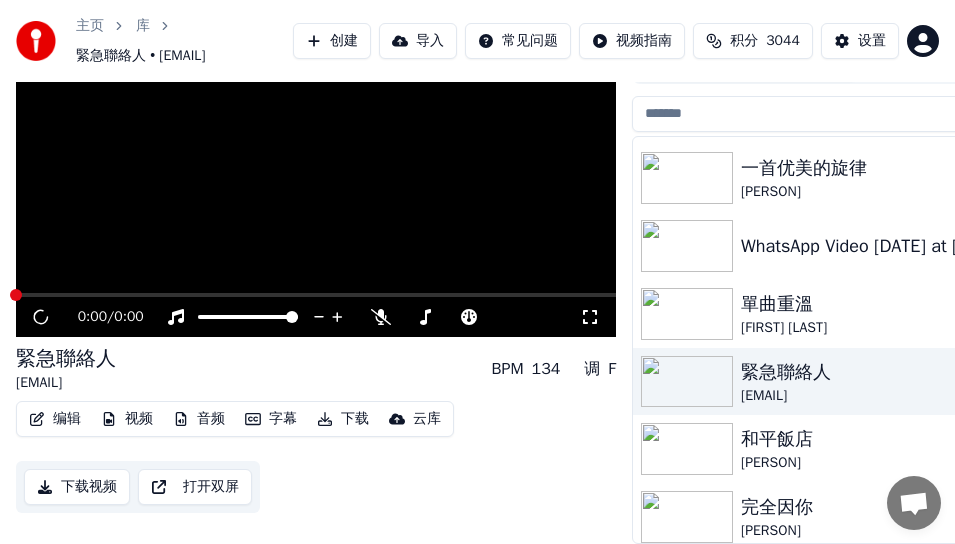 scroll, scrollTop: 95, scrollLeft: 0, axis: vertical 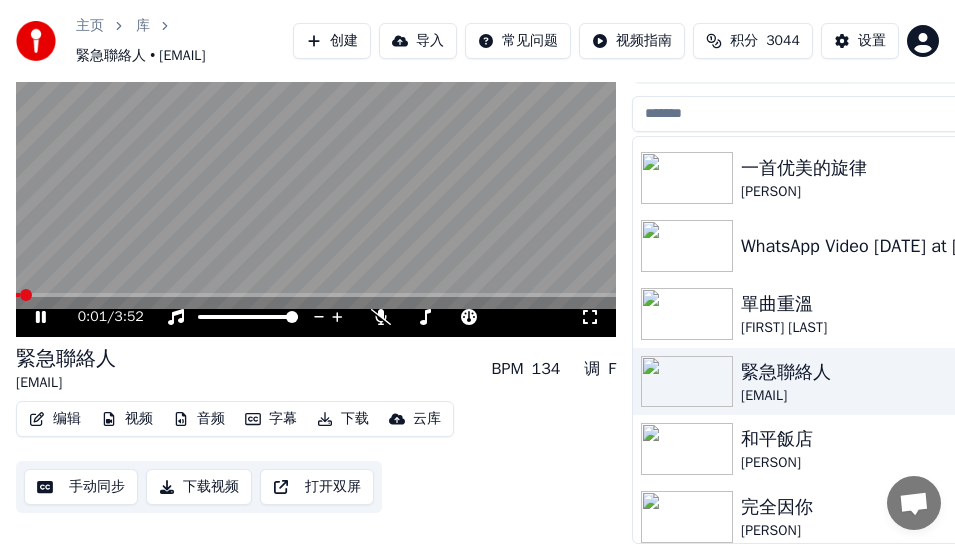 click on "编辑" at bounding box center (55, 419) 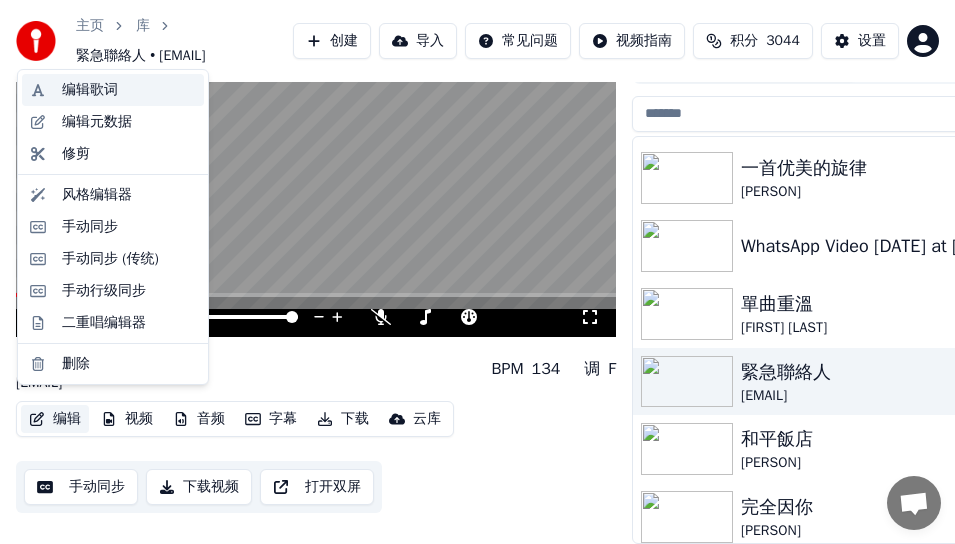 click on "编辑歌词" at bounding box center [90, 90] 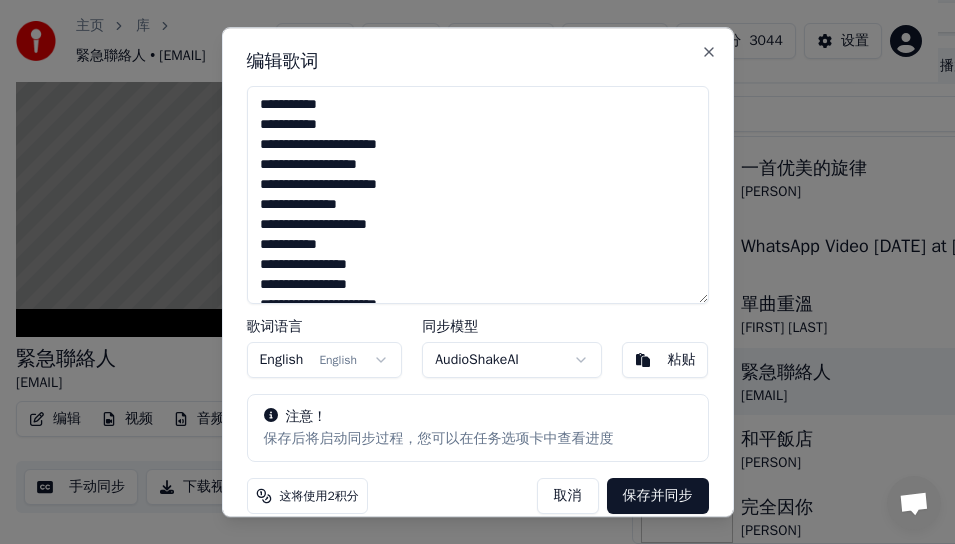 scroll, scrollTop: 78, scrollLeft: 0, axis: vertical 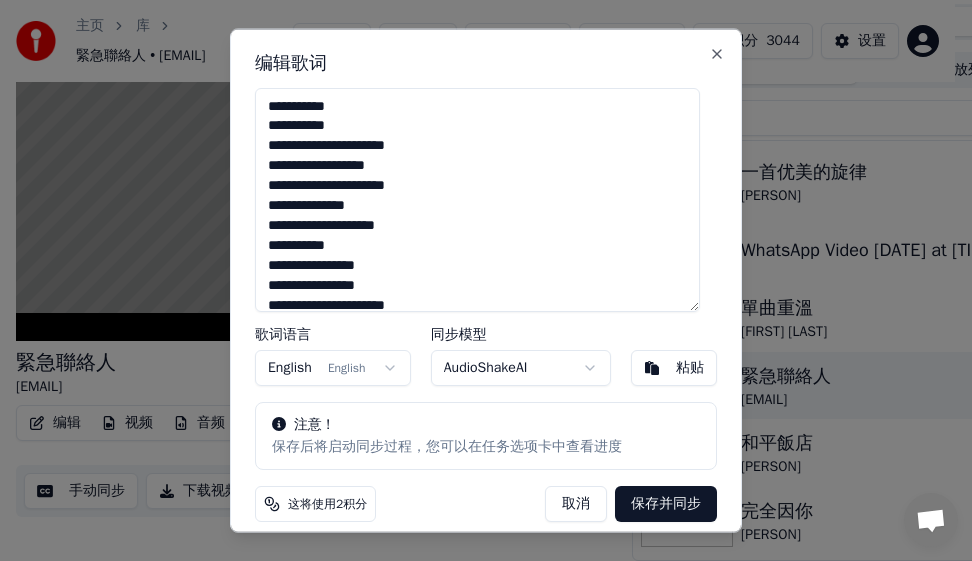 click on "取消" at bounding box center [576, 503] 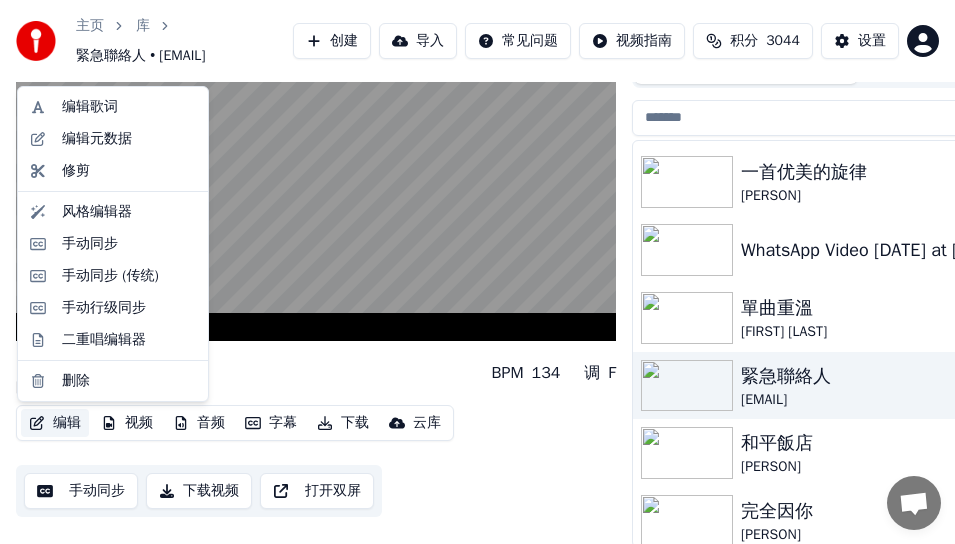 click on "编辑" at bounding box center (55, 423) 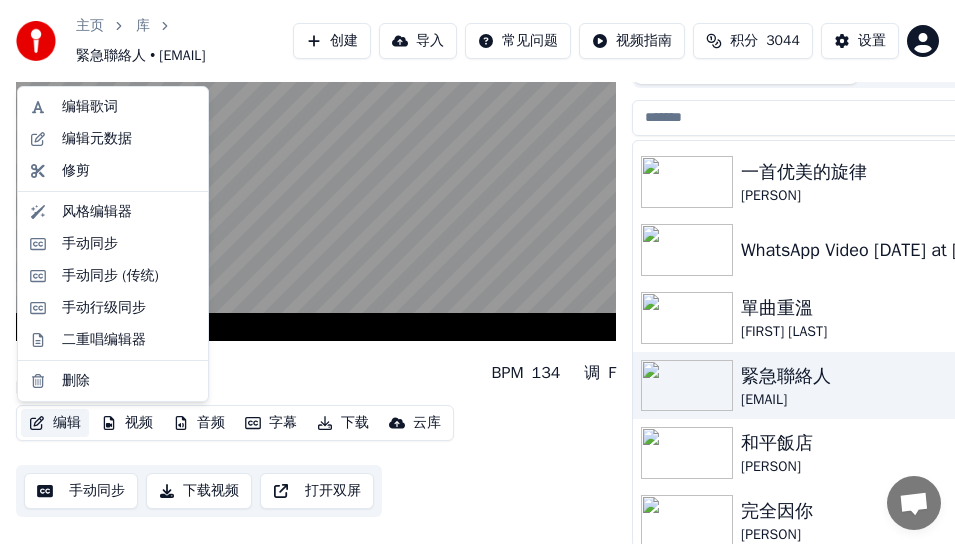 click on "手动同步" at bounding box center [81, 491] 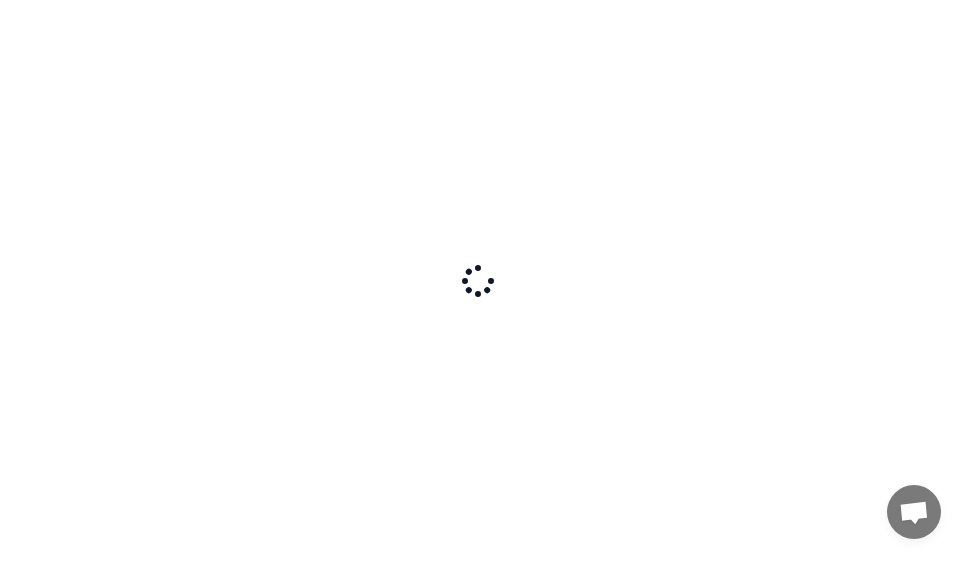 scroll, scrollTop: 0, scrollLeft: 0, axis: both 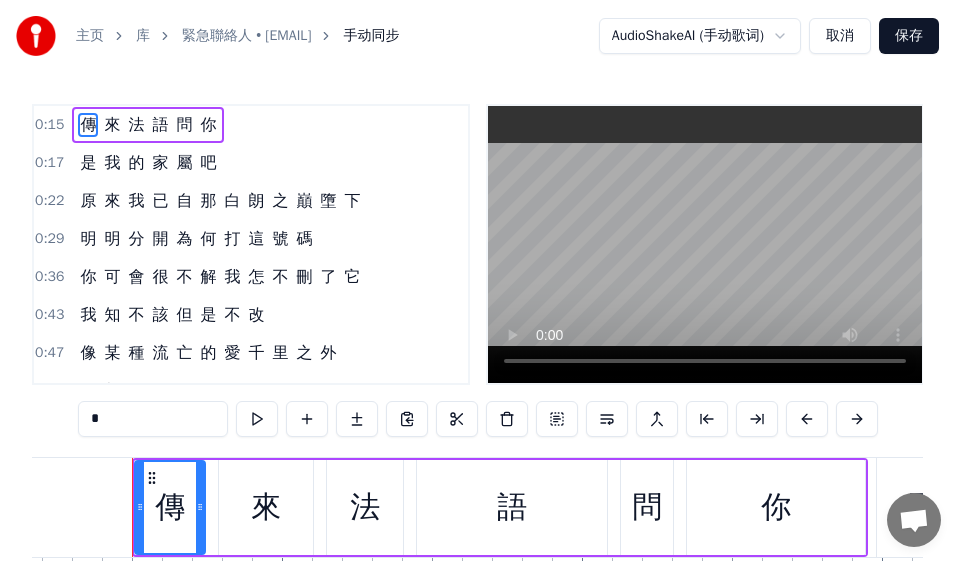 click on "取消" at bounding box center (840, 36) 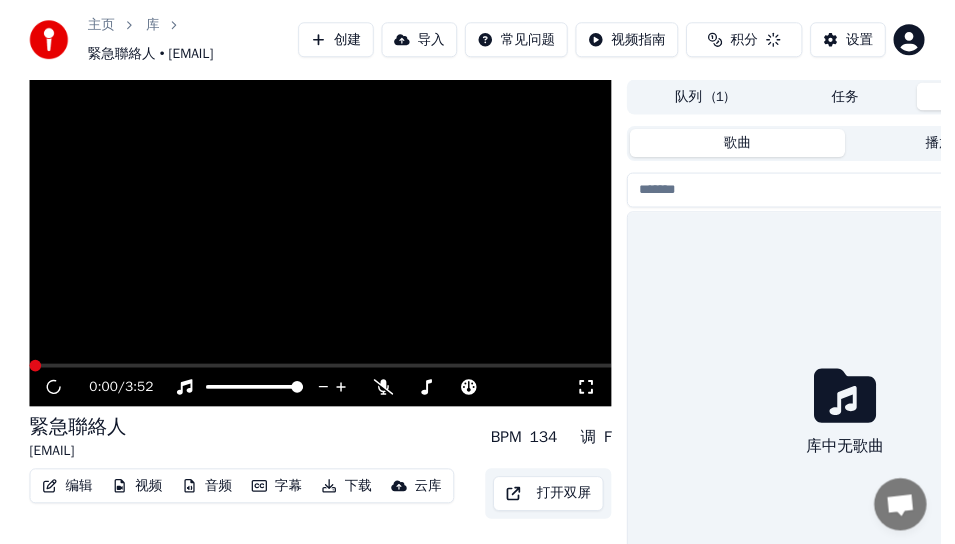 scroll, scrollTop: 78, scrollLeft: 0, axis: vertical 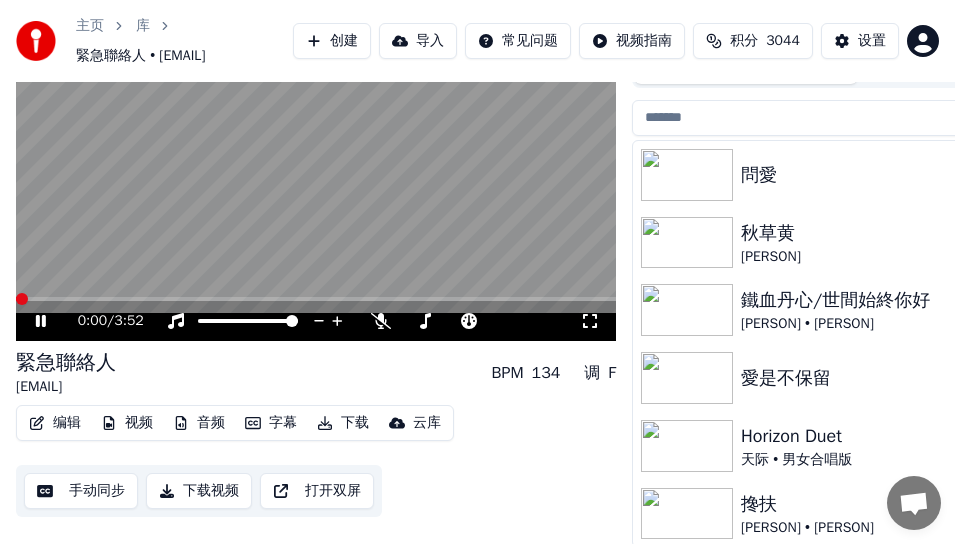 click on "编辑" at bounding box center [55, 423] 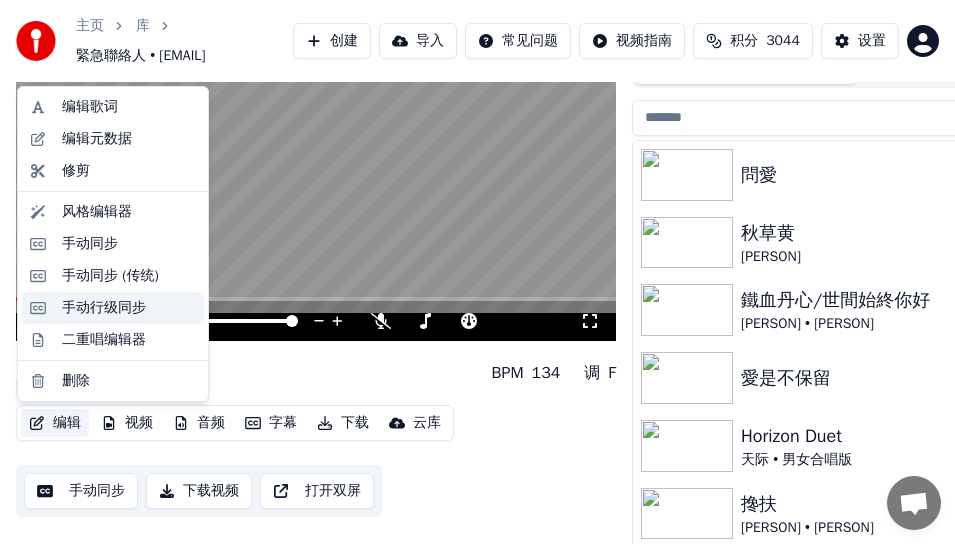 click on "手动行级同步" at bounding box center (104, 308) 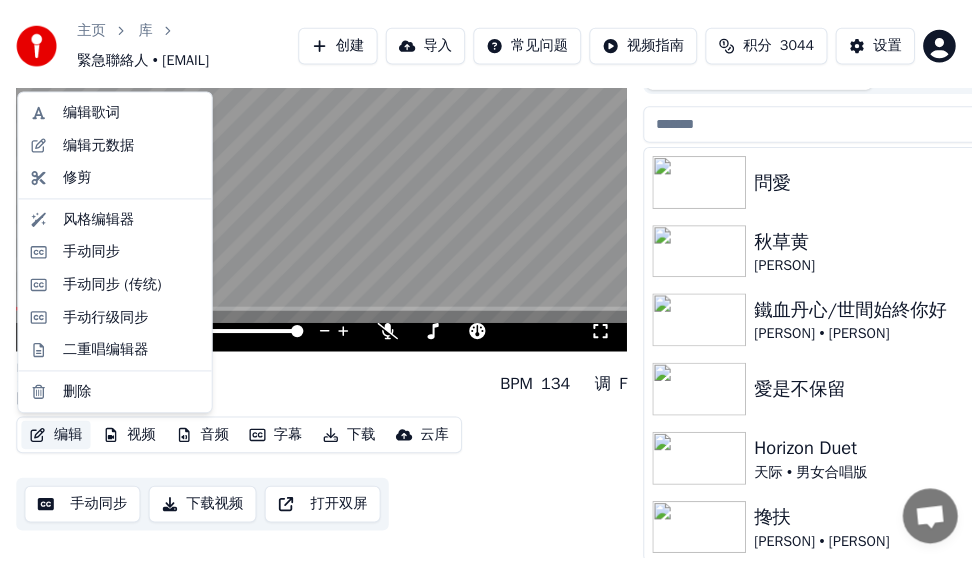scroll, scrollTop: 0, scrollLeft: 0, axis: both 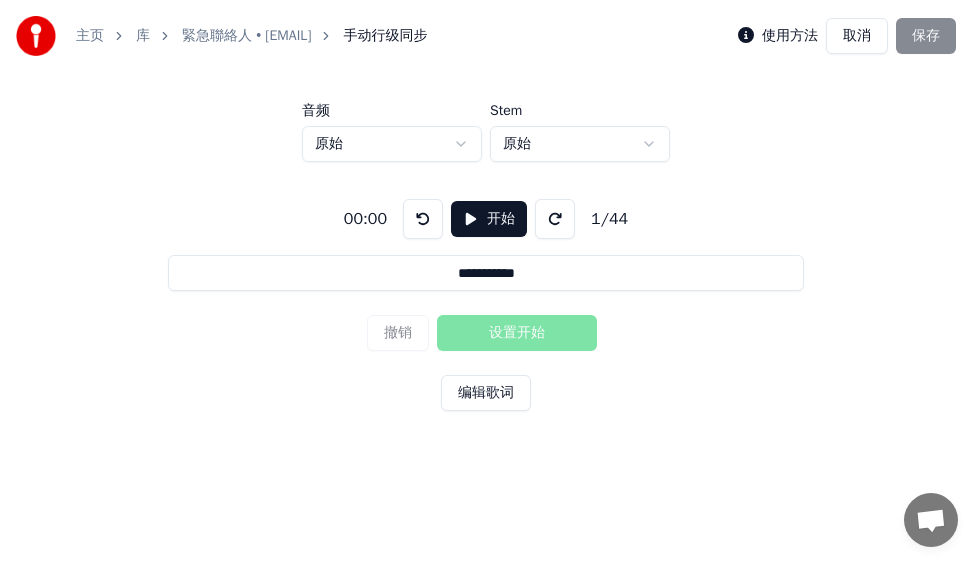 click on "开始" at bounding box center [489, 219] 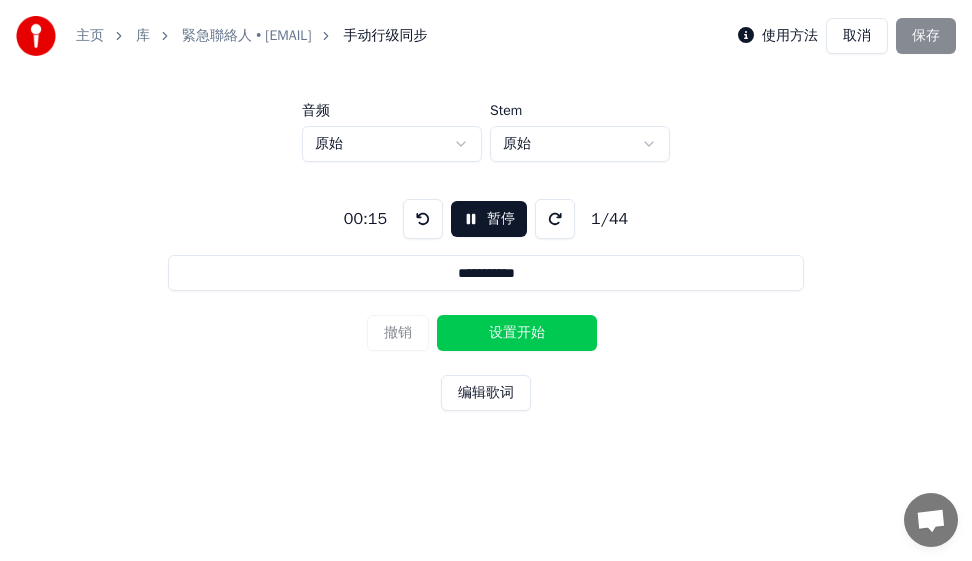 click on "暂停" at bounding box center (489, 219) 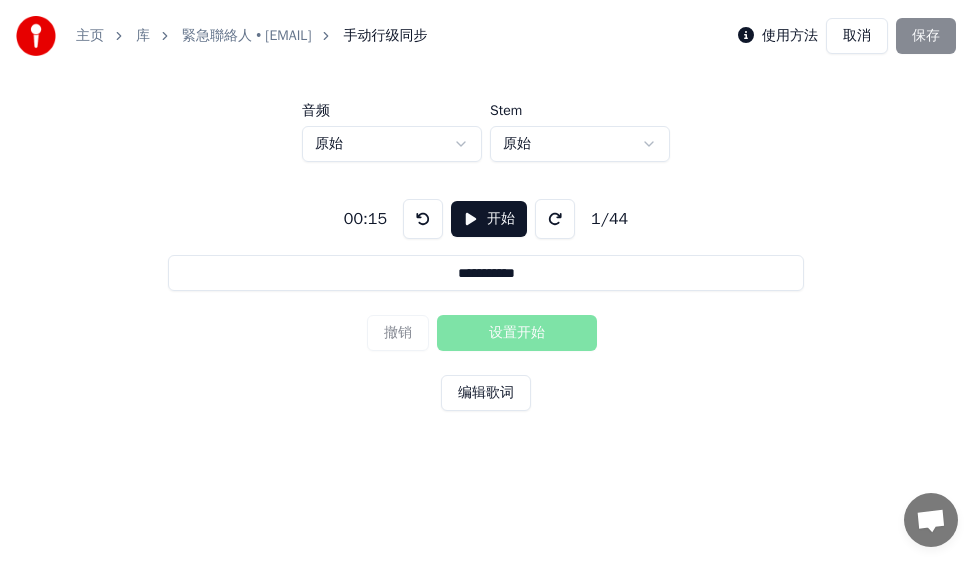 click at bounding box center [423, 219] 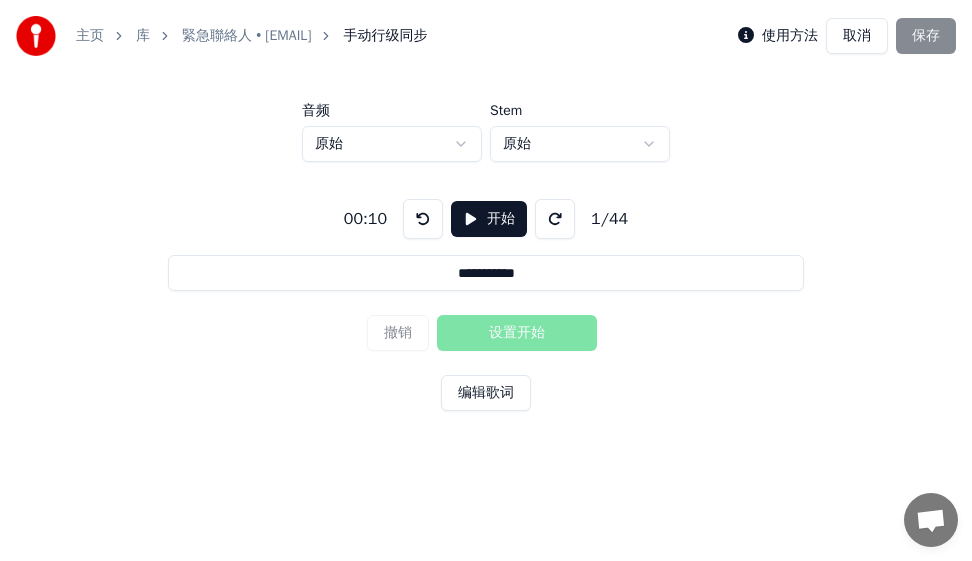 click on "开始" at bounding box center [489, 219] 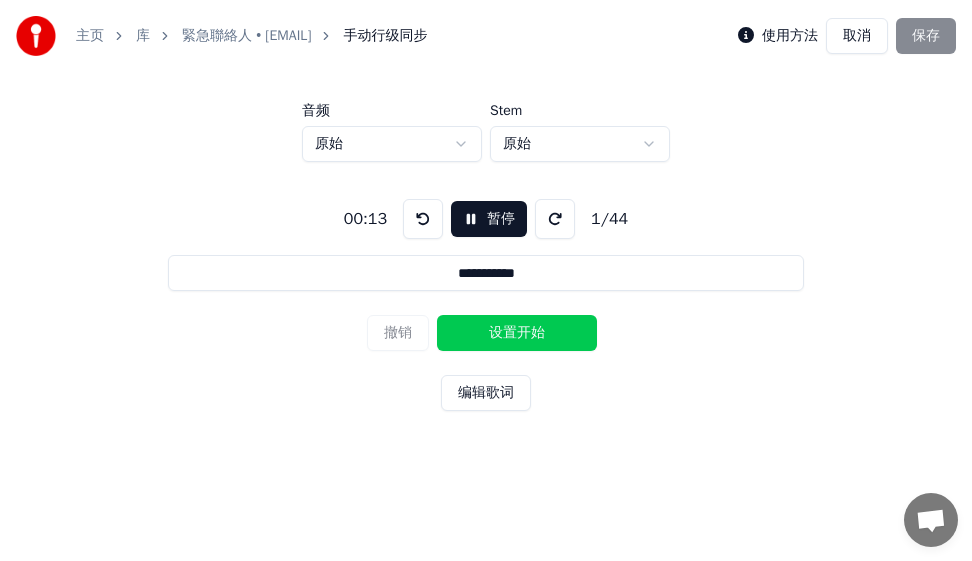 click on "设置开始" at bounding box center [517, 333] 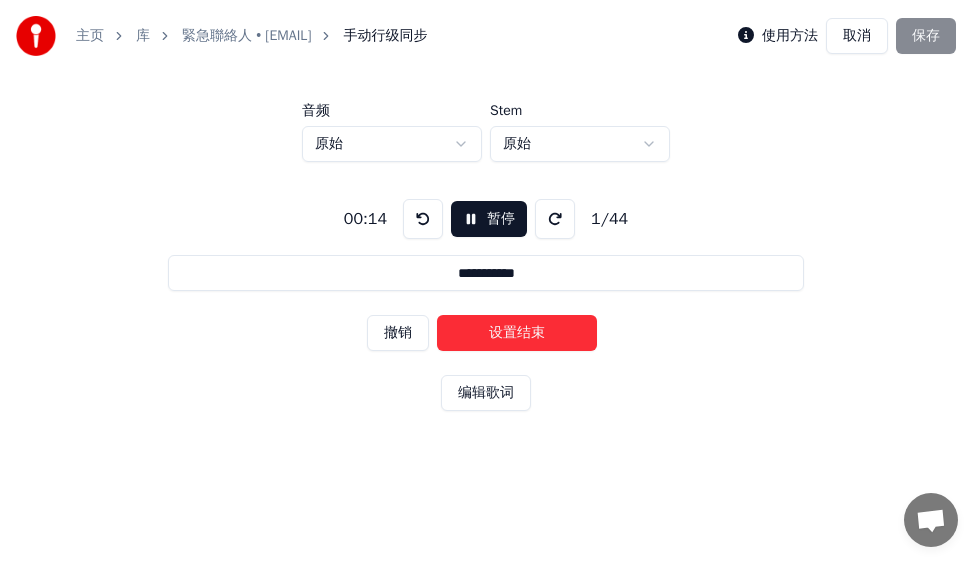 click on "设置结束" at bounding box center [517, 333] 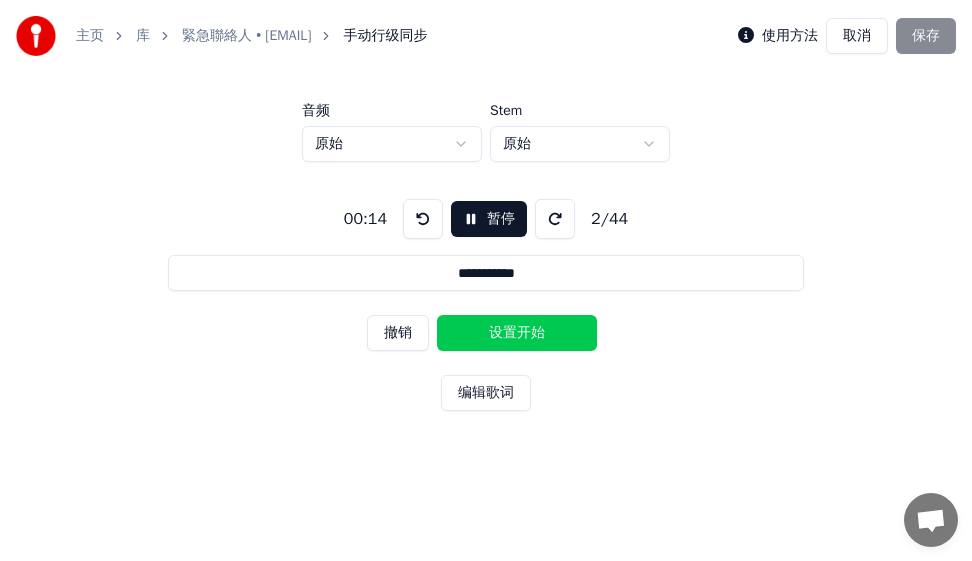 type on "**********" 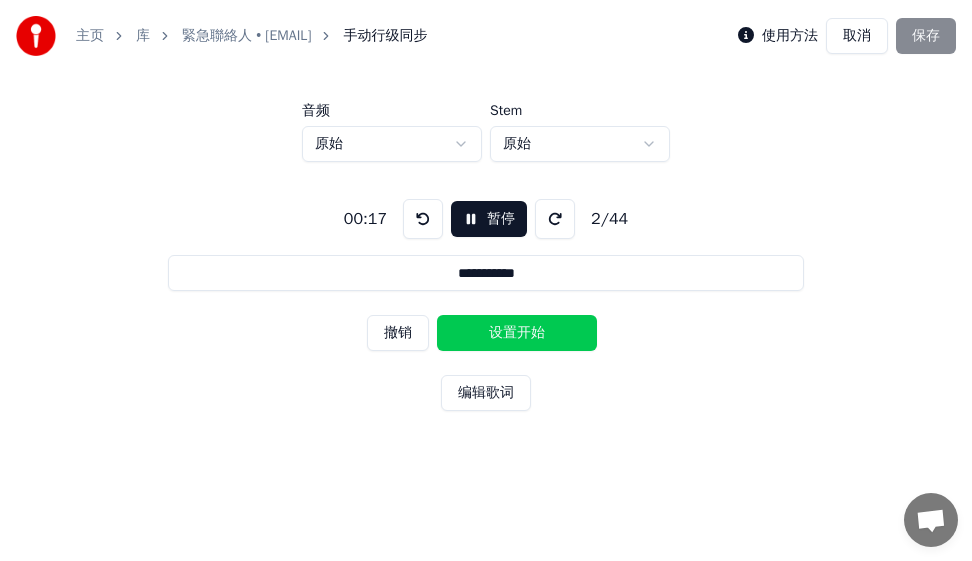 click at bounding box center [423, 219] 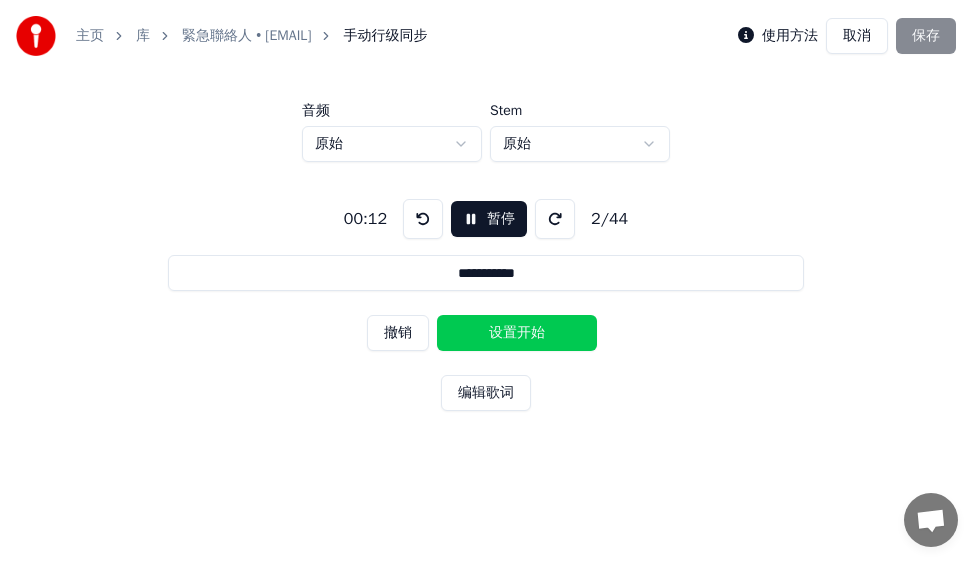 click at bounding box center (423, 219) 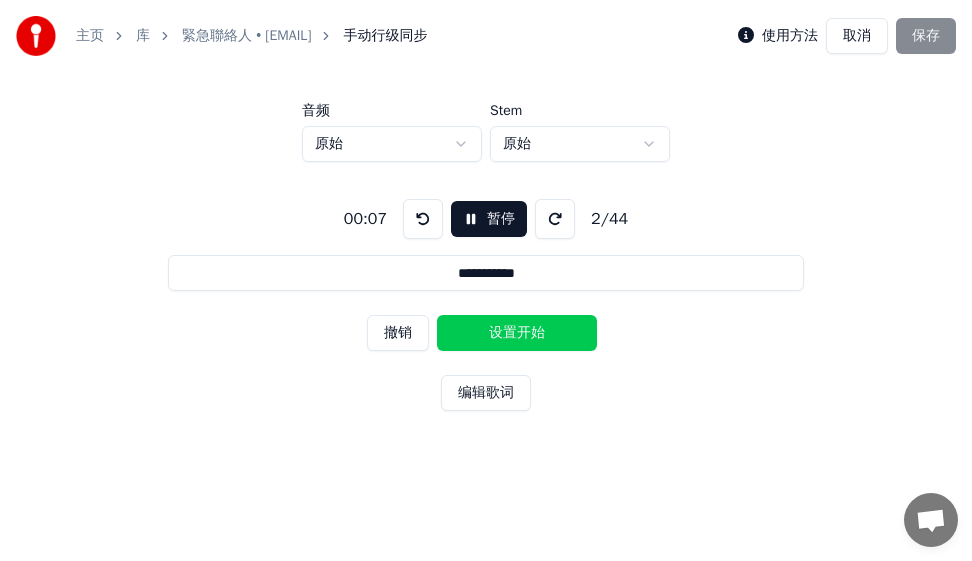 click at bounding box center (423, 219) 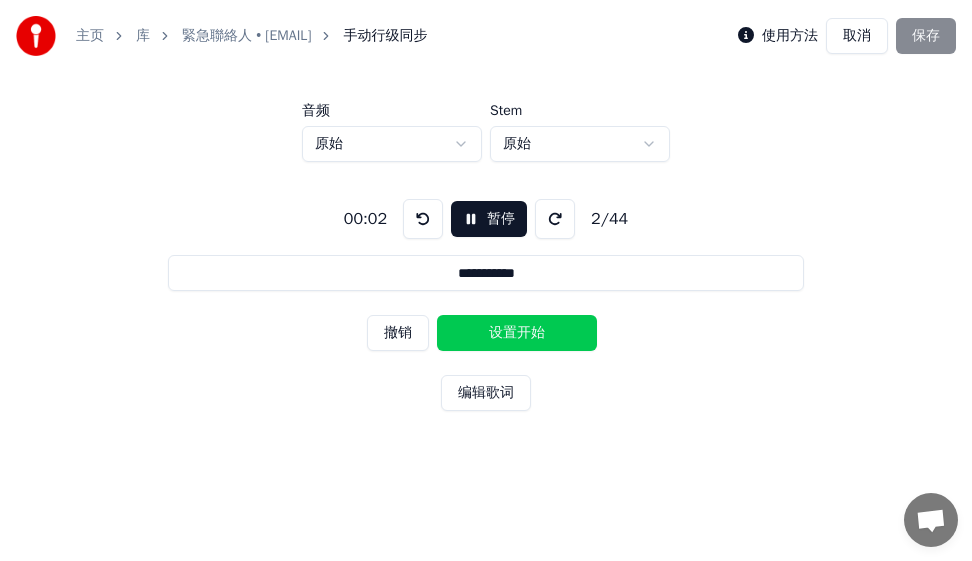 click at bounding box center (423, 219) 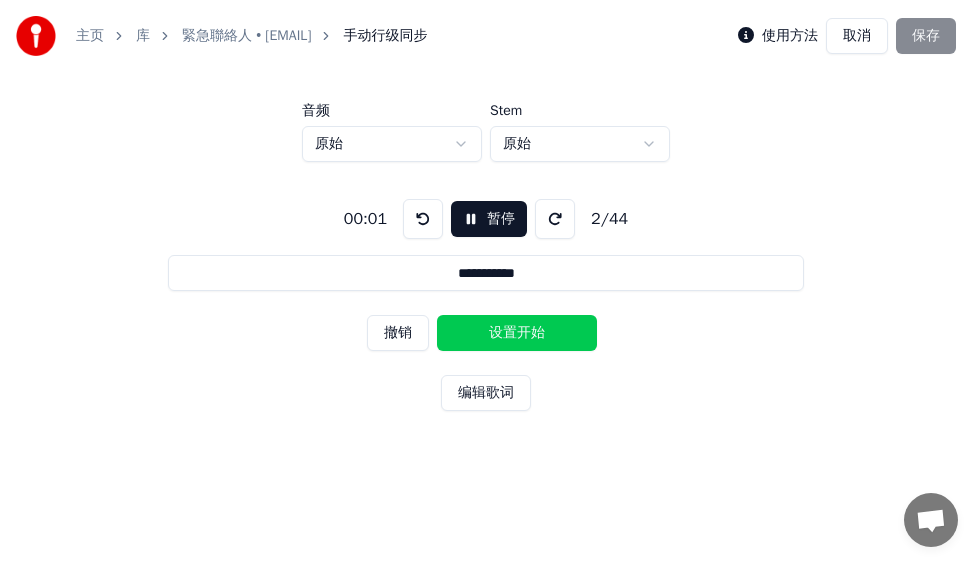 click on "取消" at bounding box center (857, 36) 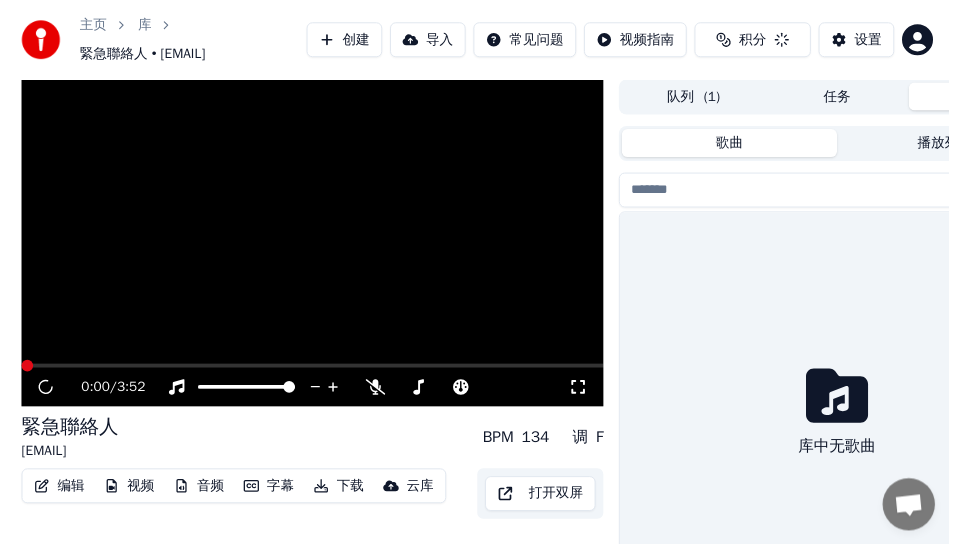 scroll, scrollTop: 88, scrollLeft: 0, axis: vertical 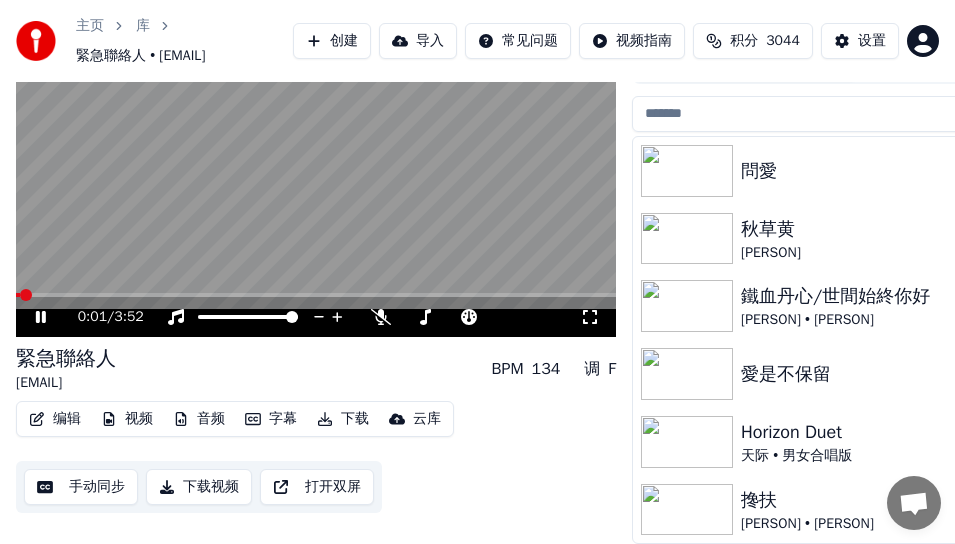 click on "编辑" at bounding box center (55, 419) 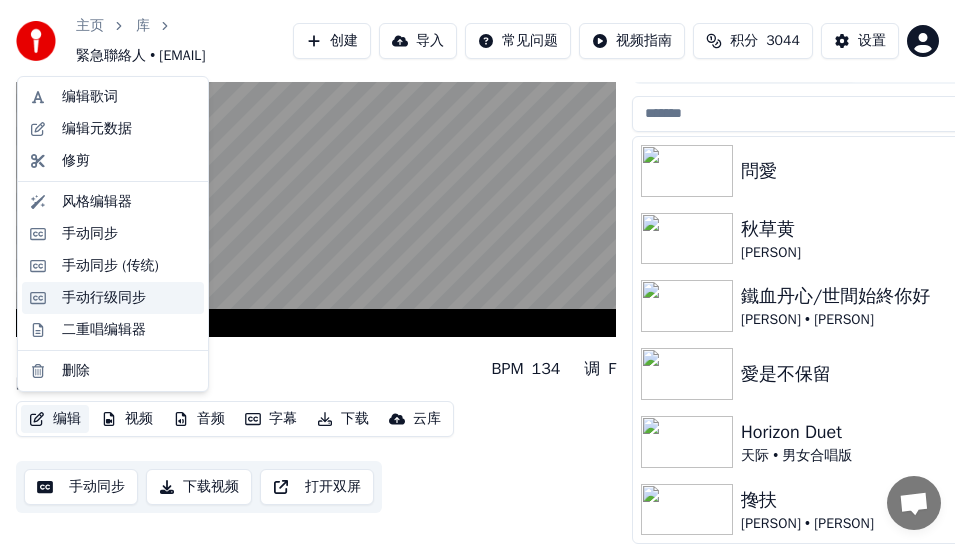 click on "手动行级同步" at bounding box center (104, 298) 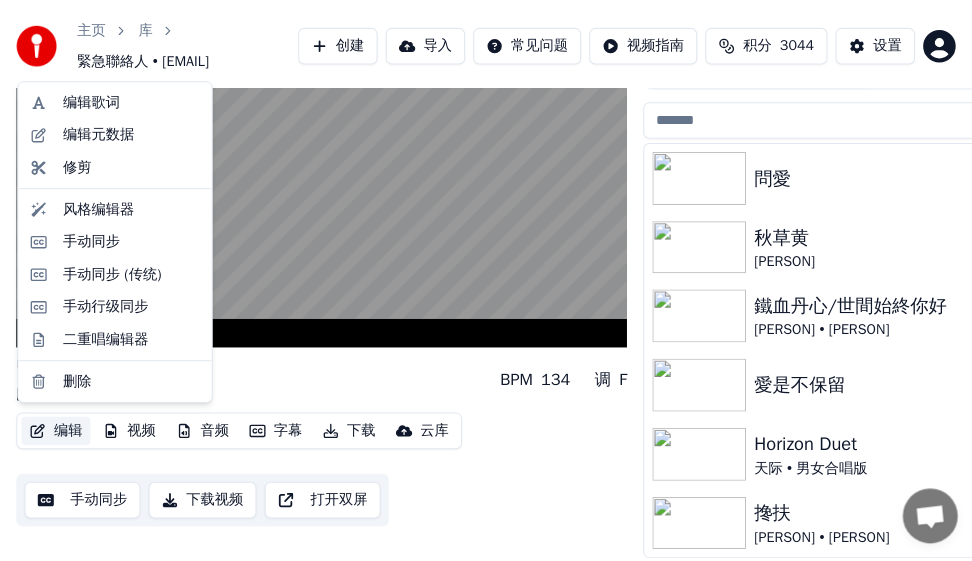 scroll, scrollTop: 0, scrollLeft: 0, axis: both 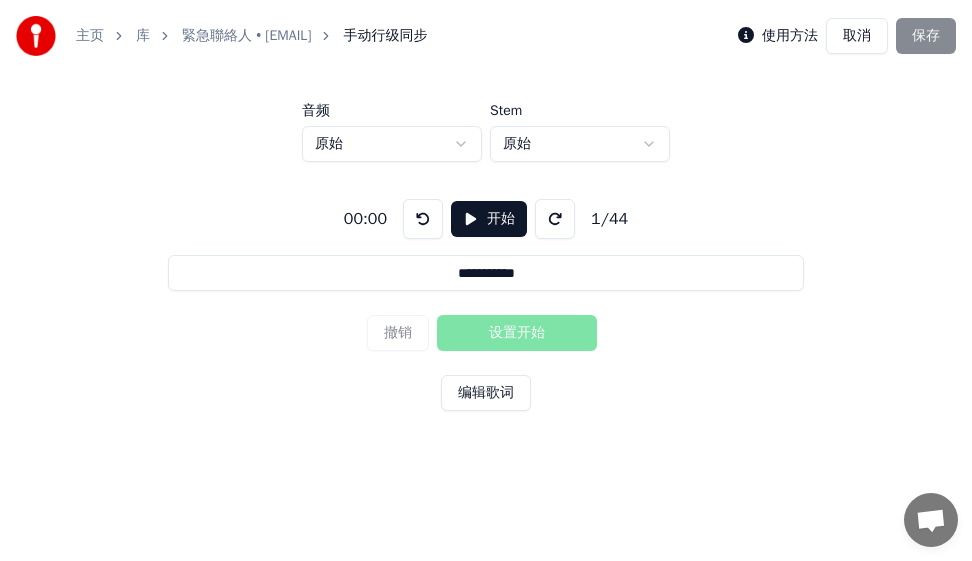 click on "开始" at bounding box center (489, 219) 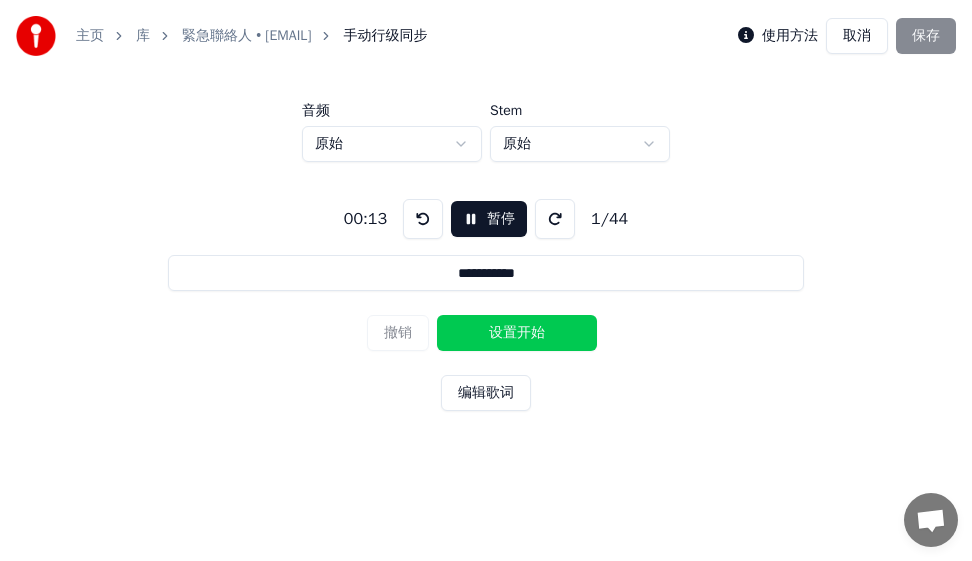 click on "设置开始" at bounding box center (517, 333) 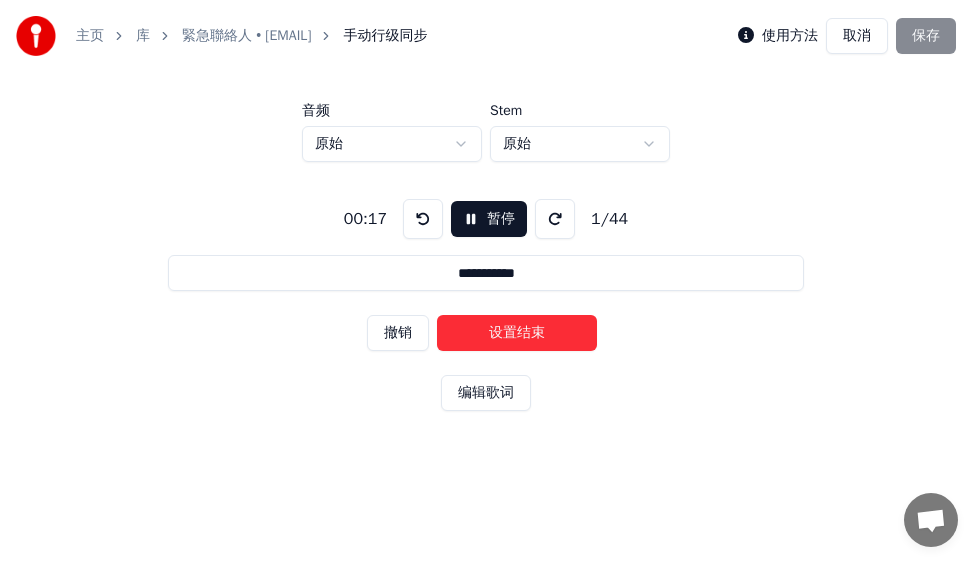 click on "设置结束" at bounding box center (517, 333) 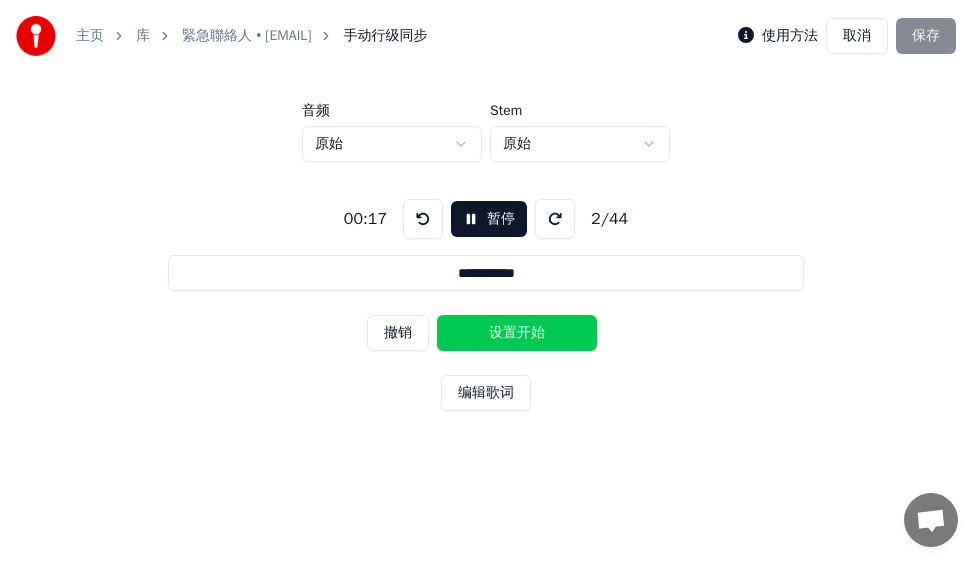click on "设置开始" at bounding box center [517, 333] 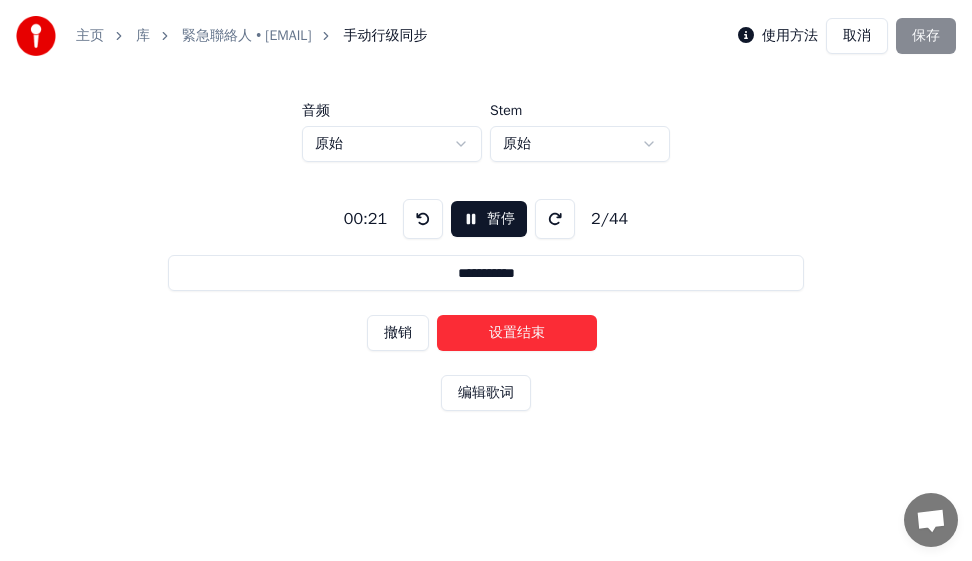 click on "设置结束" at bounding box center (517, 333) 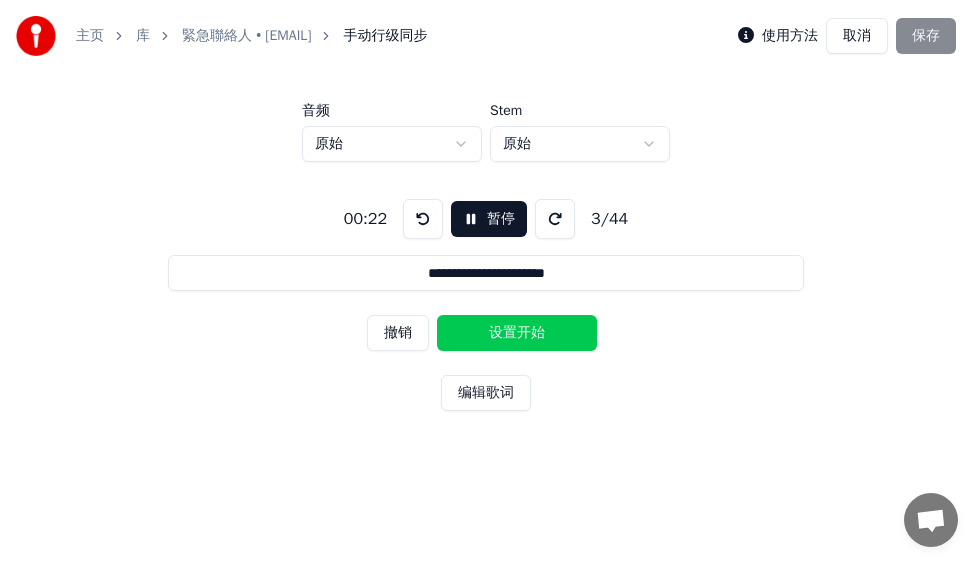 click on "设置开始" at bounding box center (517, 333) 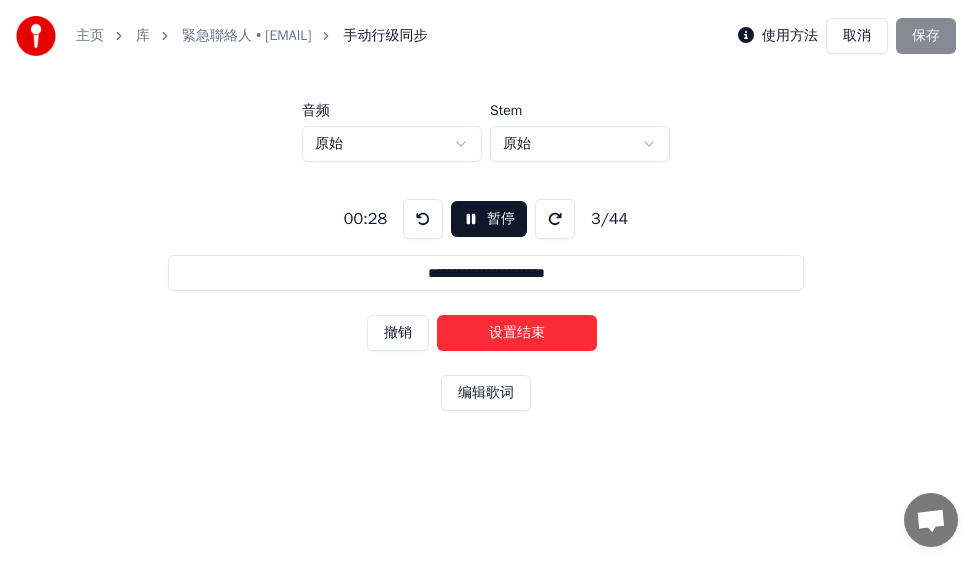 click on "设置结束" at bounding box center (517, 333) 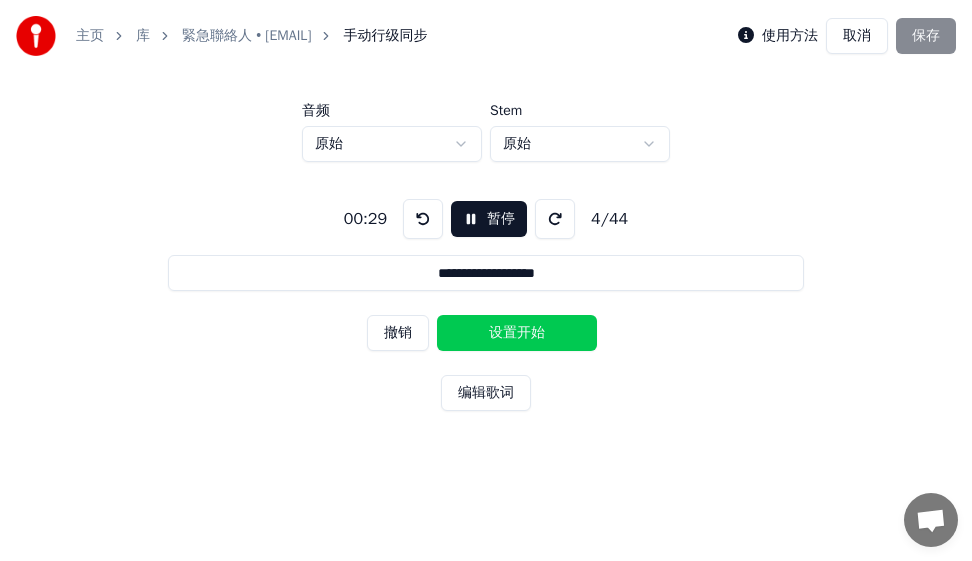 click on "设置开始" at bounding box center [517, 333] 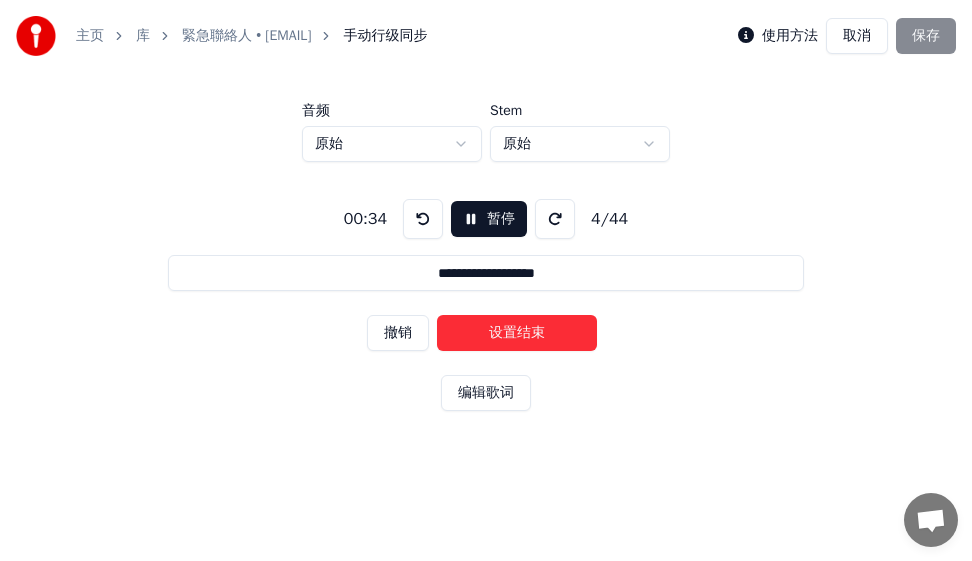 click on "设置结束" at bounding box center [517, 333] 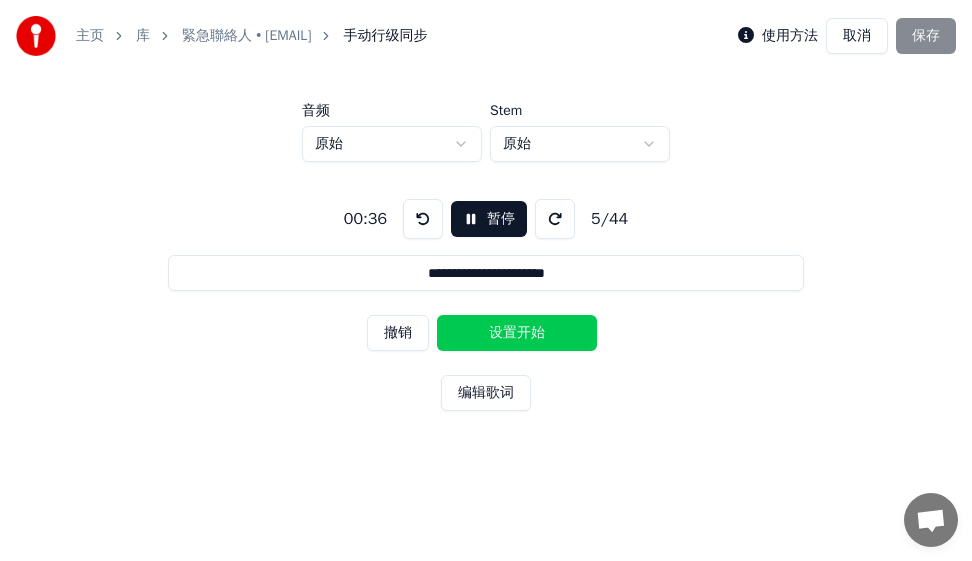 click on "设置开始" at bounding box center (517, 333) 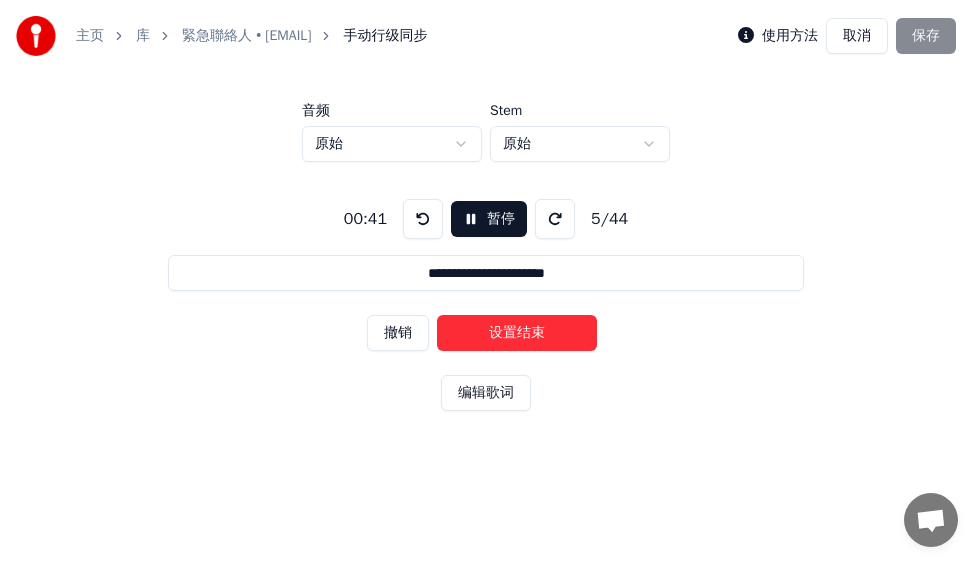 click on "设置结束" at bounding box center [517, 333] 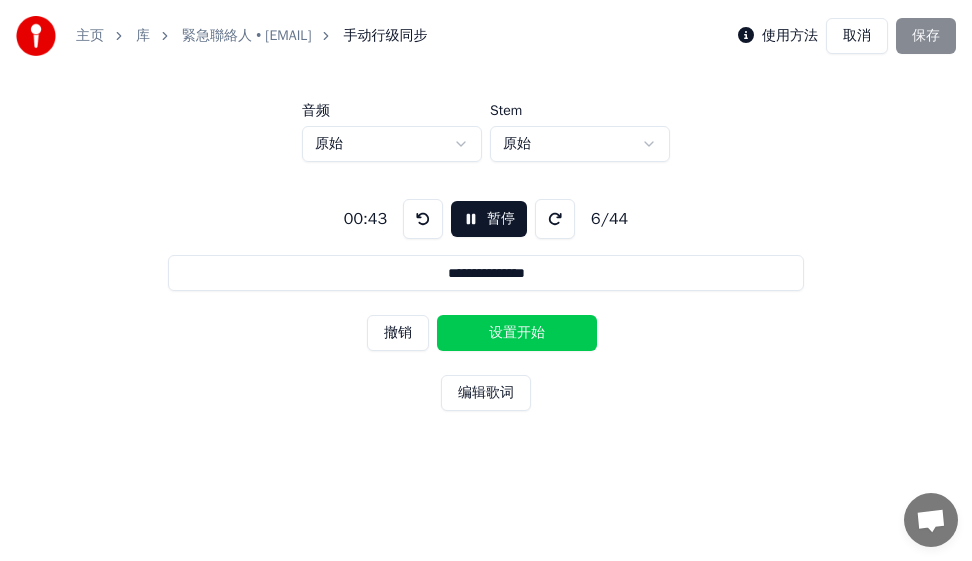click on "设置开始" at bounding box center [517, 333] 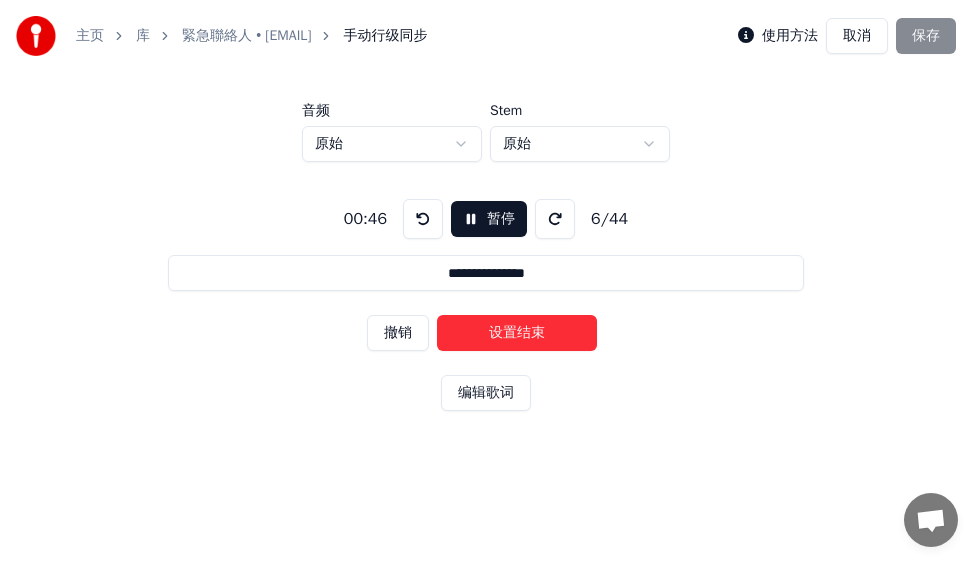 click on "设置结束" at bounding box center [517, 333] 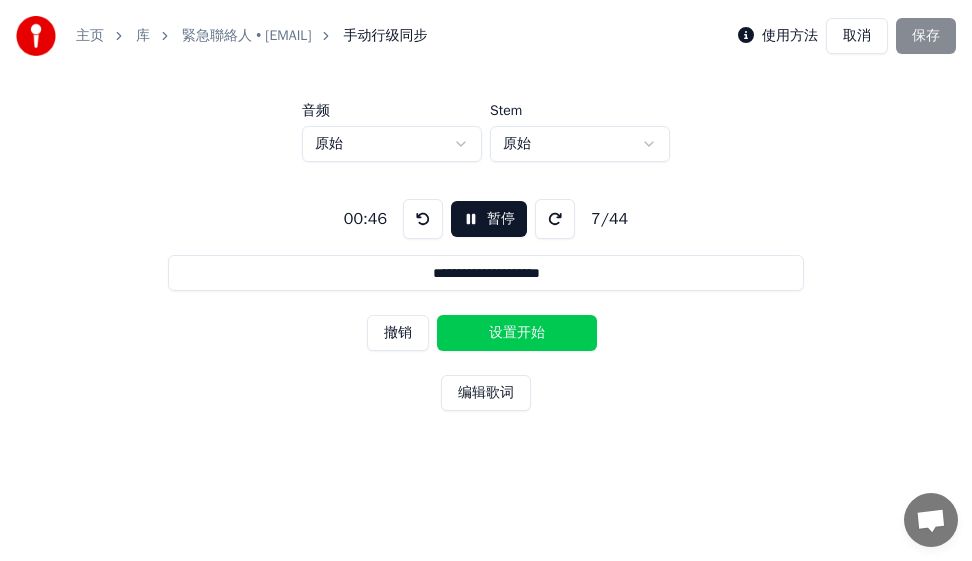 click on "设置开始" at bounding box center [517, 333] 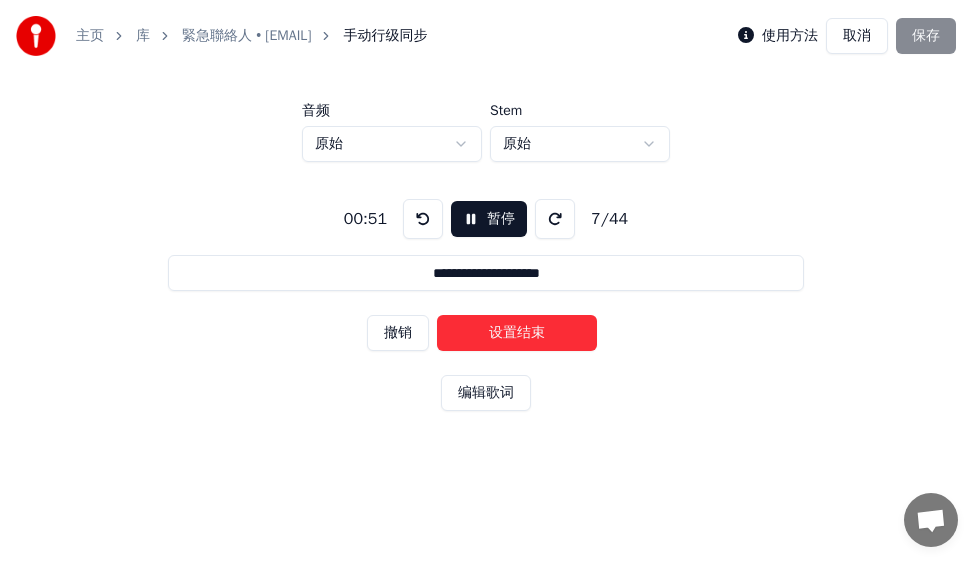 click on "设置结束" at bounding box center [517, 333] 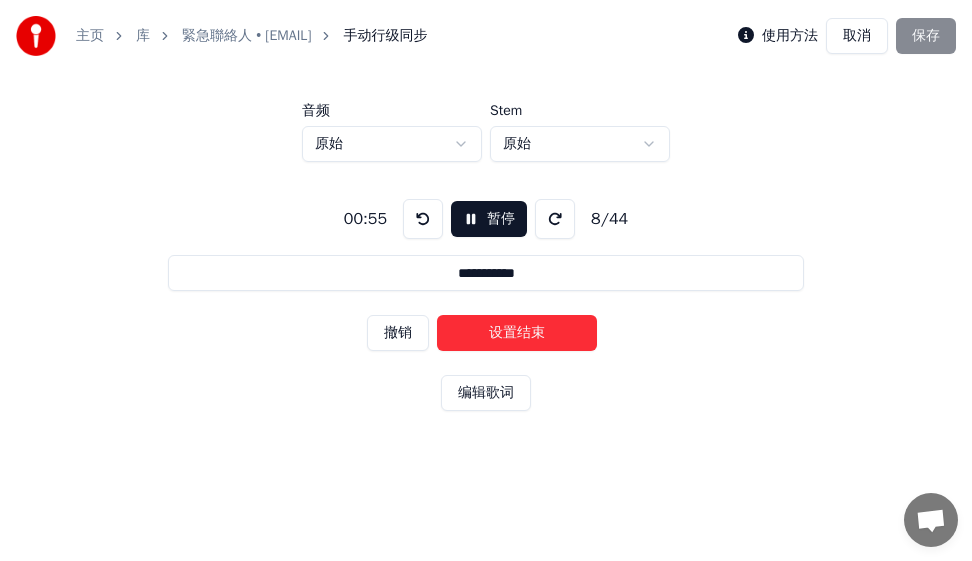 click on "设置结束" at bounding box center (517, 333) 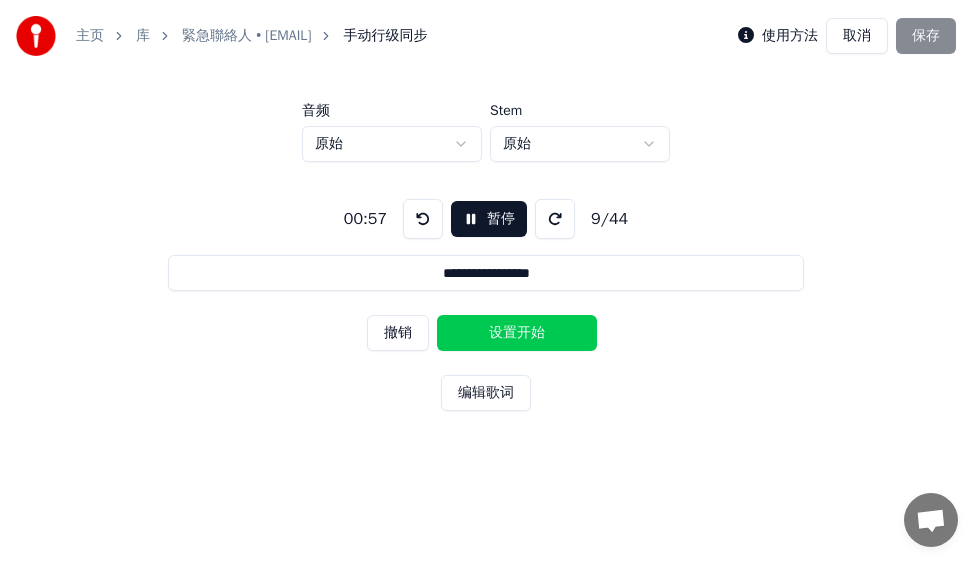 click on "设置开始" at bounding box center [517, 333] 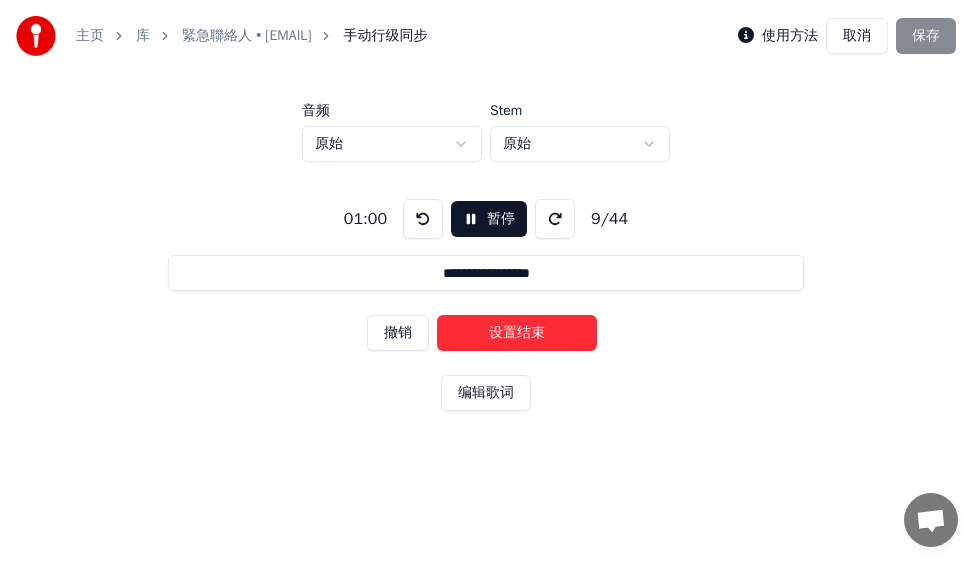 click on "设置结束" at bounding box center [517, 333] 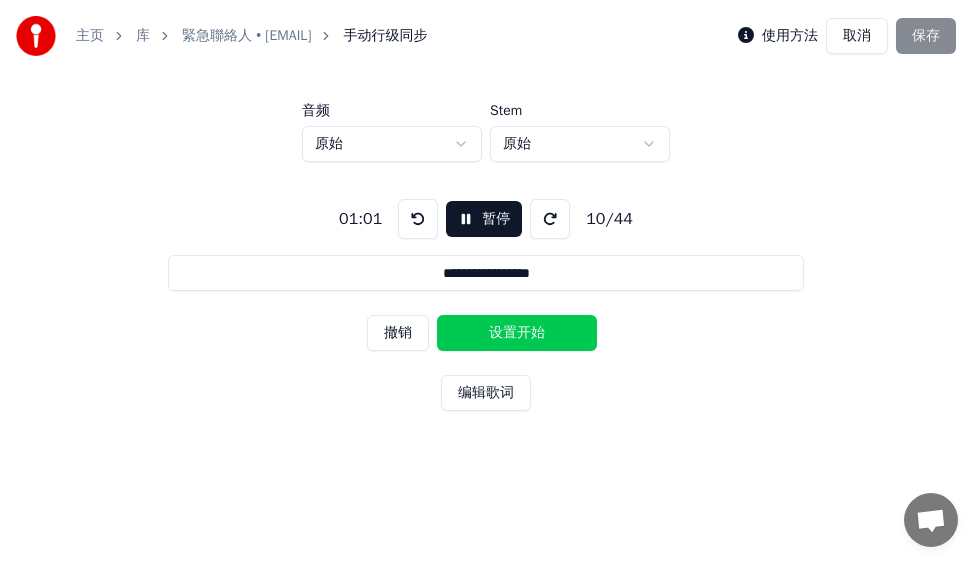 click on "设置开始" at bounding box center (517, 333) 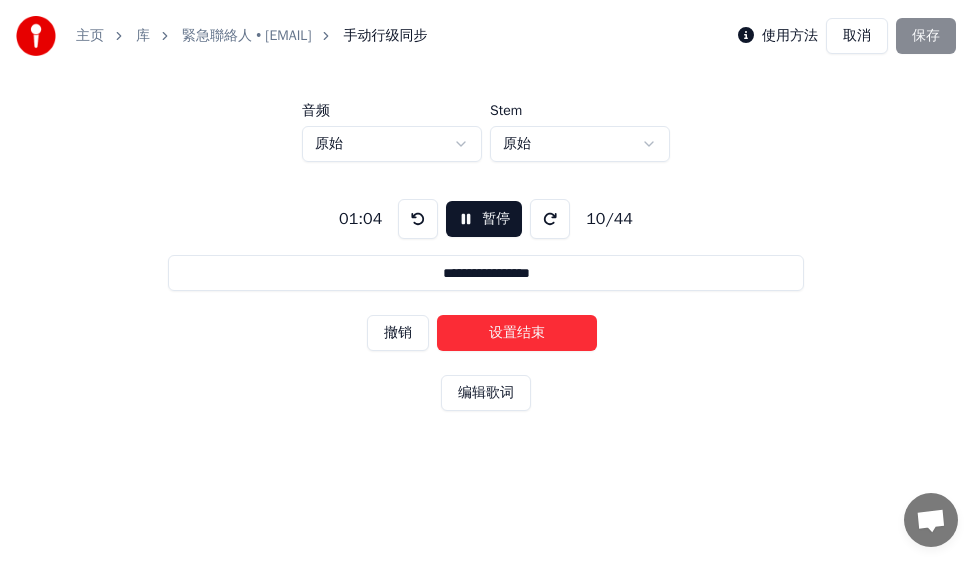 click on "设置结束" at bounding box center [517, 333] 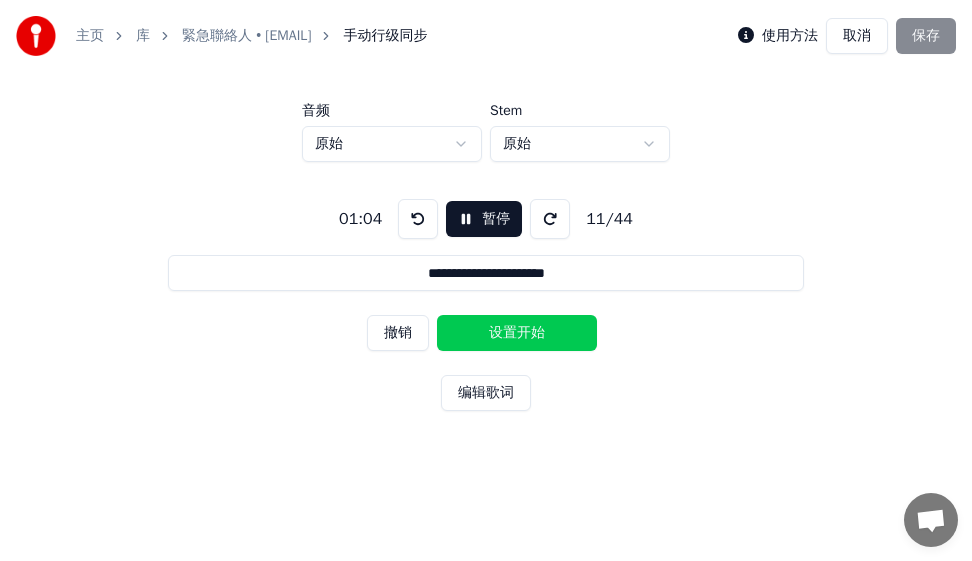 click on "设置开始" at bounding box center [517, 333] 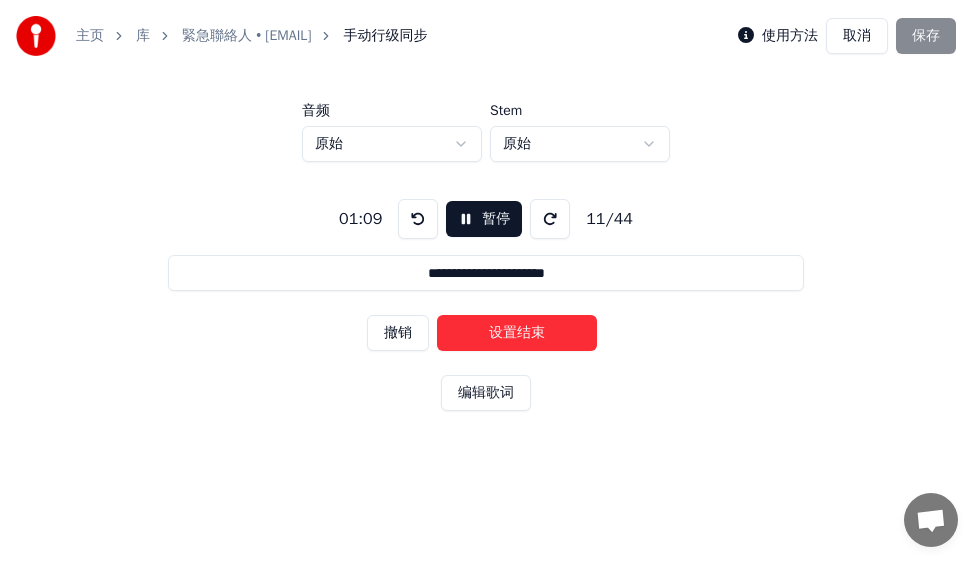 click on "设置结束" at bounding box center [517, 333] 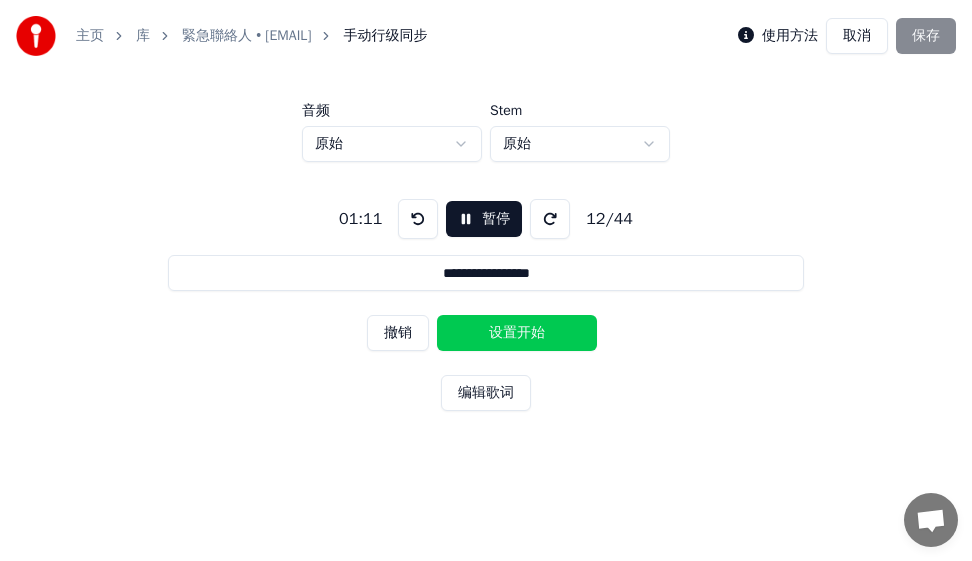 click on "设置开始" at bounding box center (517, 333) 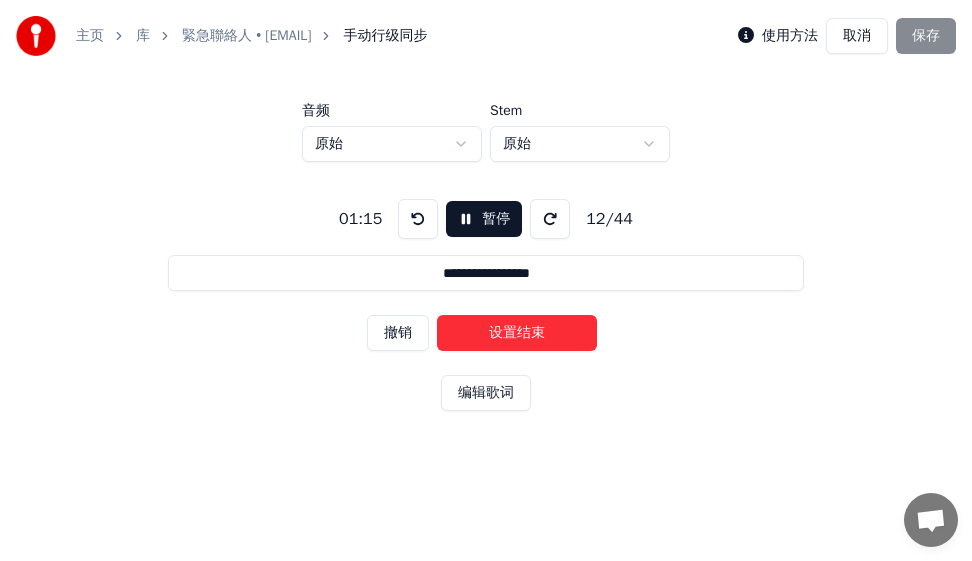 click on "设置结束" at bounding box center (517, 333) 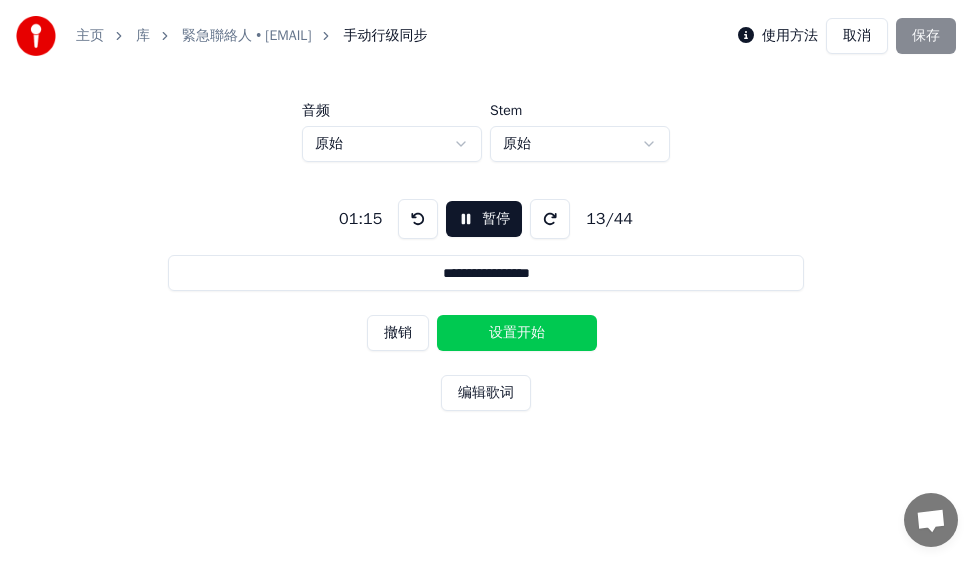 click on "设置开始" at bounding box center (517, 333) 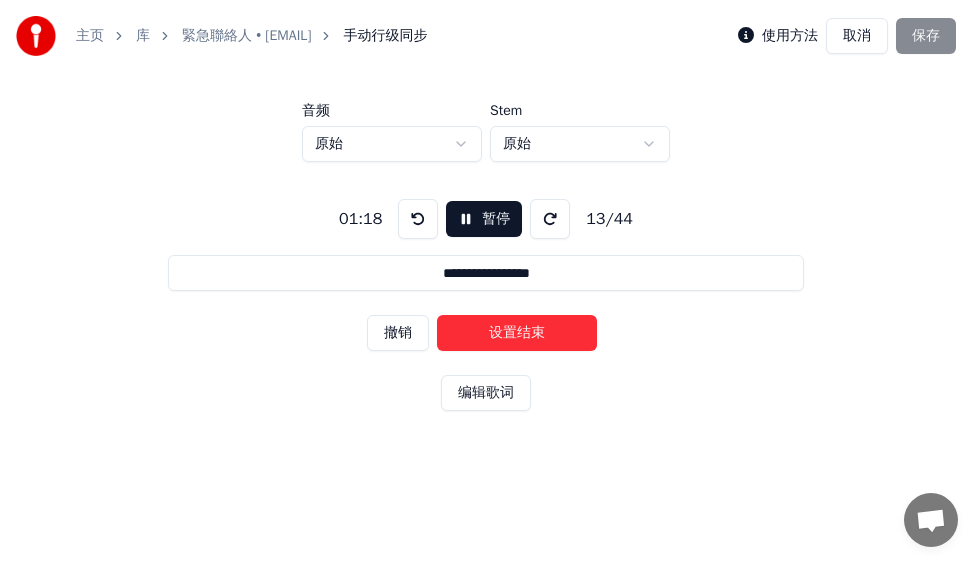 click on "设置结束" at bounding box center (517, 333) 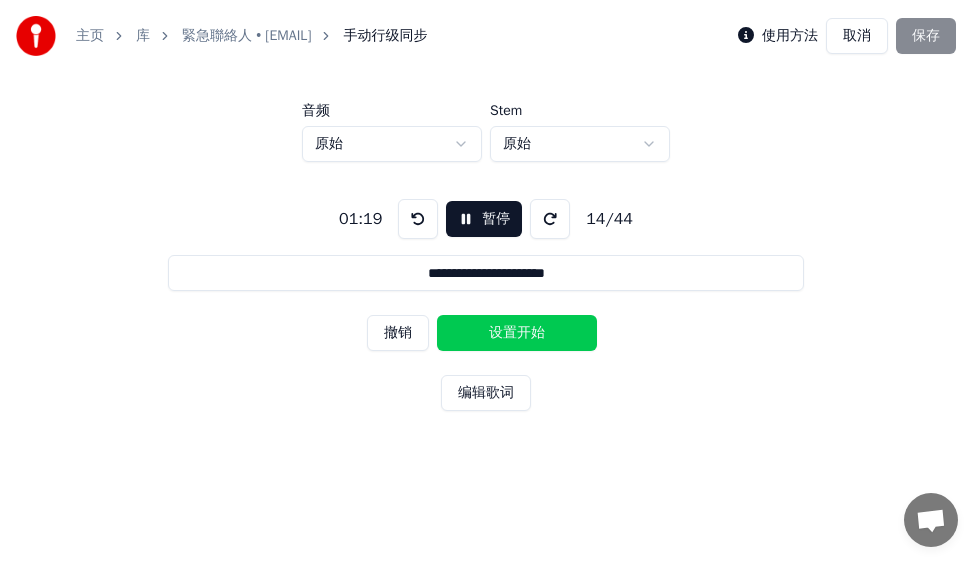 click on "设置开始" at bounding box center [517, 333] 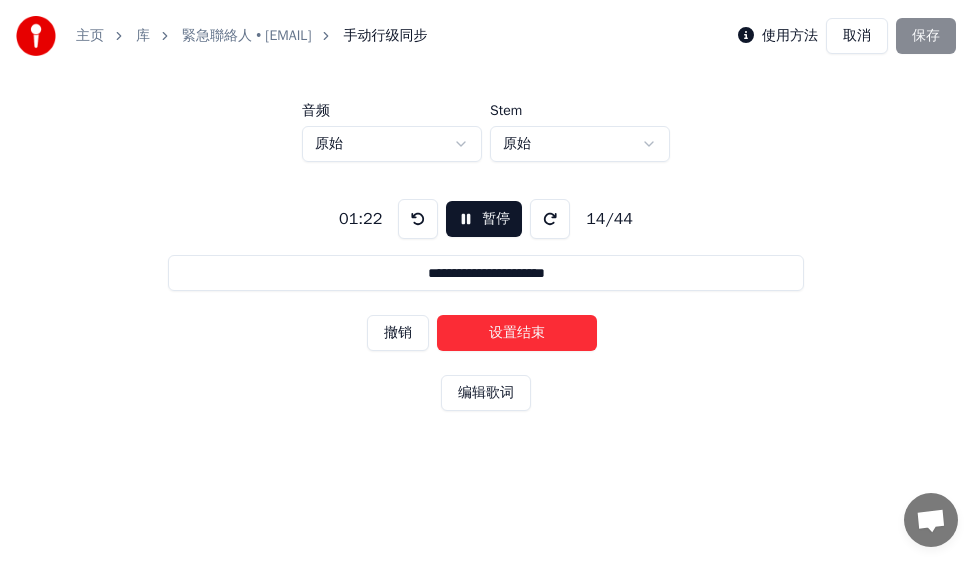 click on "设置结束" at bounding box center [517, 333] 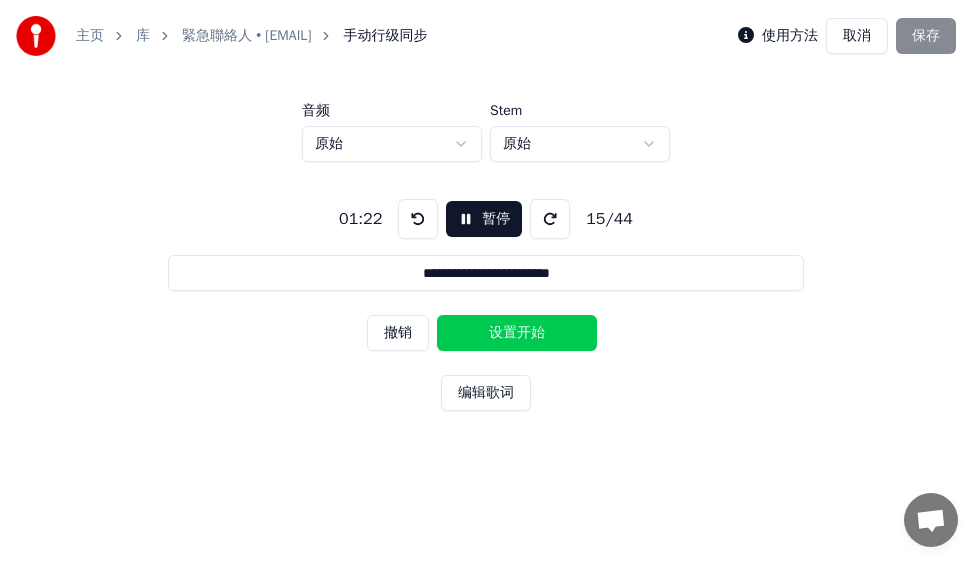 click on "设置开始" at bounding box center [517, 333] 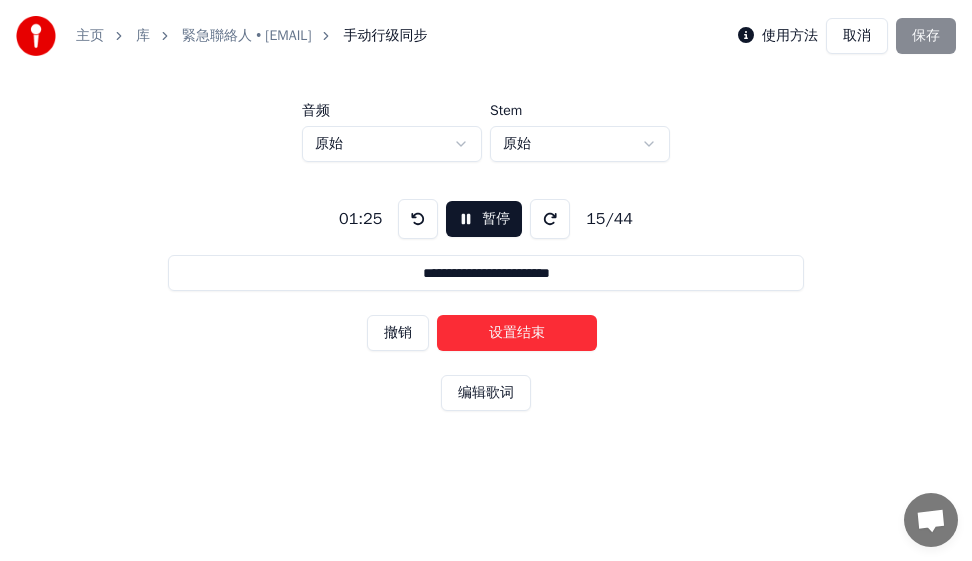 click on "设置结束" at bounding box center [517, 333] 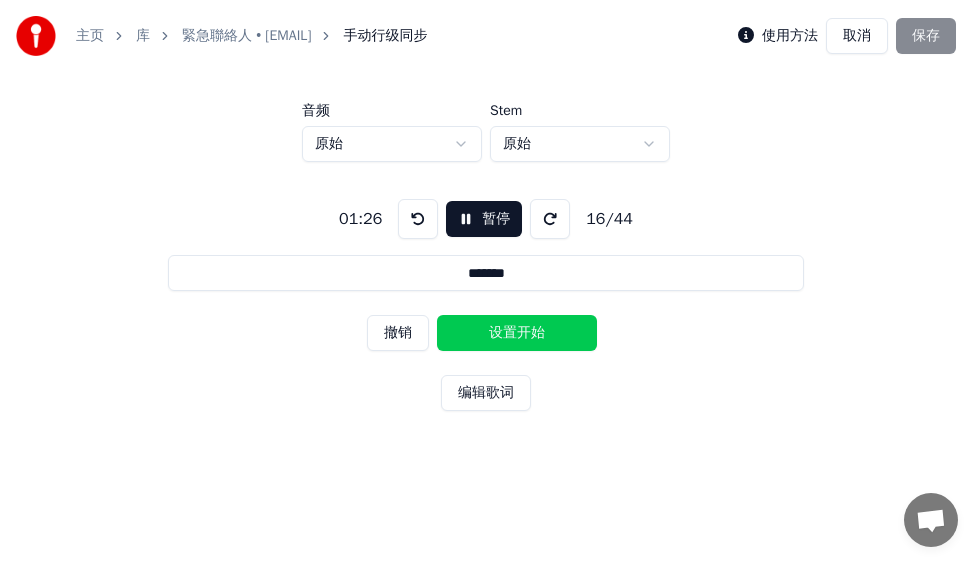 click on "设置开始" at bounding box center (517, 333) 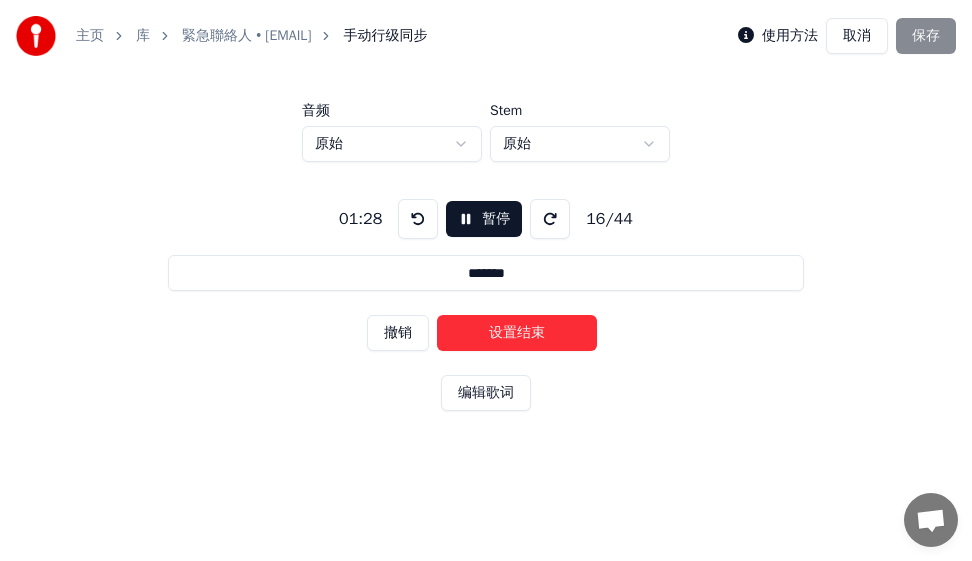 click on "设置结束" at bounding box center [517, 333] 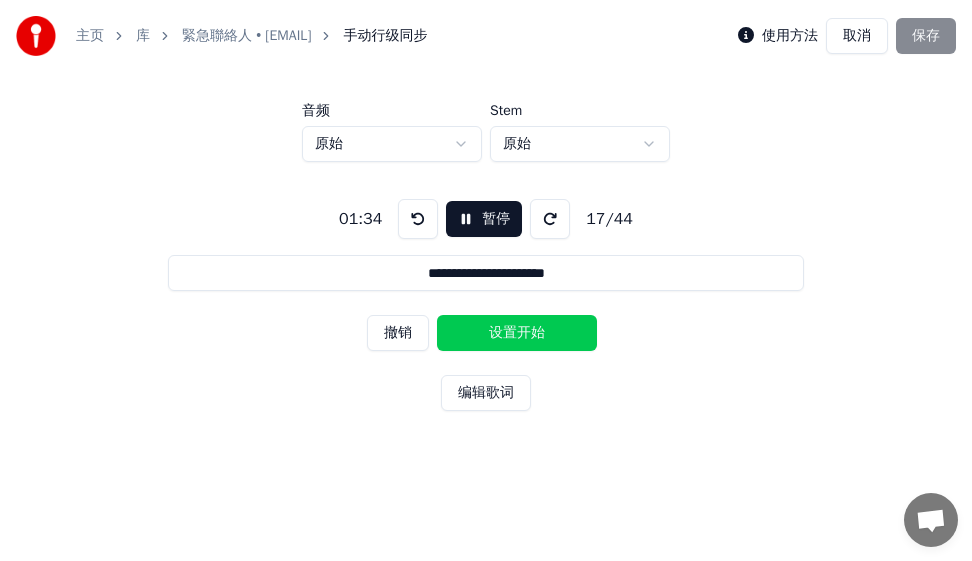 click on "设置开始" at bounding box center [517, 333] 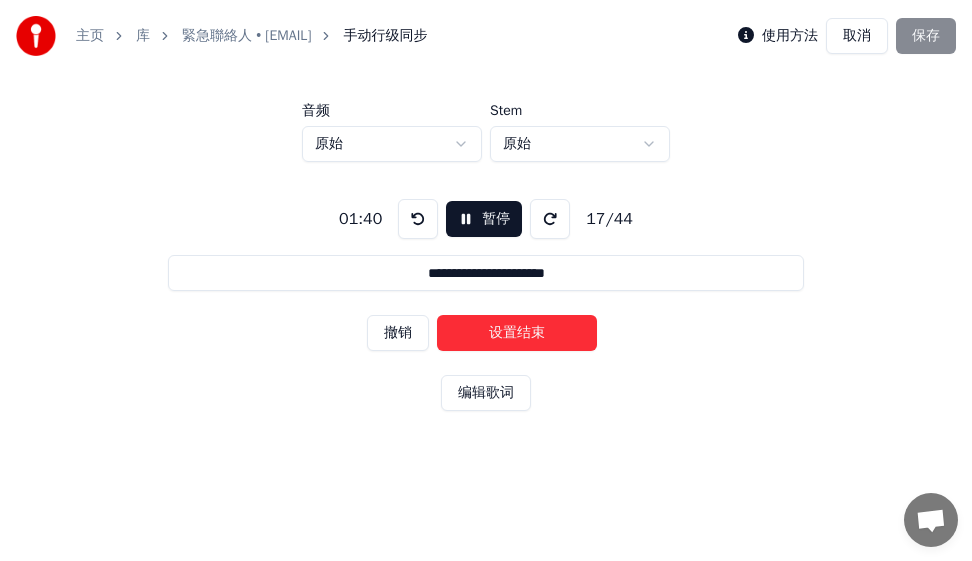 click on "设置结束" at bounding box center [517, 333] 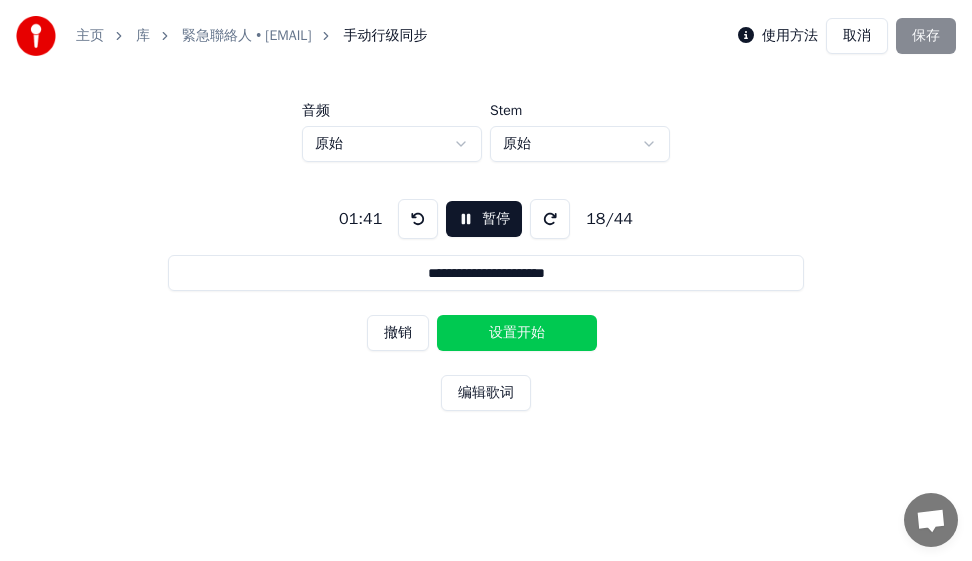 click on "设置开始" at bounding box center [517, 333] 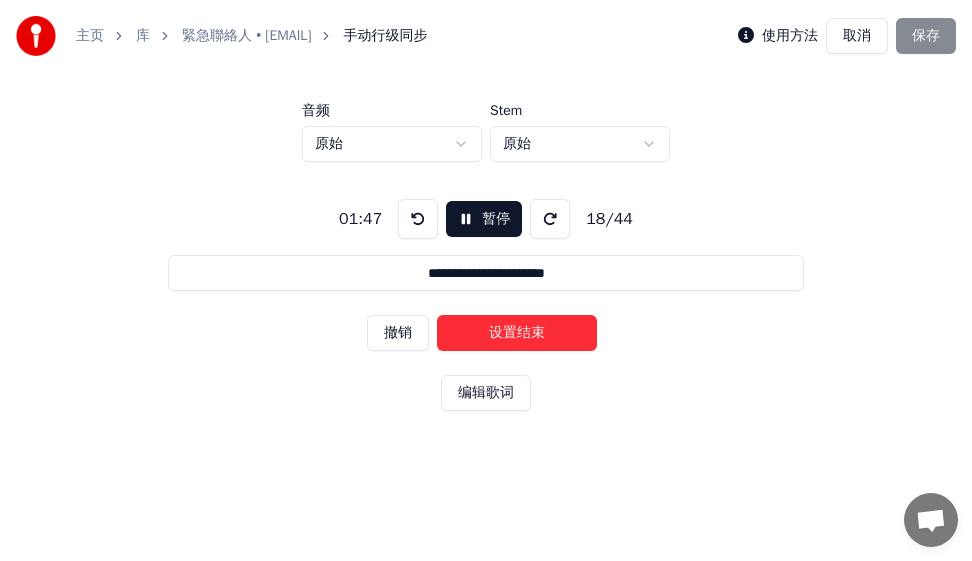click on "设置结束" at bounding box center [517, 333] 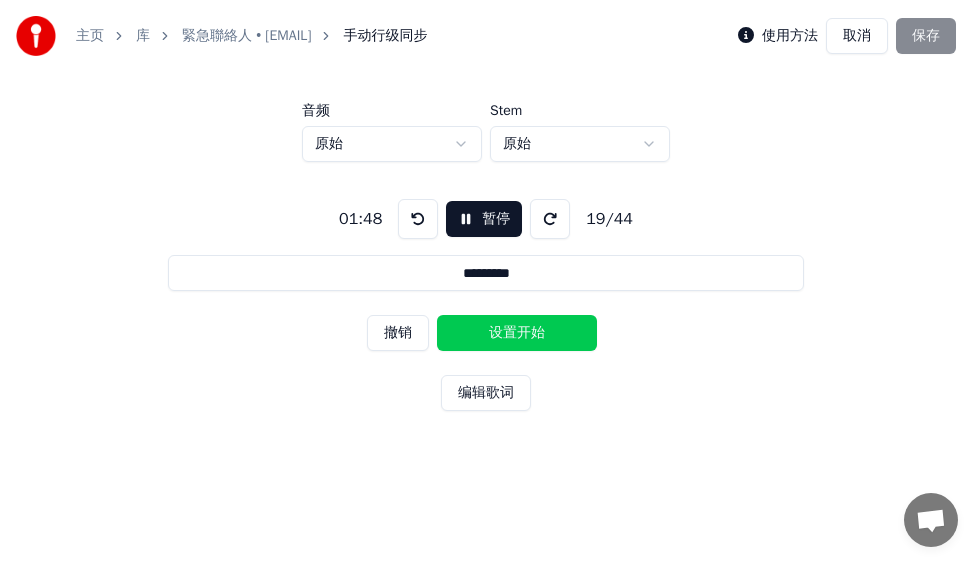 click on "设置开始" at bounding box center (517, 333) 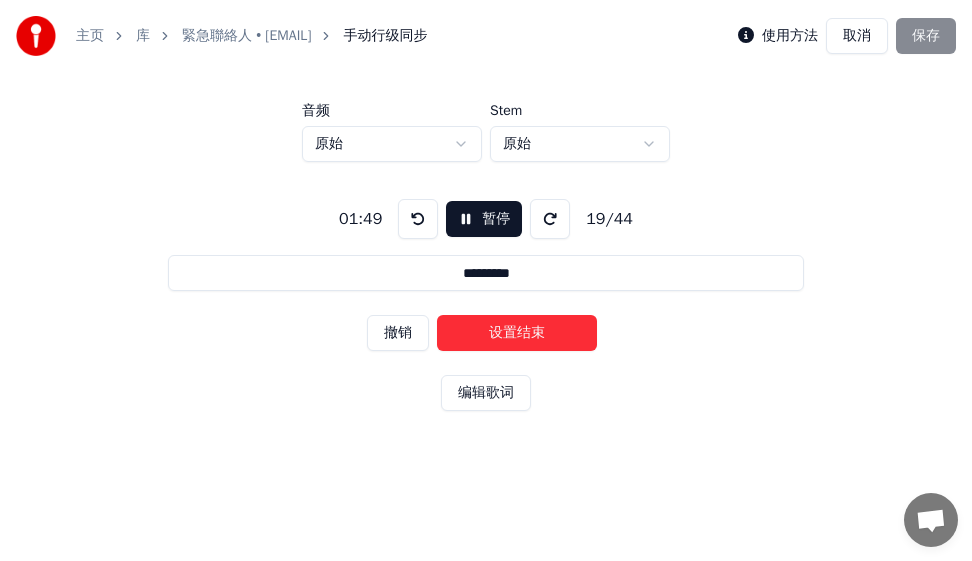 click on "设置结束" at bounding box center (517, 333) 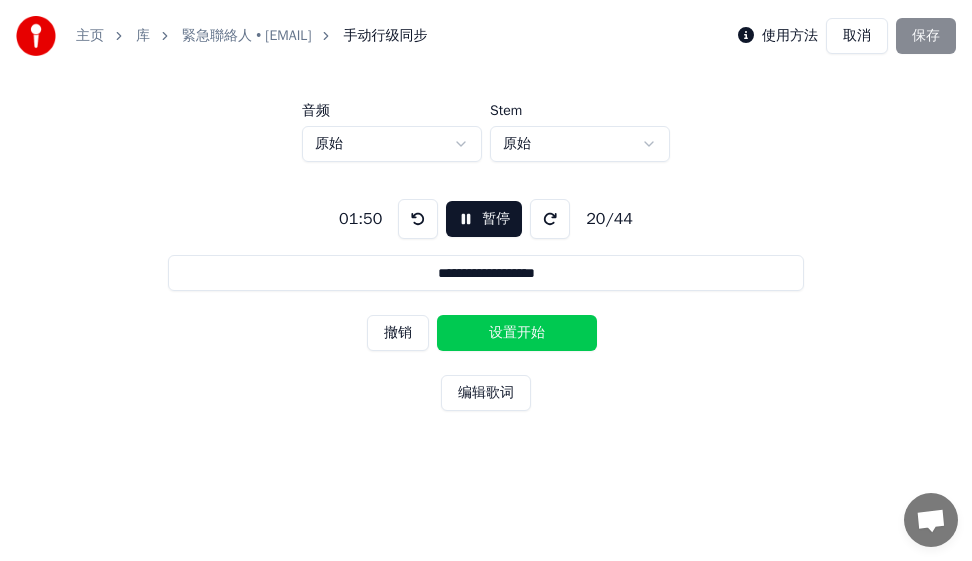 click on "设置开始" at bounding box center (517, 333) 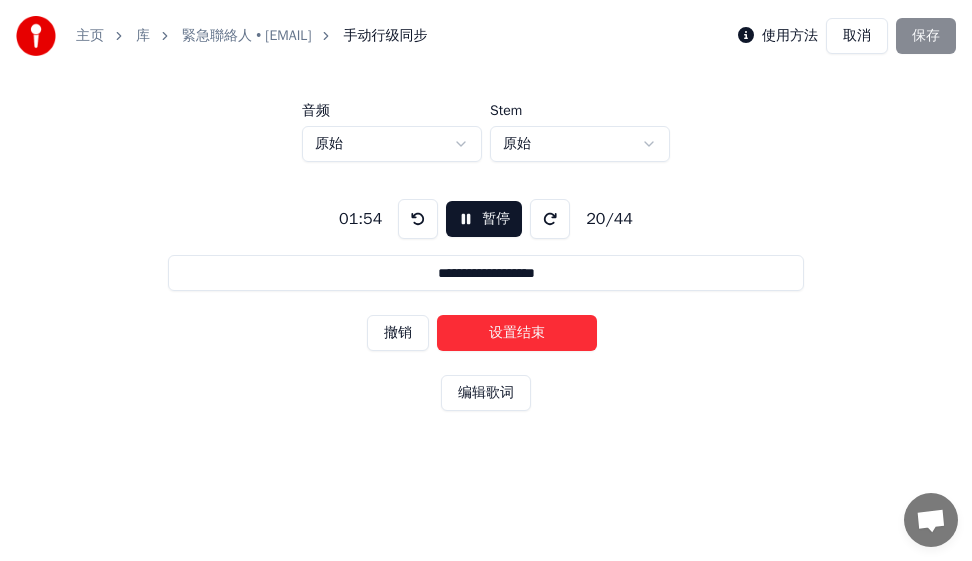 click on "设置结束" at bounding box center (517, 333) 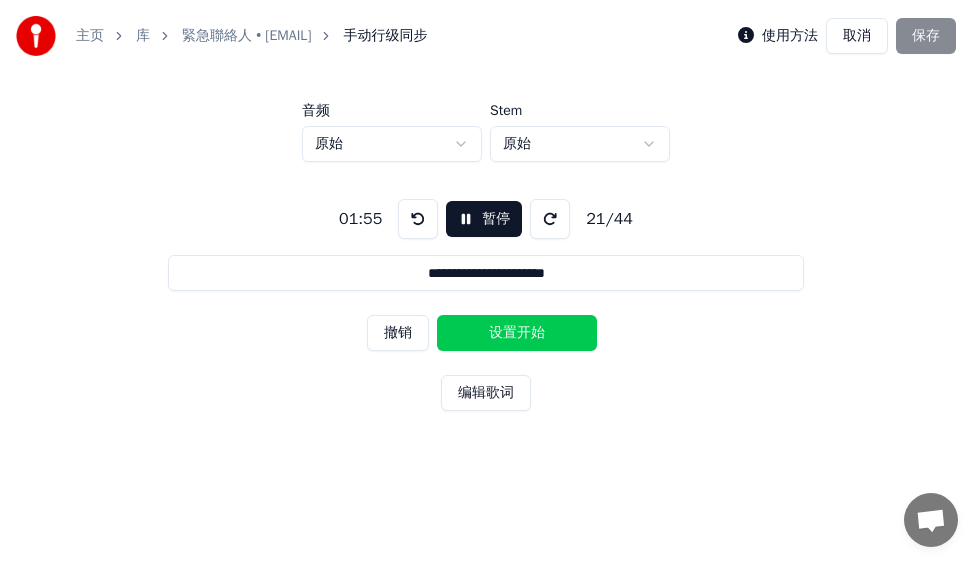 click on "设置开始" at bounding box center [517, 333] 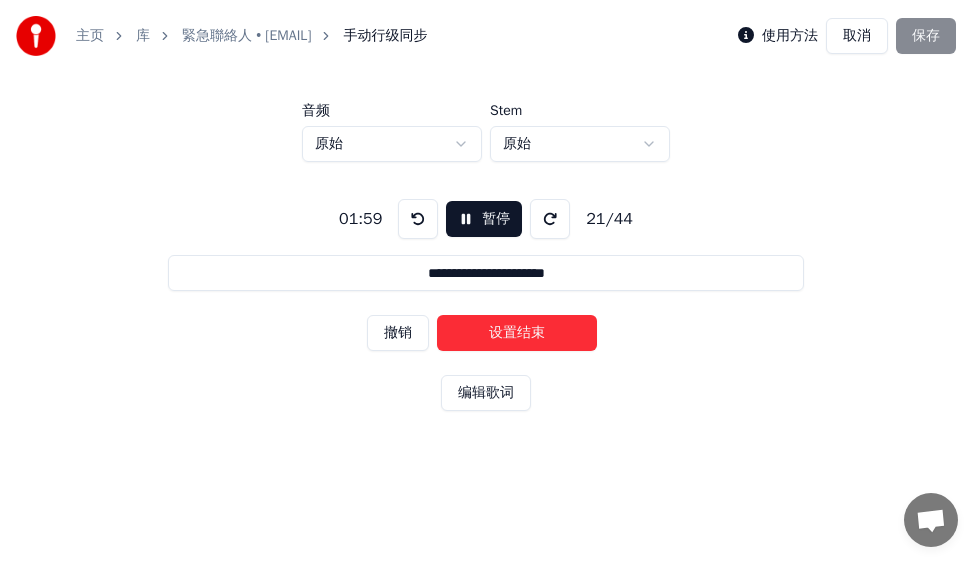 click on "设置结束" at bounding box center (517, 333) 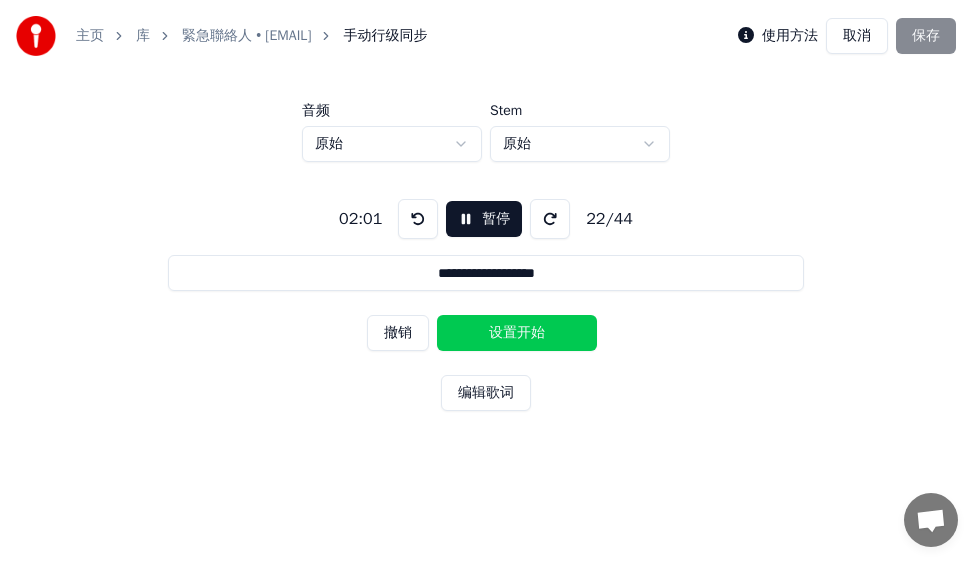 click on "设置开始" at bounding box center [517, 333] 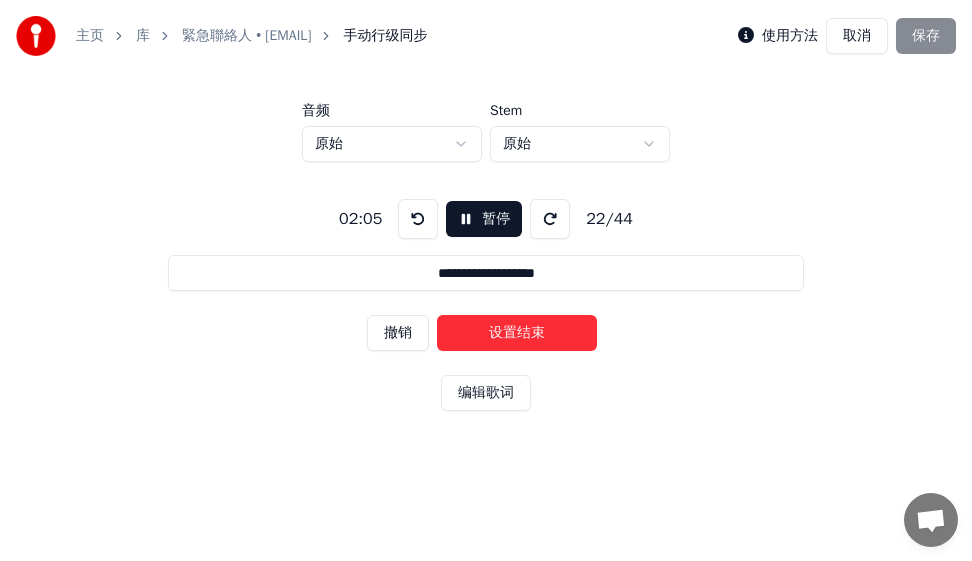 click on "设置结束" at bounding box center [517, 333] 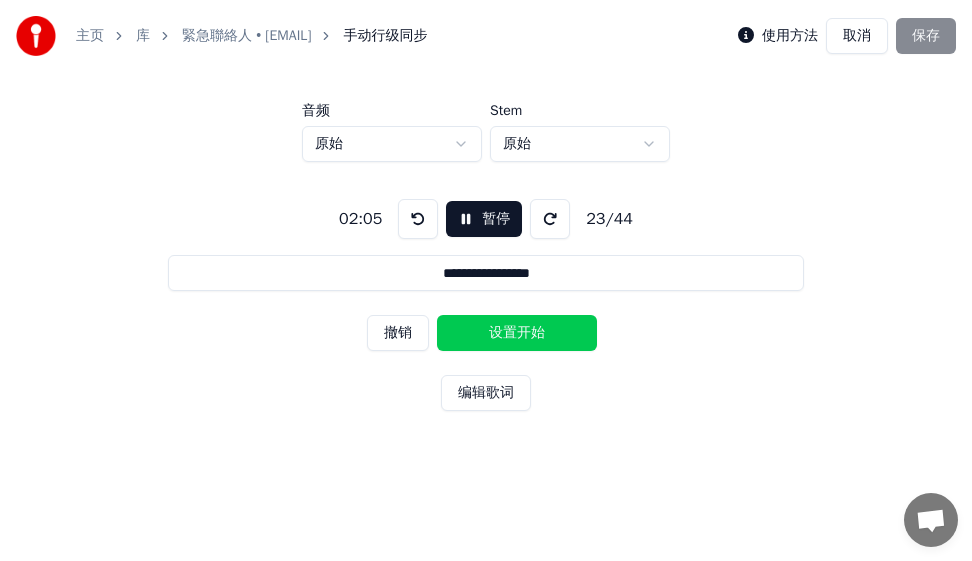 click on "设置开始" at bounding box center (517, 333) 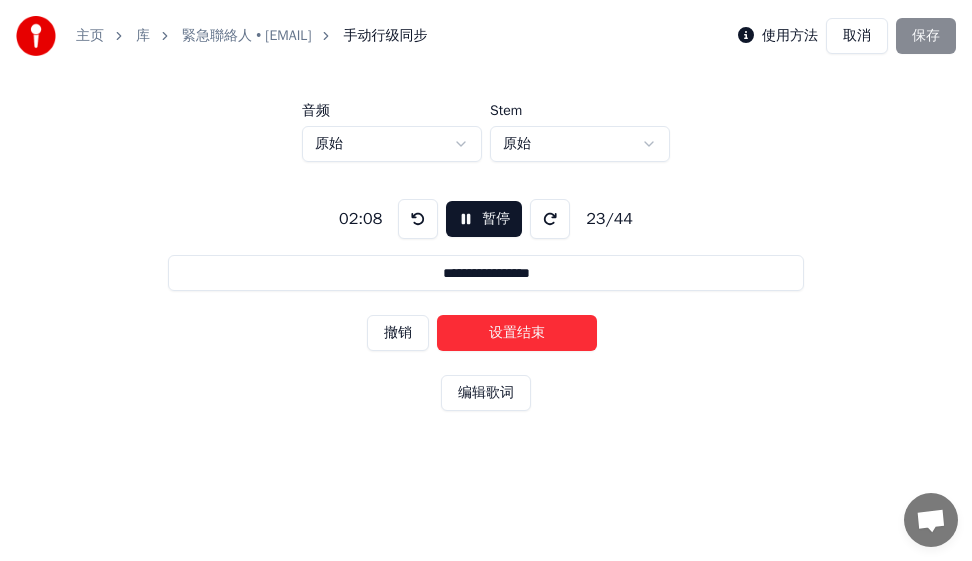 click on "设置结束" at bounding box center [517, 333] 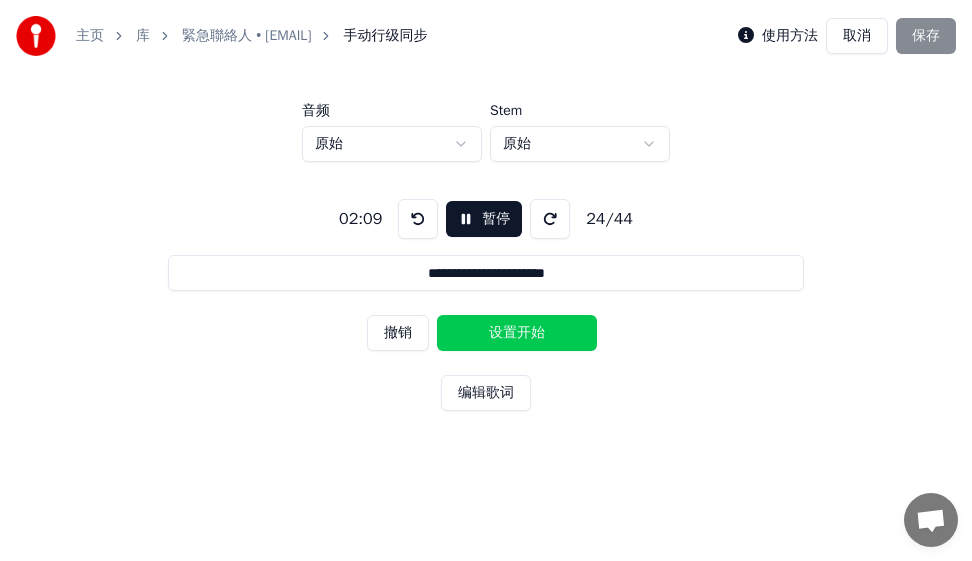 click on "设置开始" at bounding box center (517, 333) 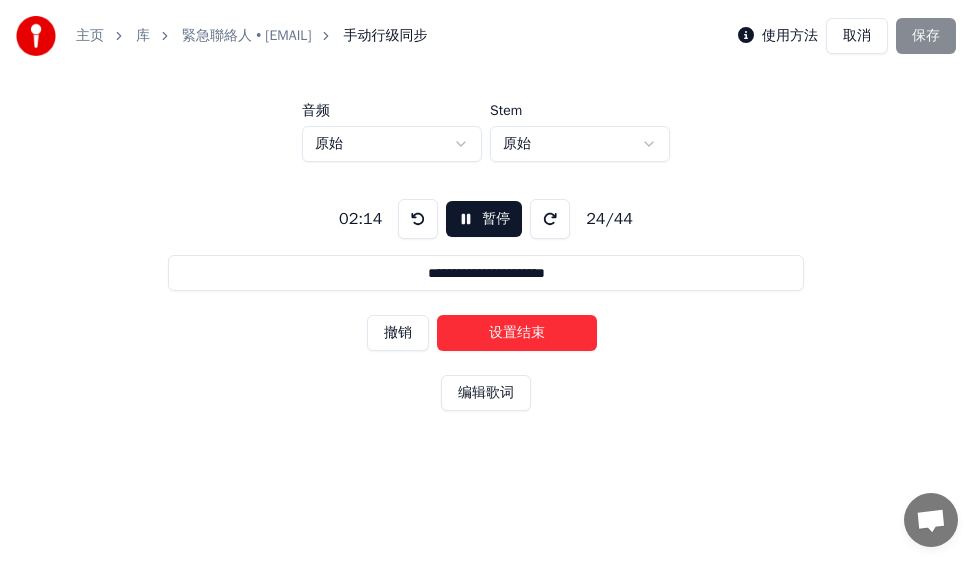click on "设置结束" at bounding box center (517, 333) 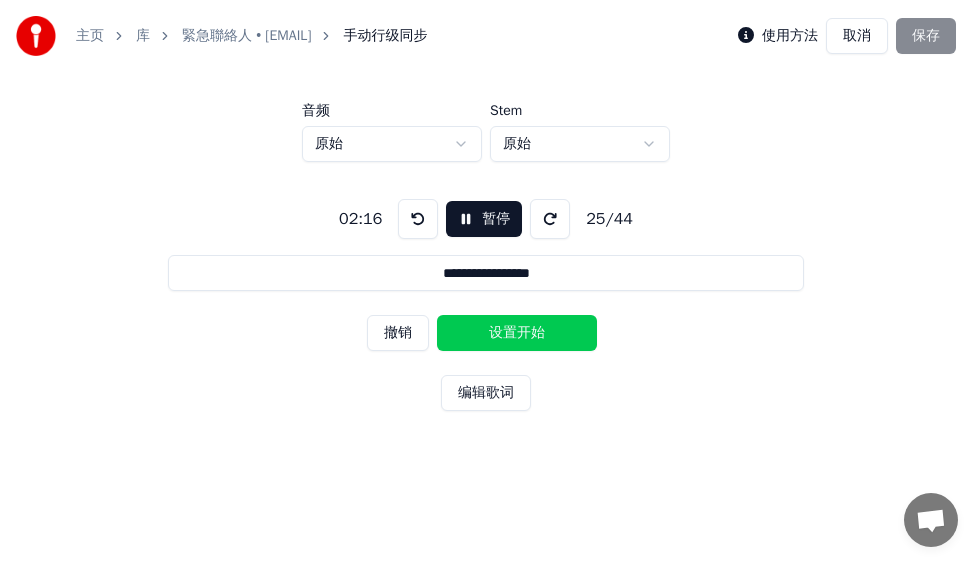 click on "设置开始" at bounding box center (517, 333) 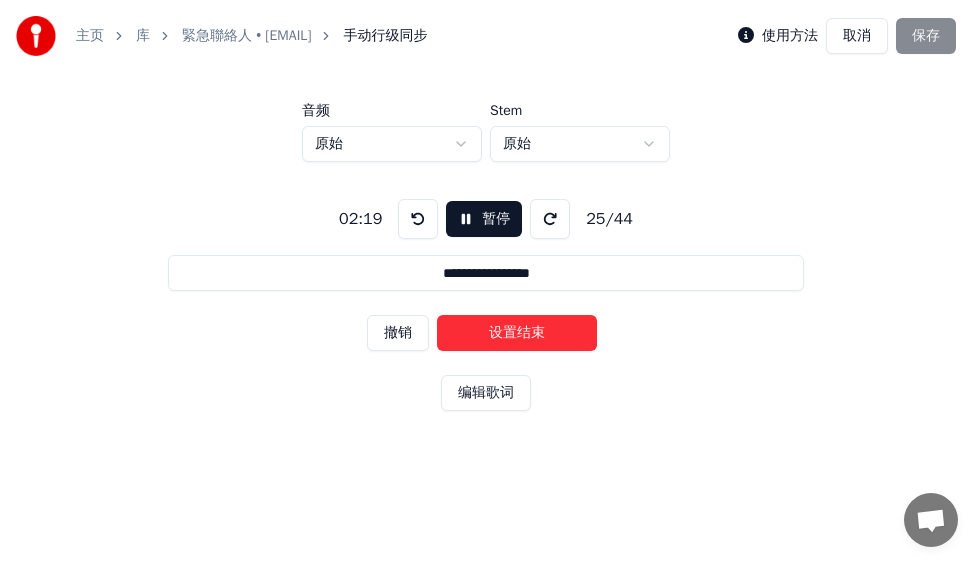 click on "设置结束" at bounding box center (517, 333) 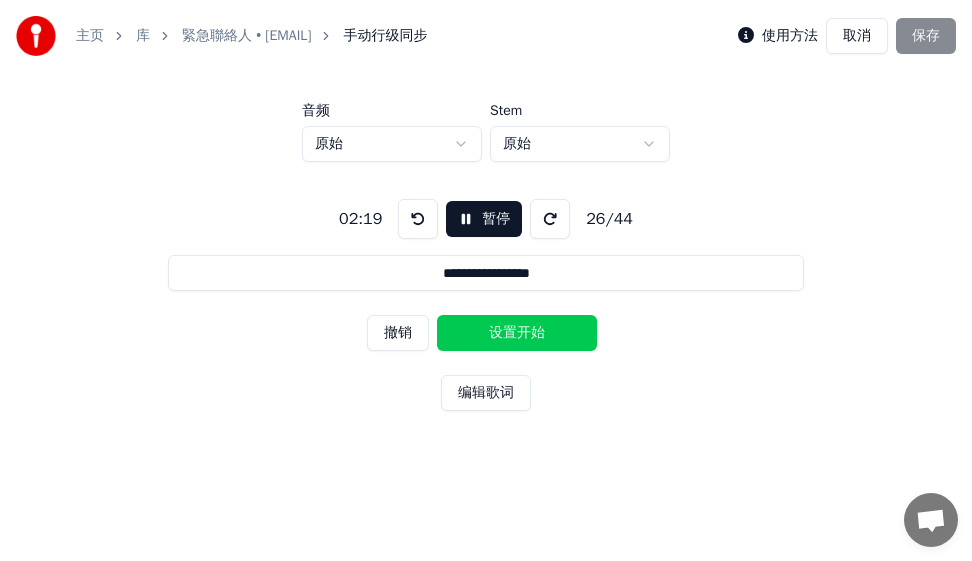 click on "设置开始" at bounding box center [517, 333] 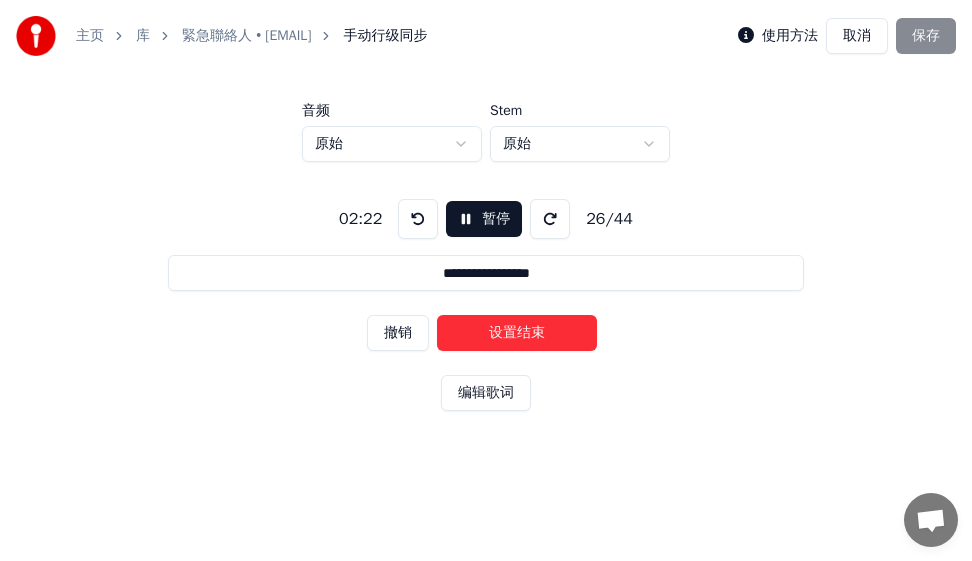 click on "设置结束" at bounding box center [517, 333] 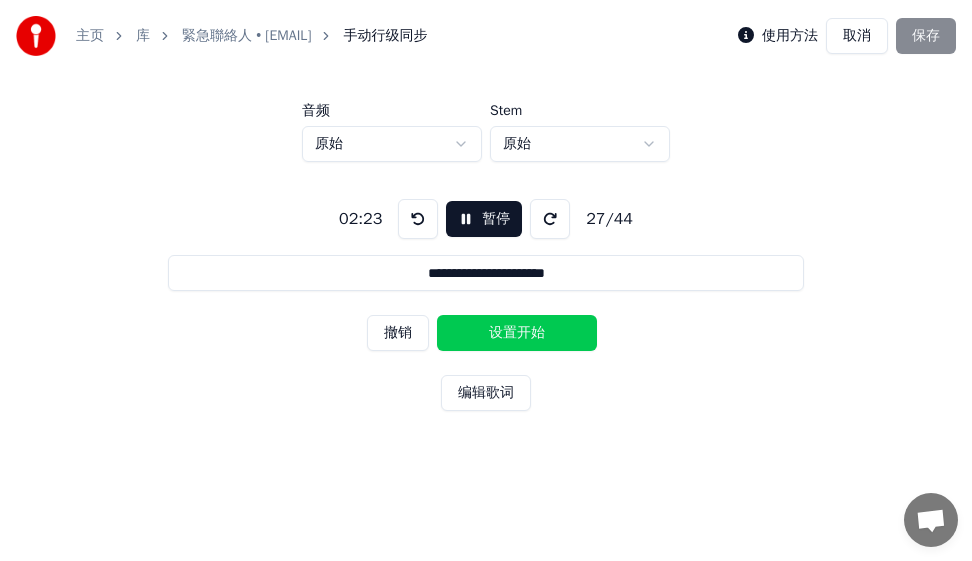 click on "设置开始" at bounding box center [517, 333] 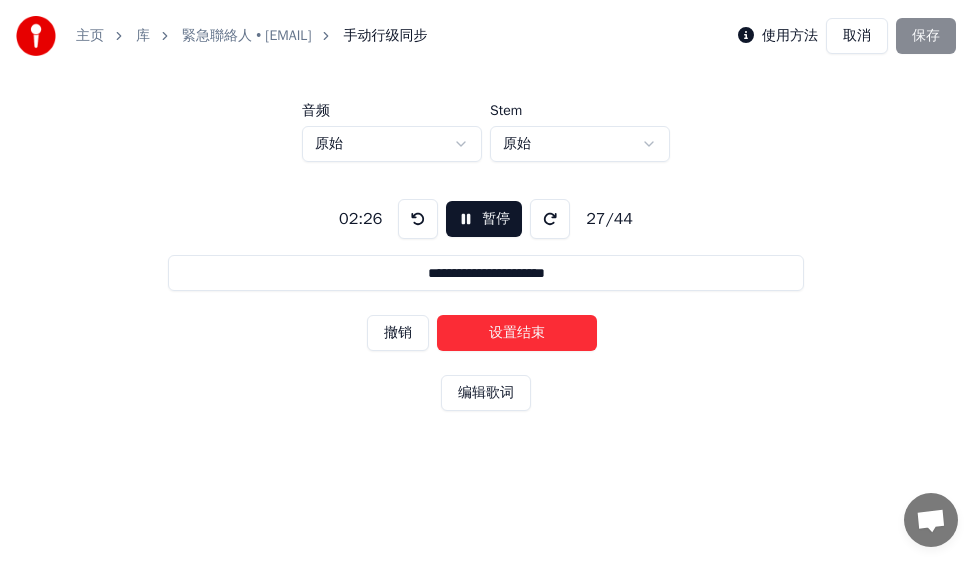 click on "设置结束" at bounding box center (517, 333) 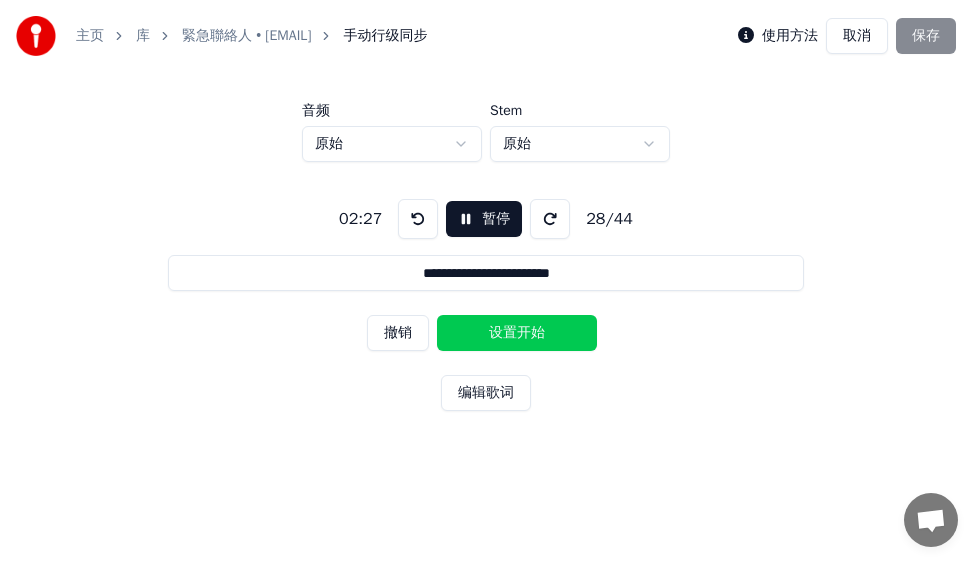 click on "设置开始" at bounding box center (517, 333) 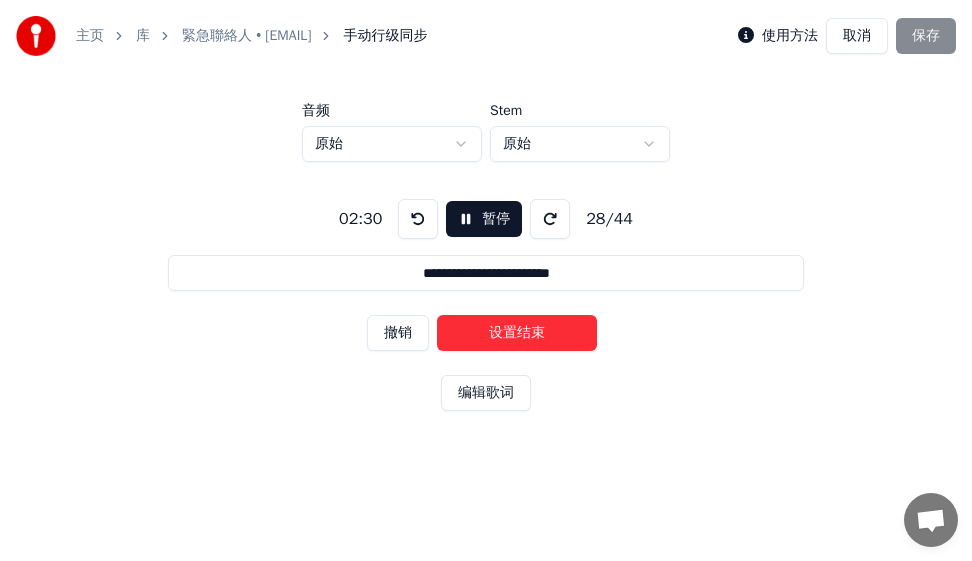 click on "设置结束" at bounding box center (517, 333) 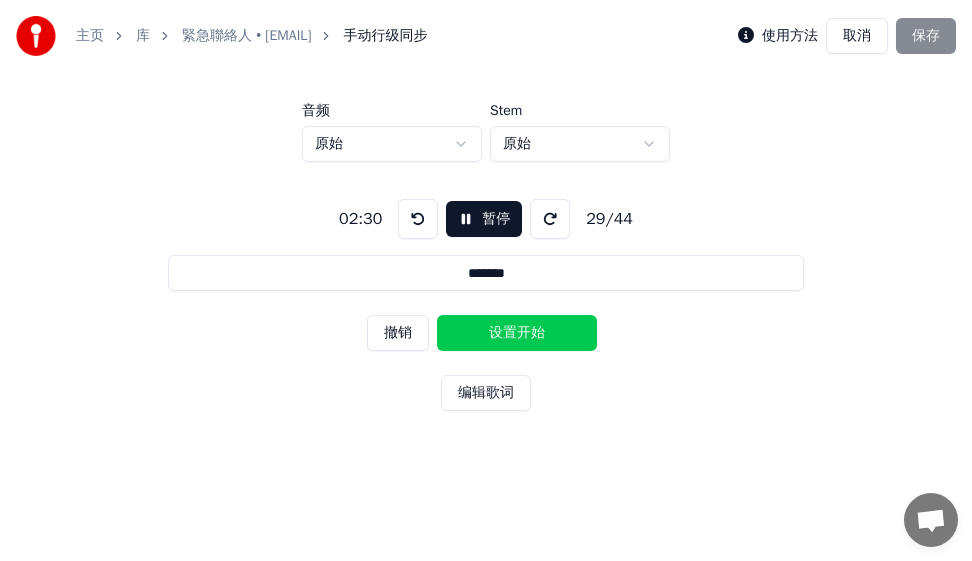 click on "设置开始" at bounding box center (517, 333) 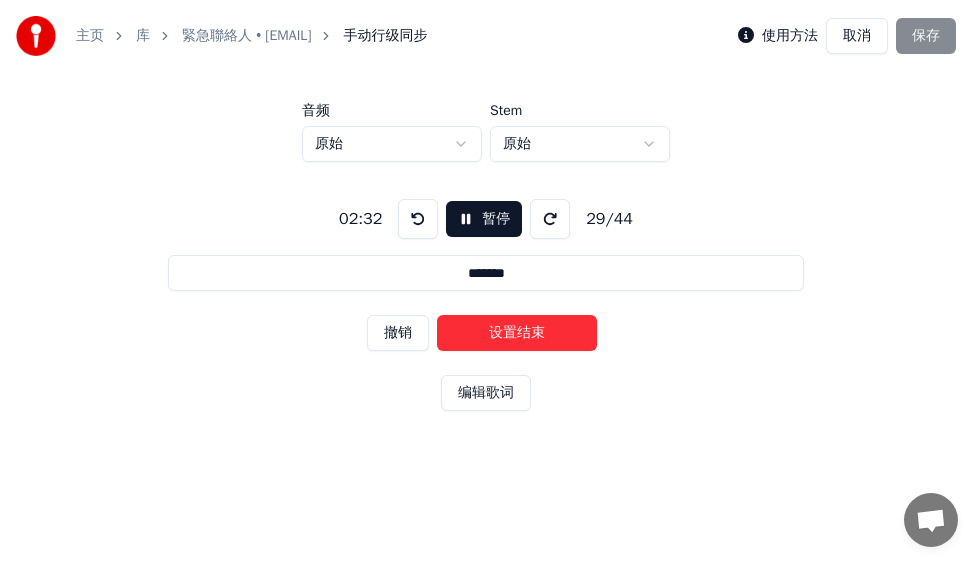 click on "设置结束" at bounding box center (517, 333) 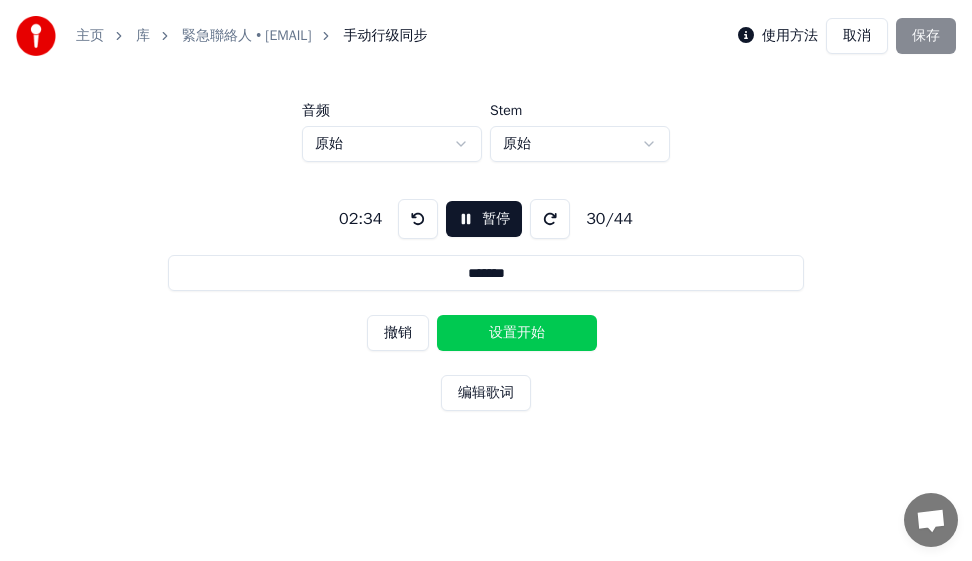click on "设置开始" at bounding box center (517, 333) 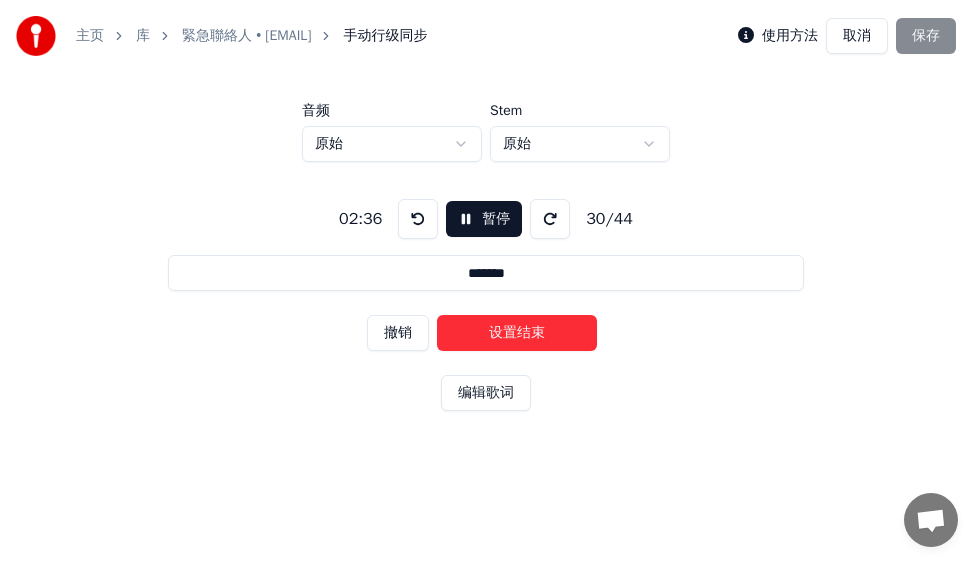 click on "设置结束" at bounding box center [517, 333] 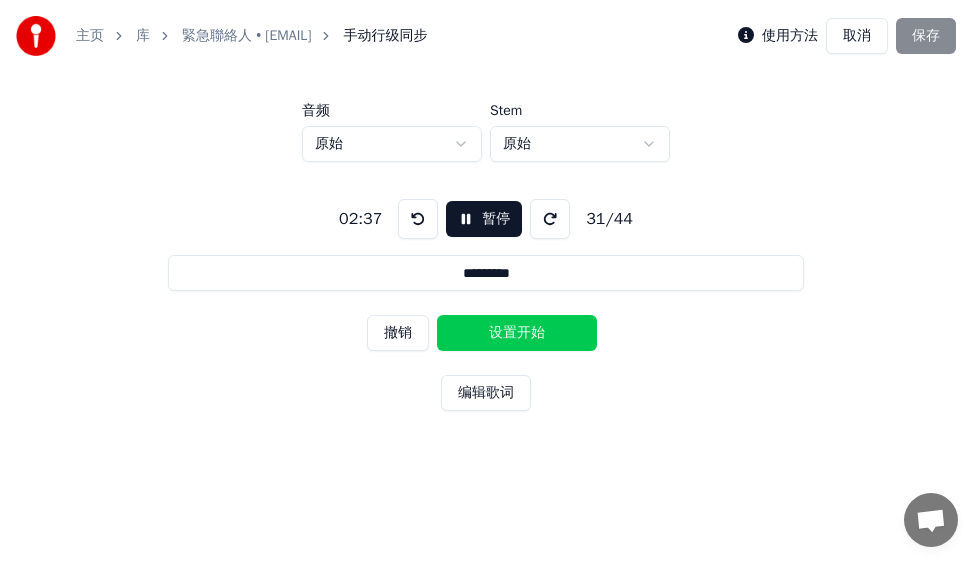click on "设置开始" at bounding box center [517, 333] 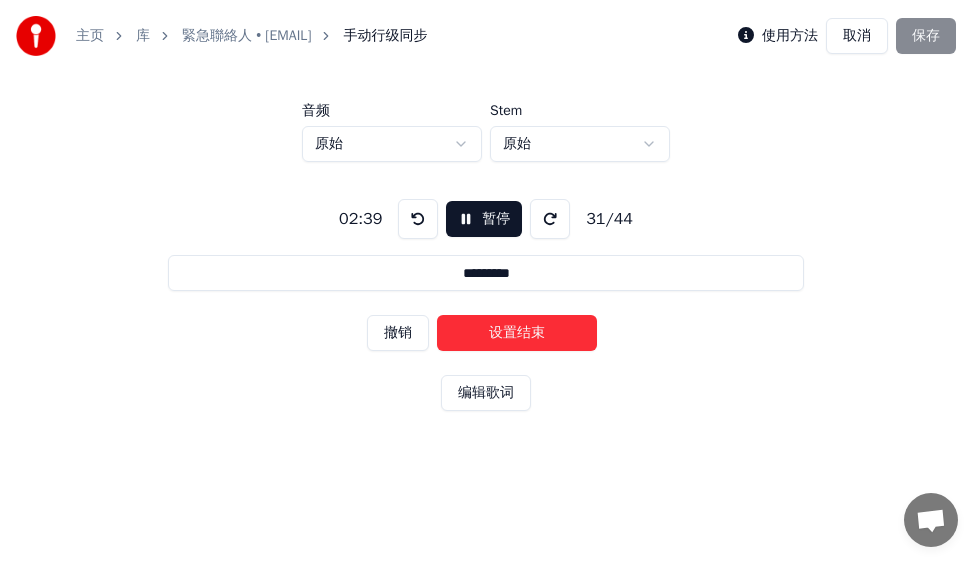 click on "设置结束" at bounding box center [517, 333] 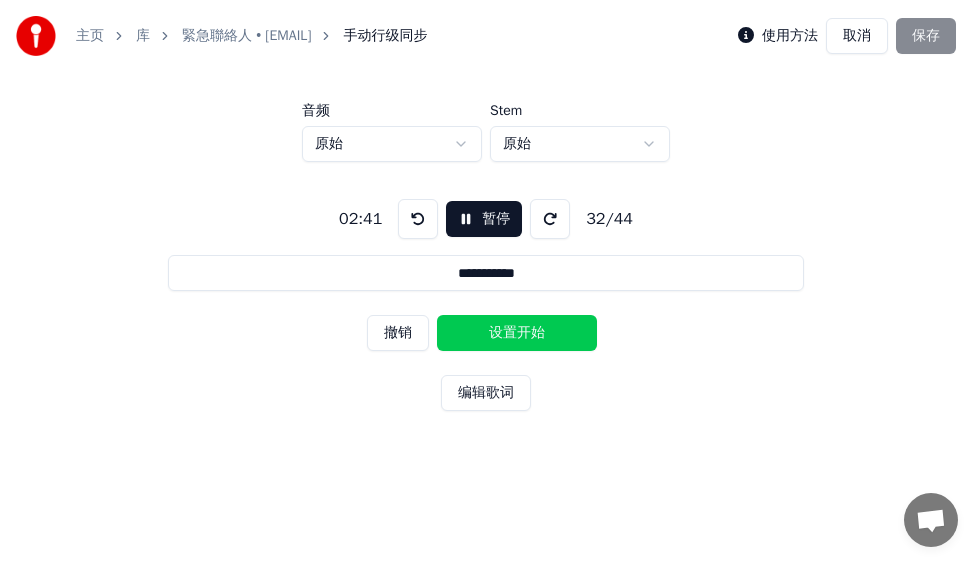 click on "设置开始" at bounding box center [517, 333] 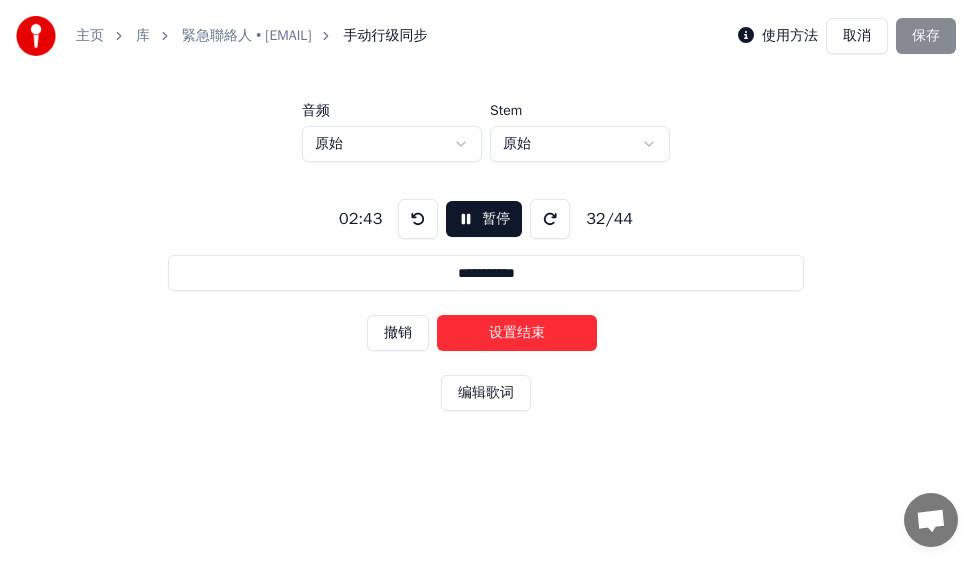 click on "设置结束" at bounding box center [517, 333] 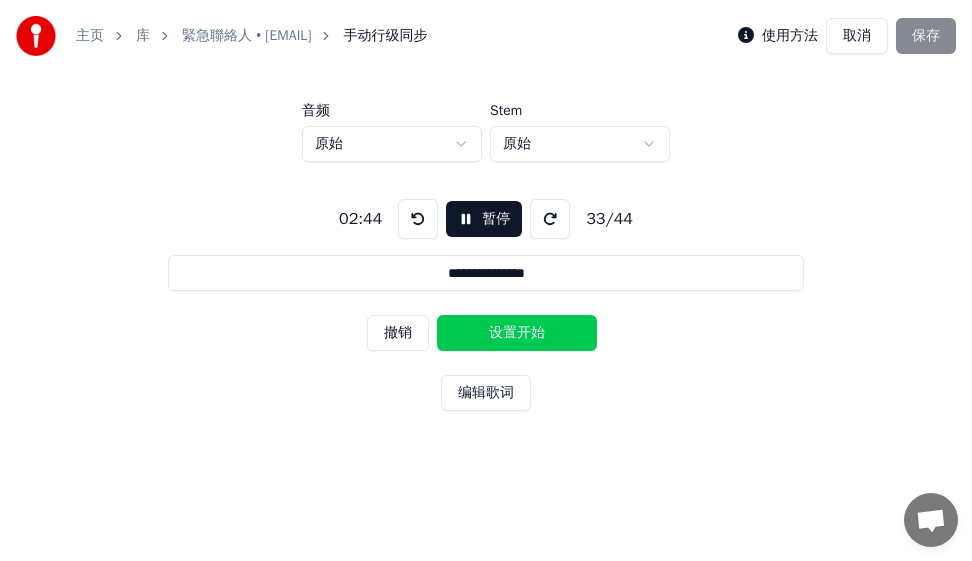 click on "设置开始" at bounding box center [517, 333] 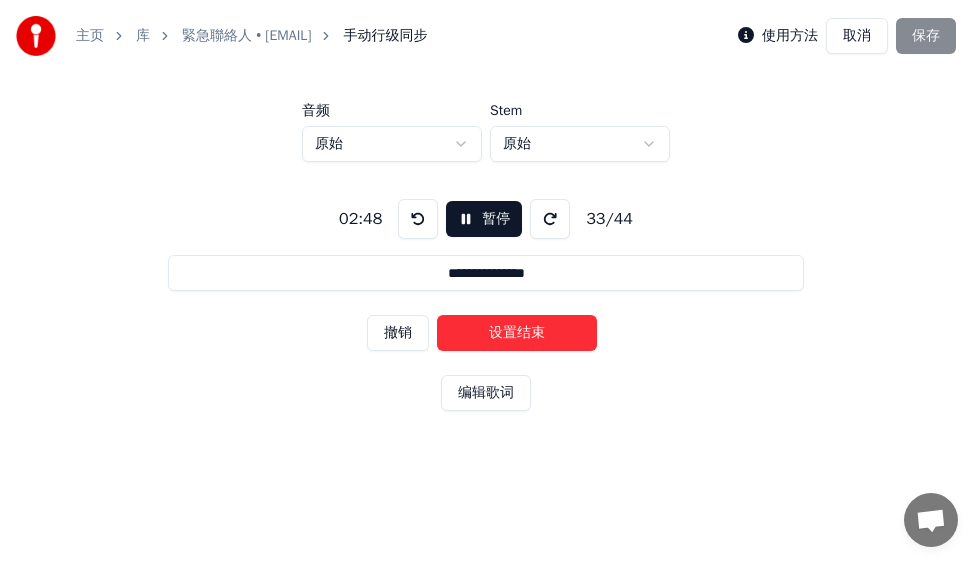 click on "设置结束" at bounding box center (517, 333) 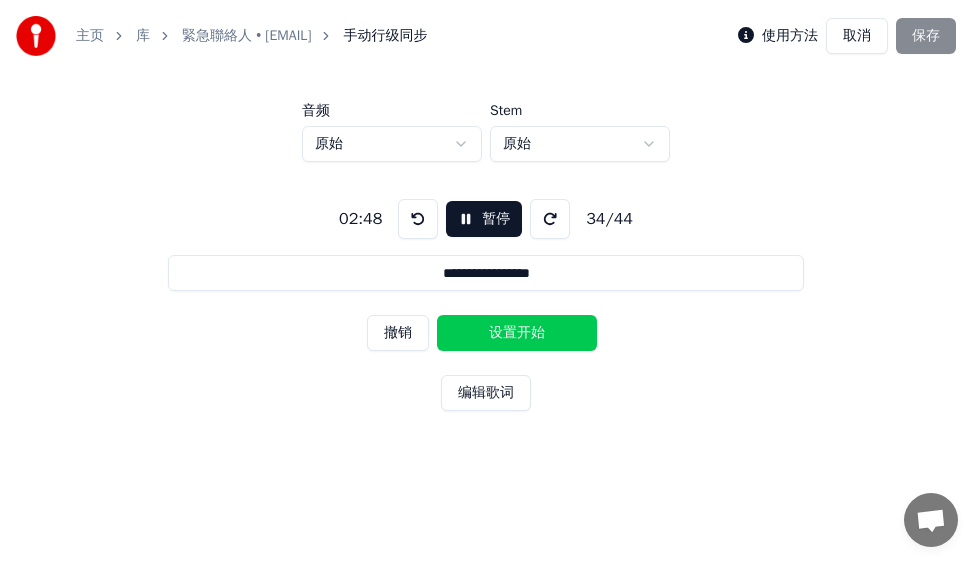 click on "设置开始" at bounding box center (517, 333) 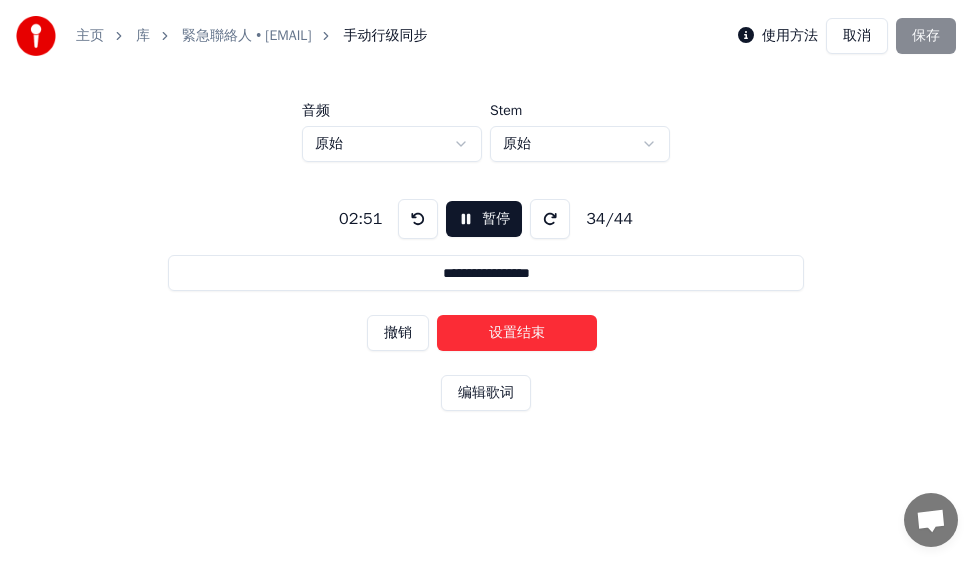 click on "设置结束" at bounding box center [517, 333] 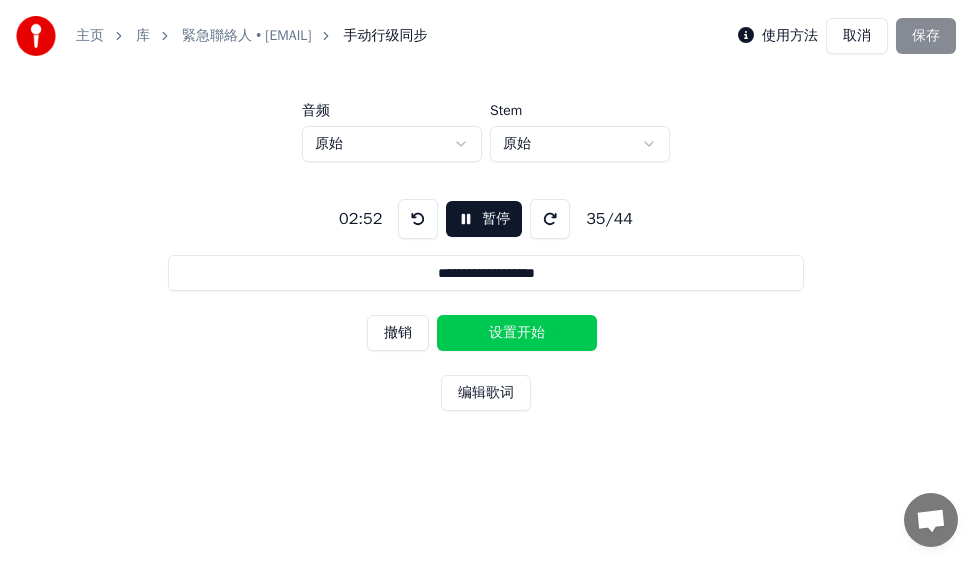 click on "设置开始" at bounding box center [517, 333] 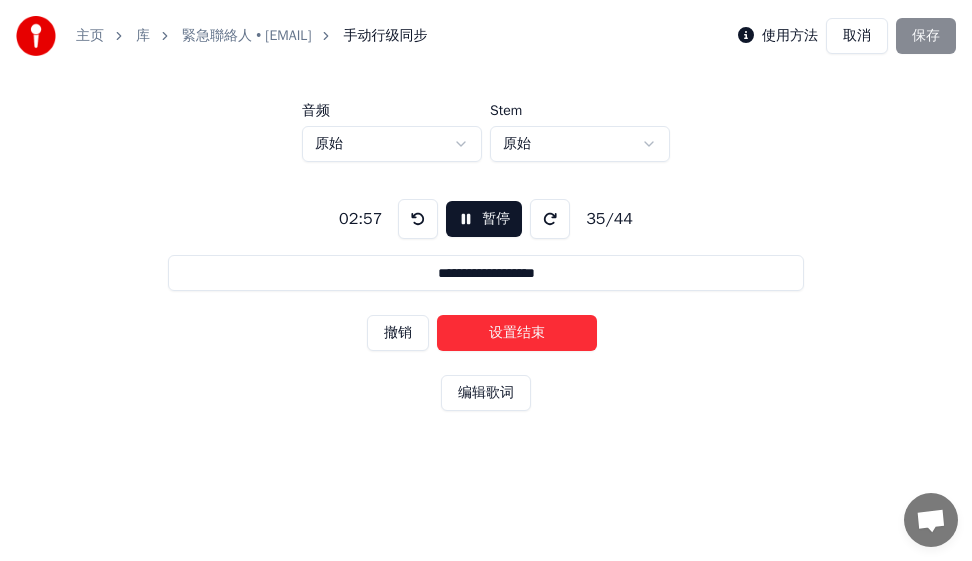 click on "设置结束" at bounding box center (517, 333) 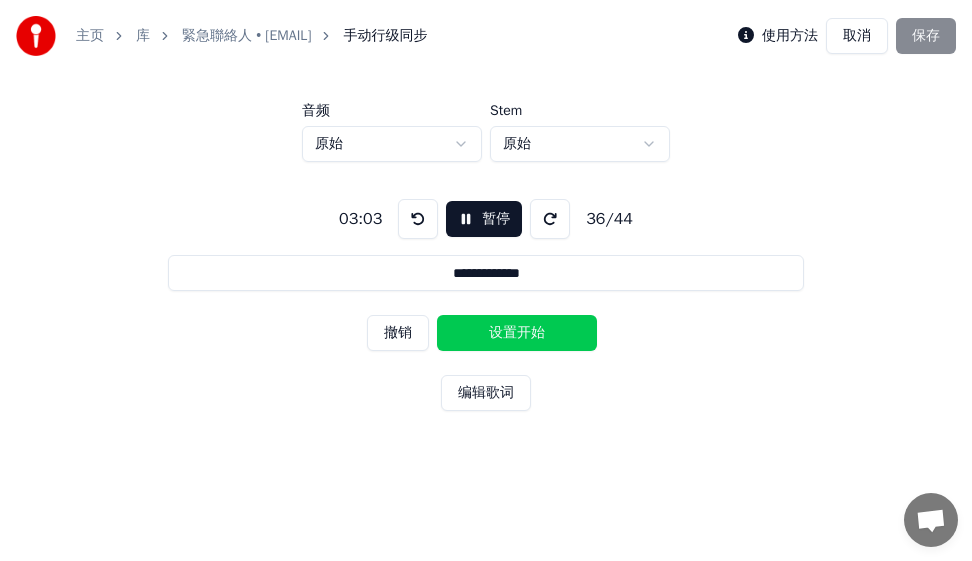 click on "设置开始" at bounding box center [517, 333] 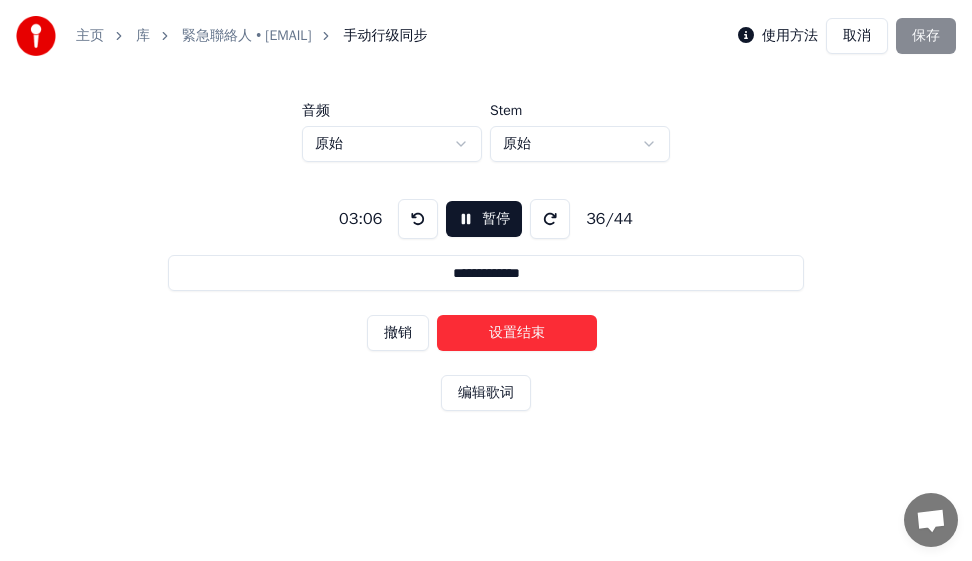 click on "设置结束" at bounding box center [517, 333] 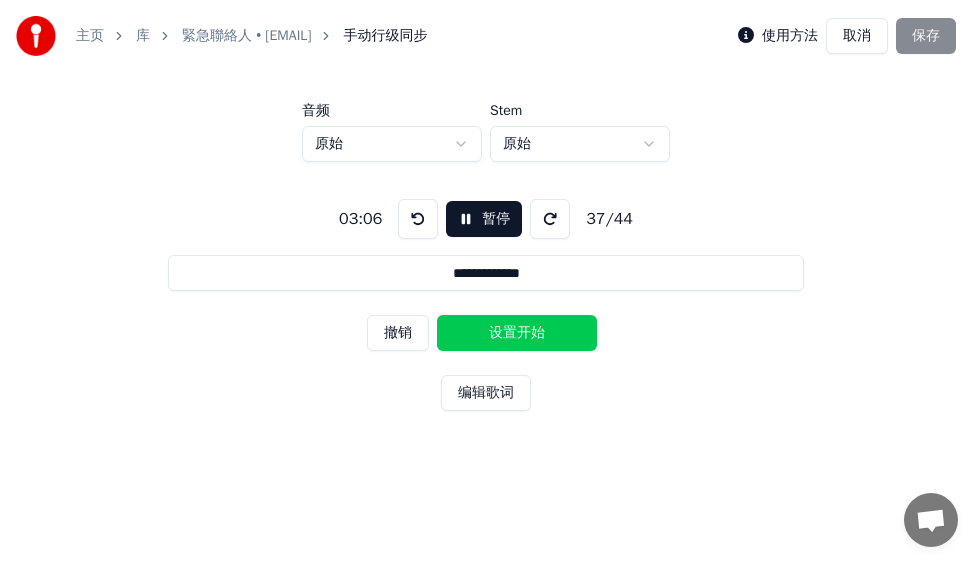 click on "设置开始" at bounding box center (517, 333) 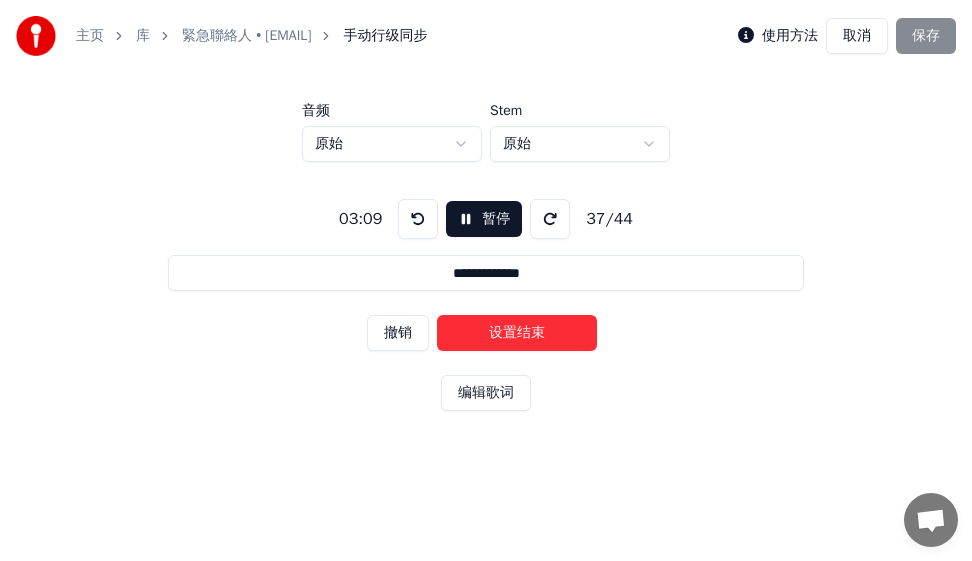click on "设置结束" at bounding box center [517, 333] 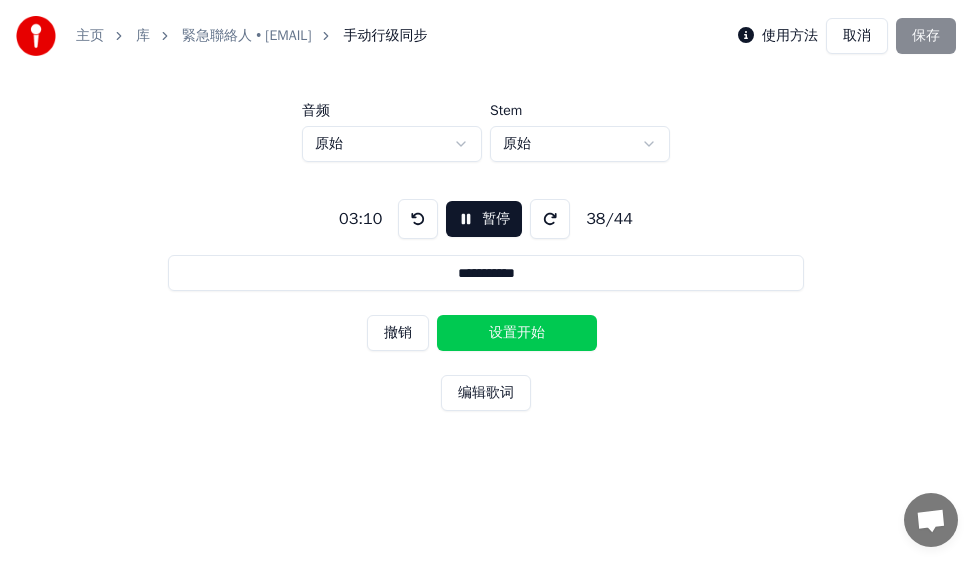 click on "设置开始" at bounding box center [517, 333] 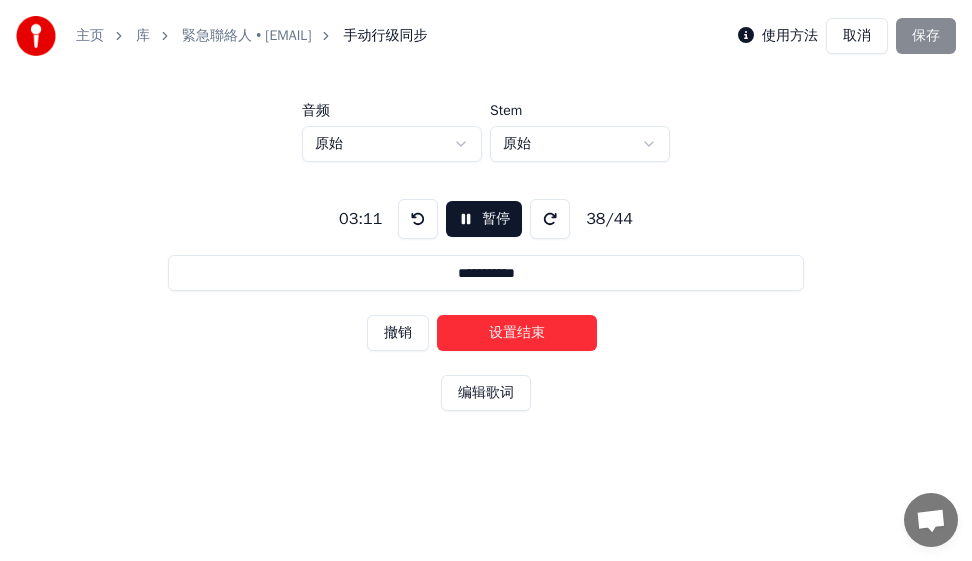 click on "设置结束" at bounding box center (517, 333) 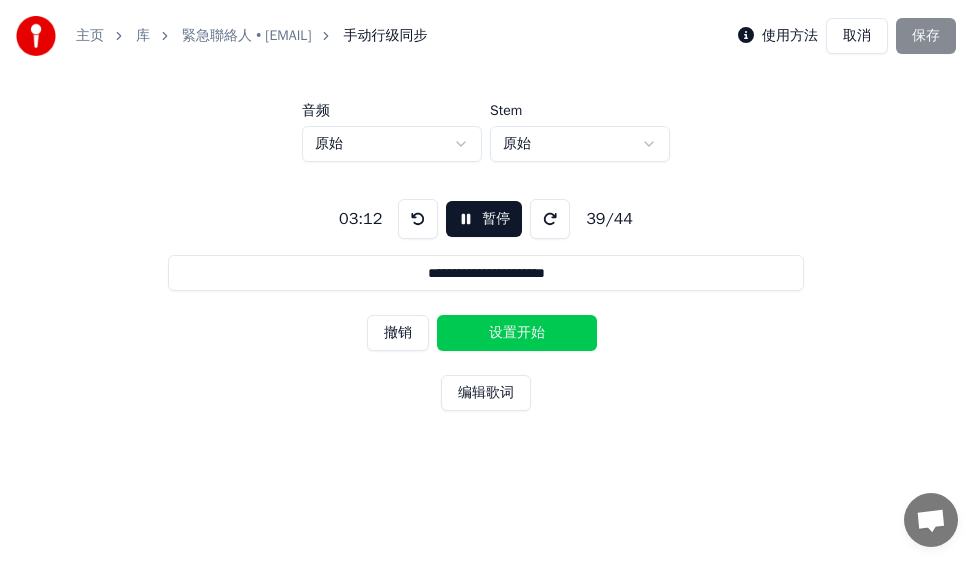 click on "设置开始" at bounding box center (517, 333) 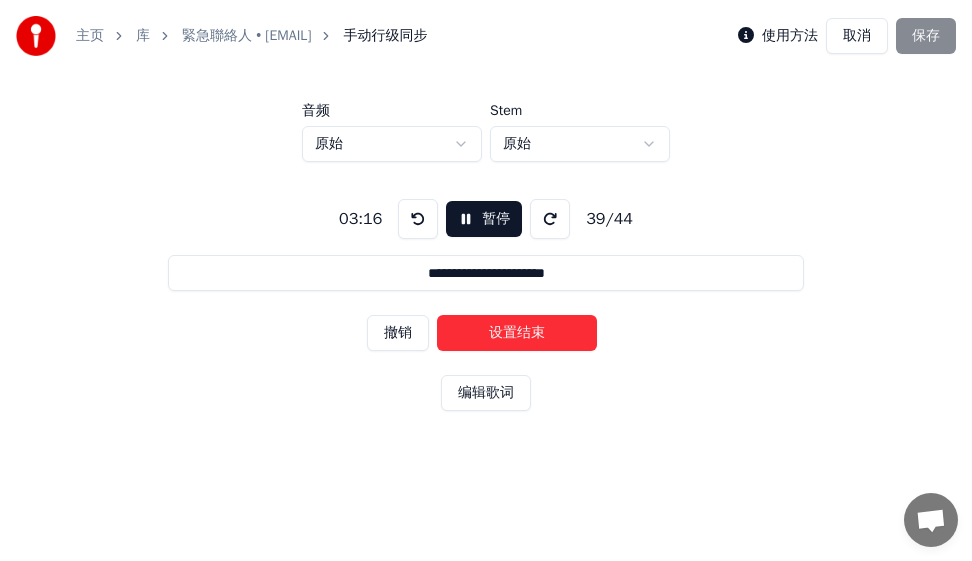 click on "设置结束" at bounding box center (517, 333) 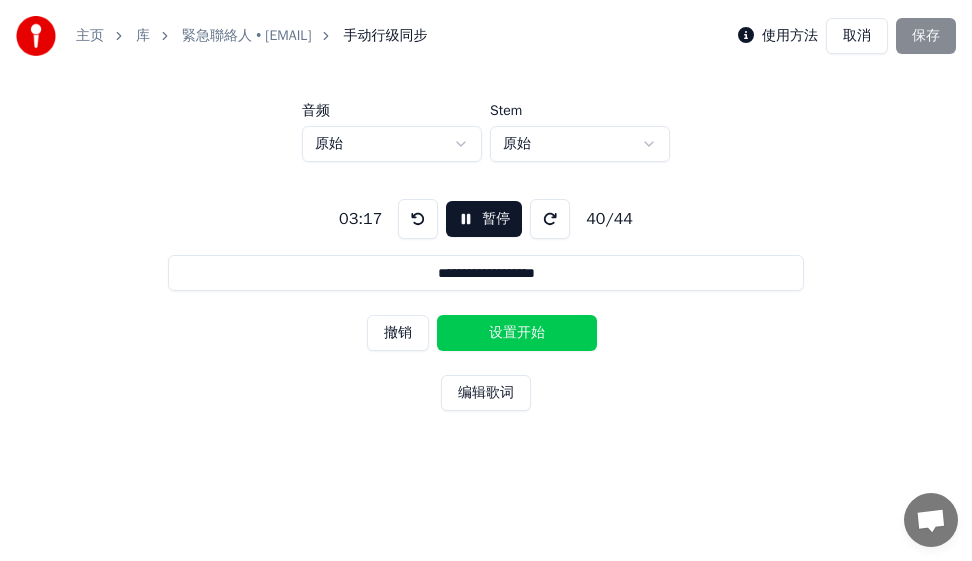 click on "设置开始" at bounding box center [517, 333] 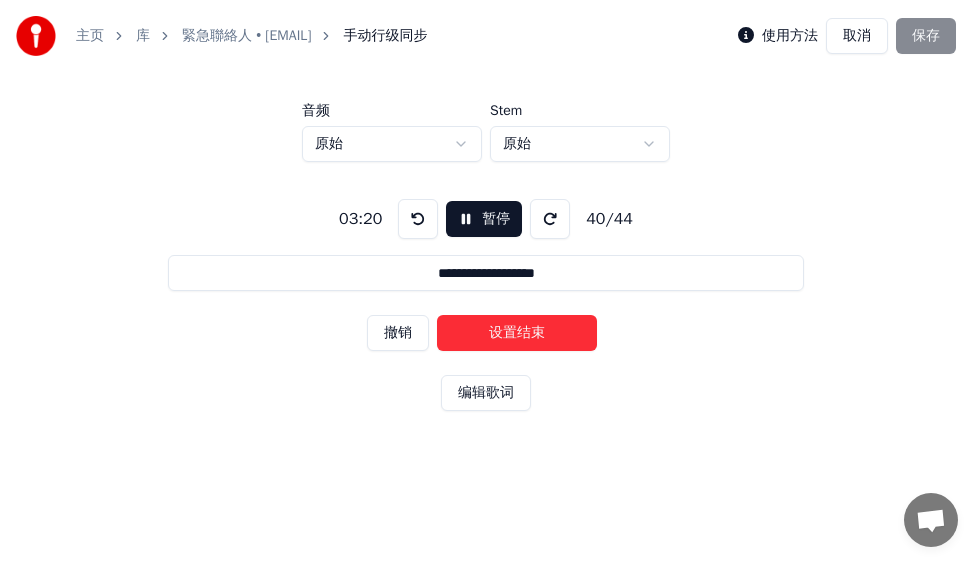 click on "设置结束" at bounding box center (517, 333) 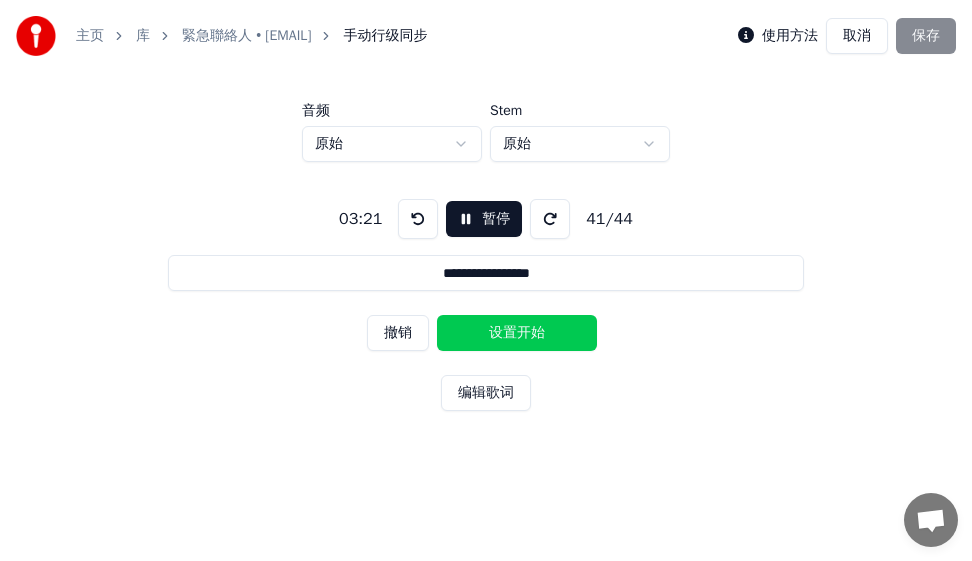 click on "设置开始" at bounding box center (517, 333) 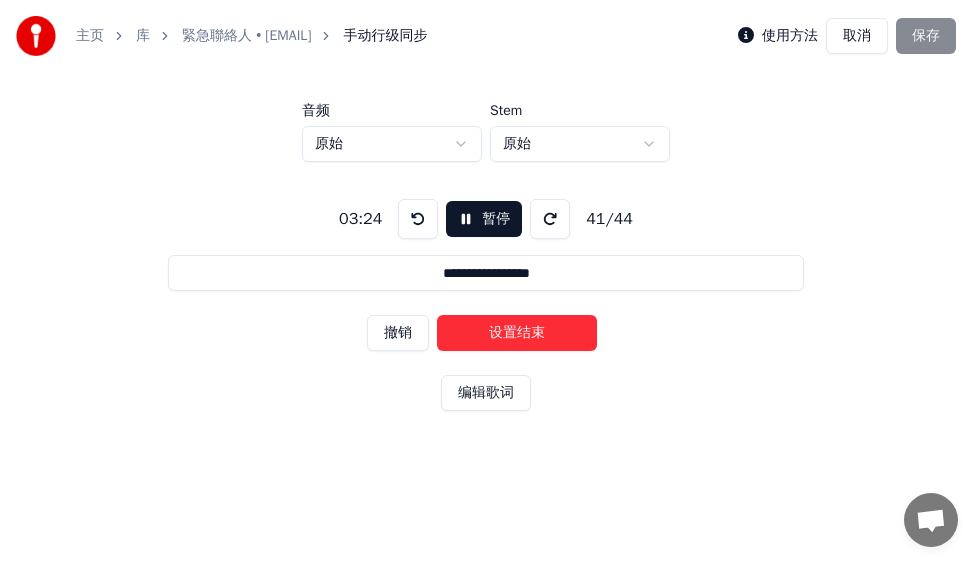 click on "设置结束" at bounding box center [517, 333] 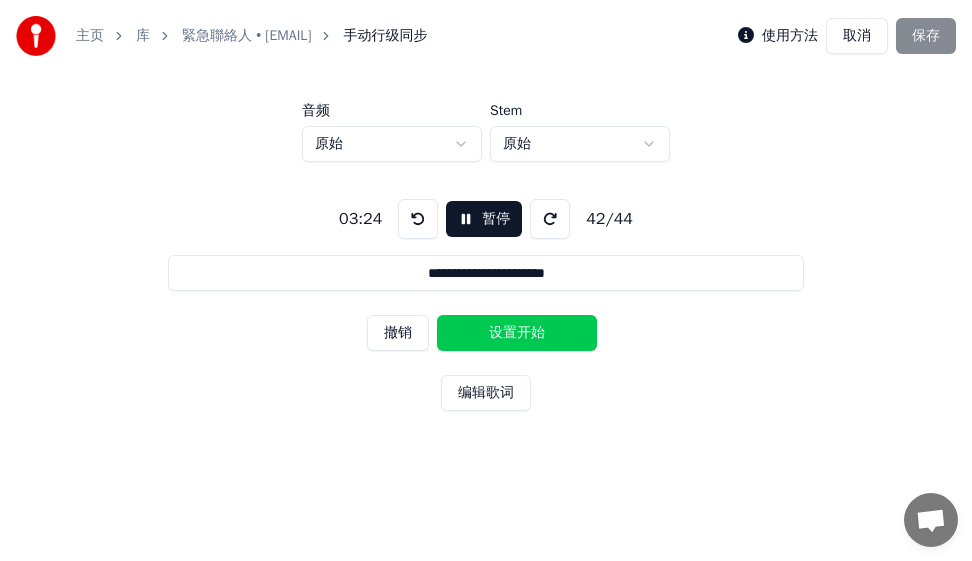 click on "设置开始" at bounding box center [517, 333] 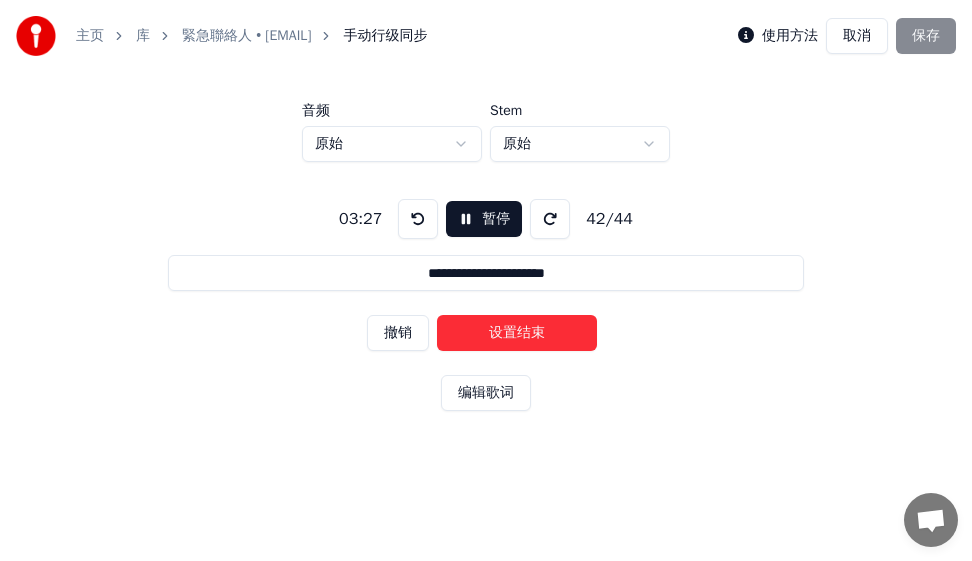 click on "设置结束" at bounding box center (517, 333) 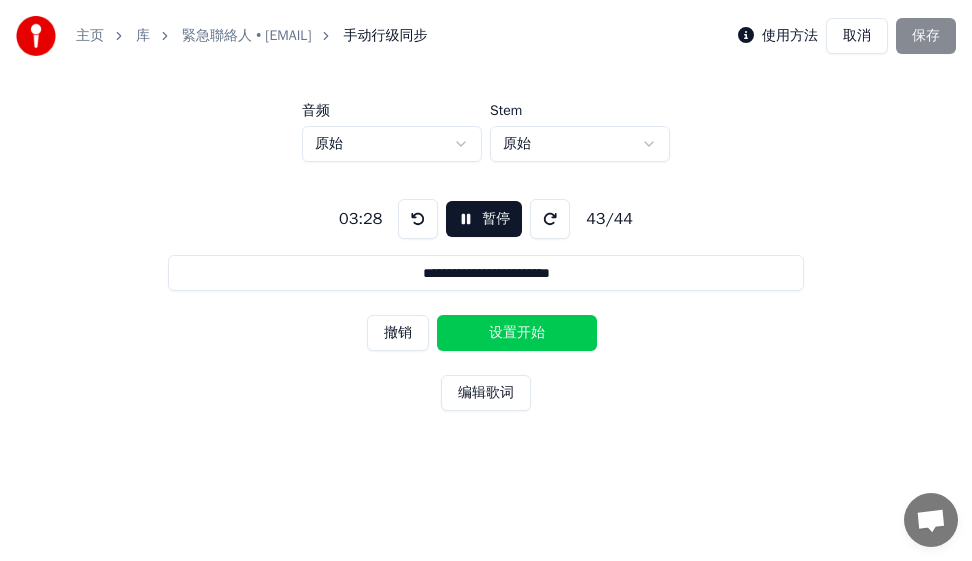 click on "设置开始" at bounding box center (517, 333) 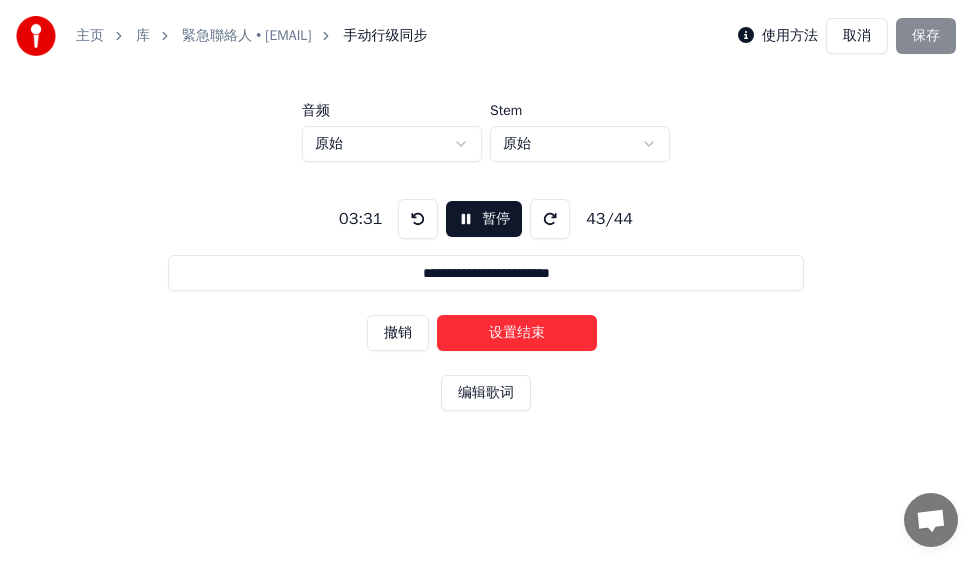 click on "设置结束" at bounding box center [517, 333] 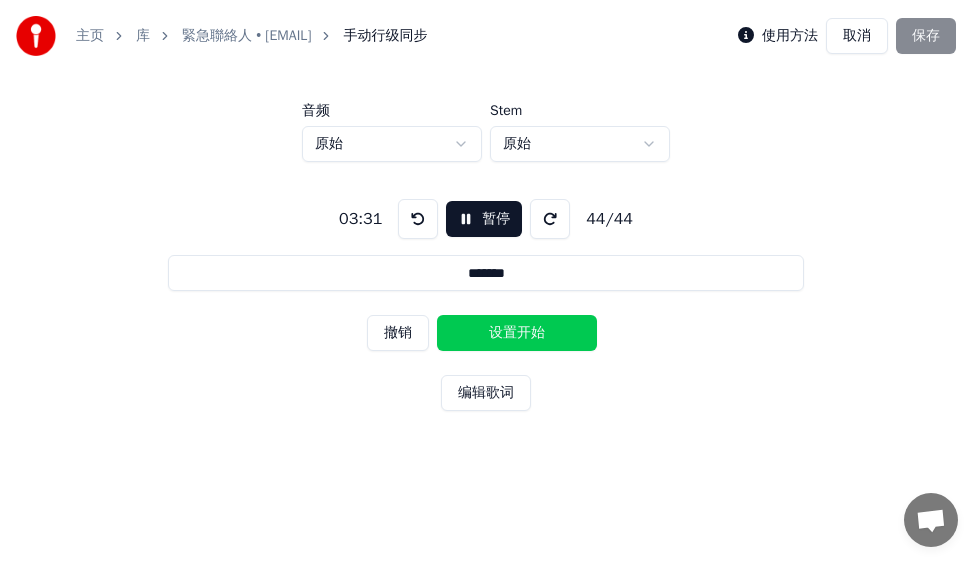 click on "设置开始" at bounding box center [517, 333] 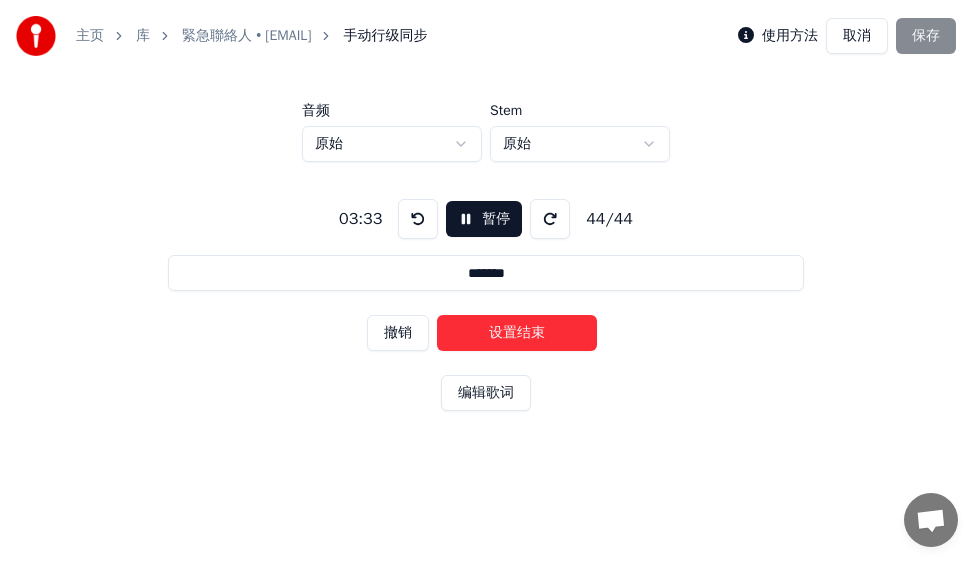 click on "设置结束" at bounding box center [517, 333] 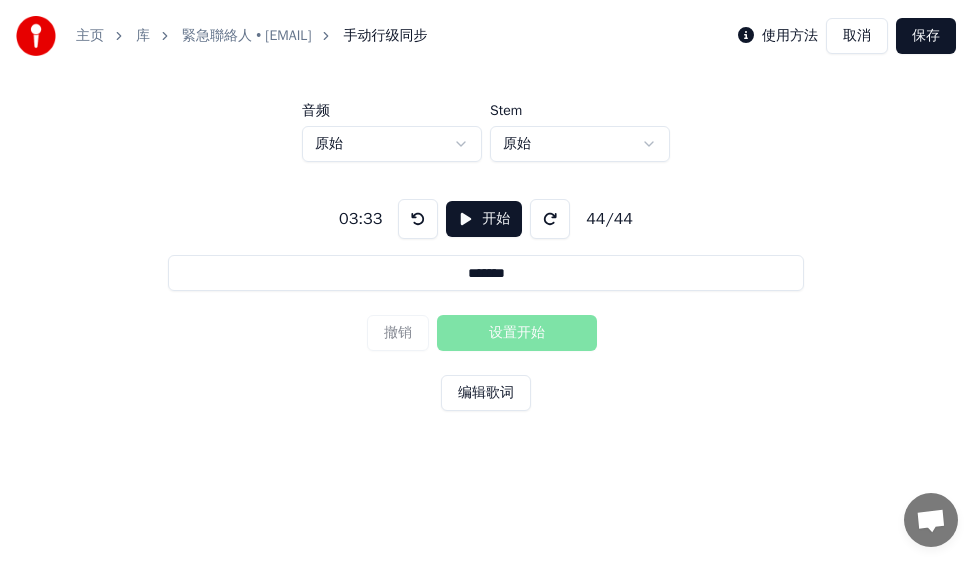 click on "保存" at bounding box center (926, 36) 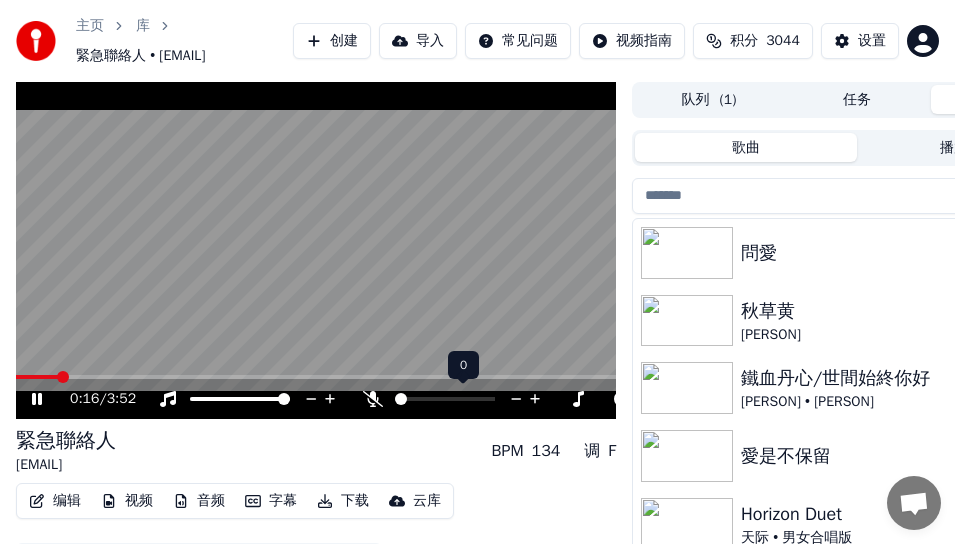 click 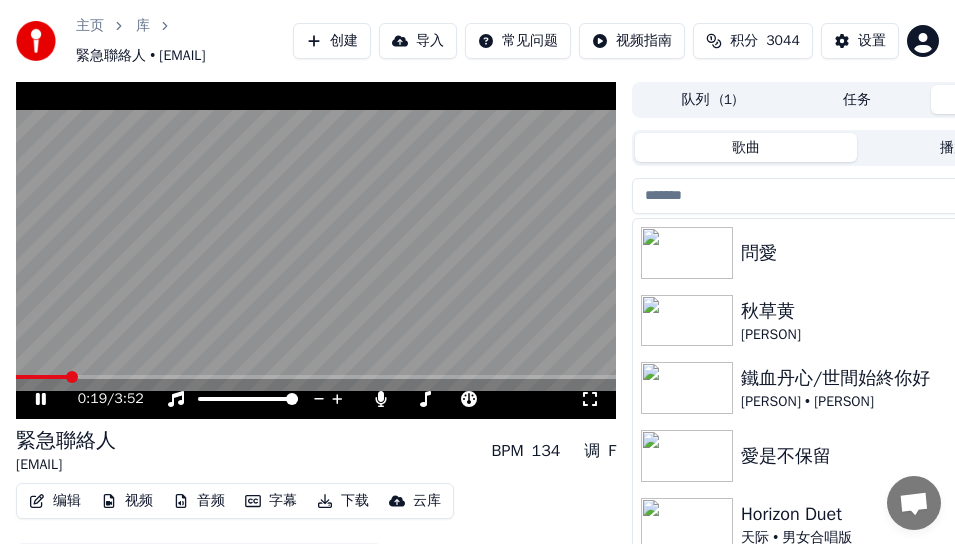 click at bounding box center (316, 251) 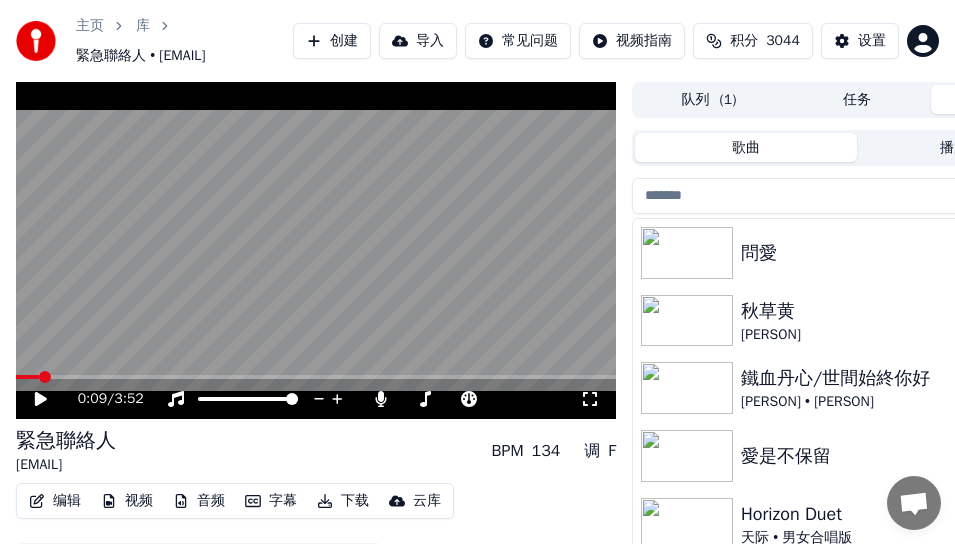 click at bounding box center [45, 377] 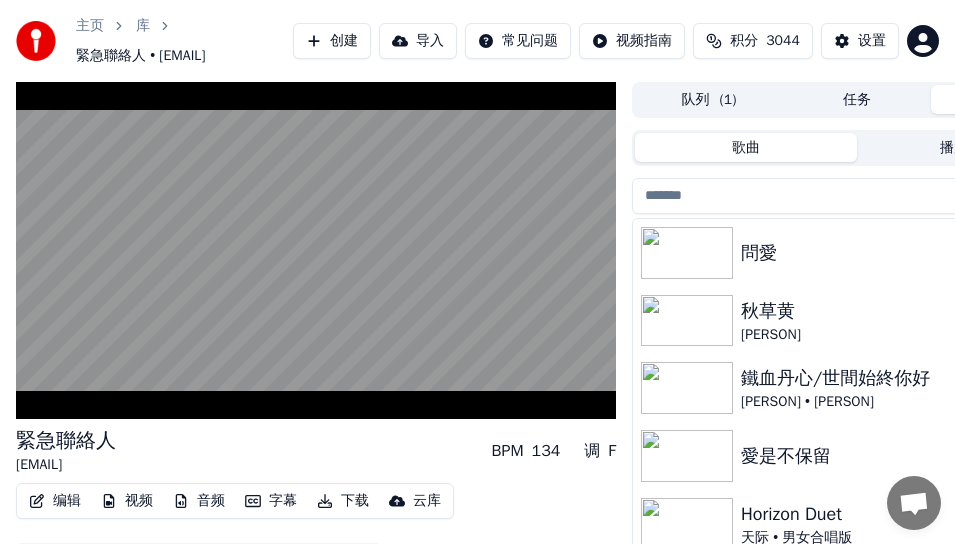 click on "编辑" at bounding box center (55, 501) 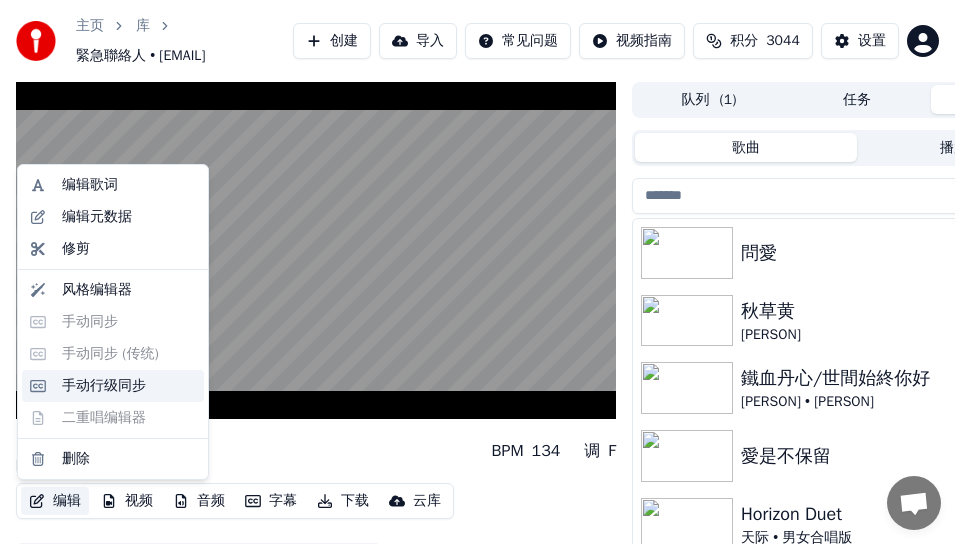 click on "手动行级同步" at bounding box center [104, 386] 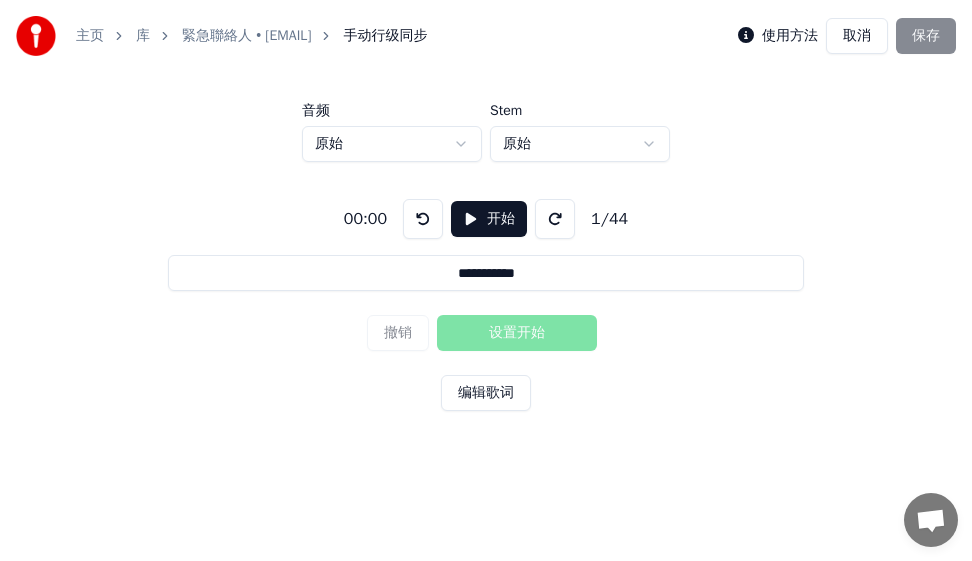click on "开始" at bounding box center (489, 219) 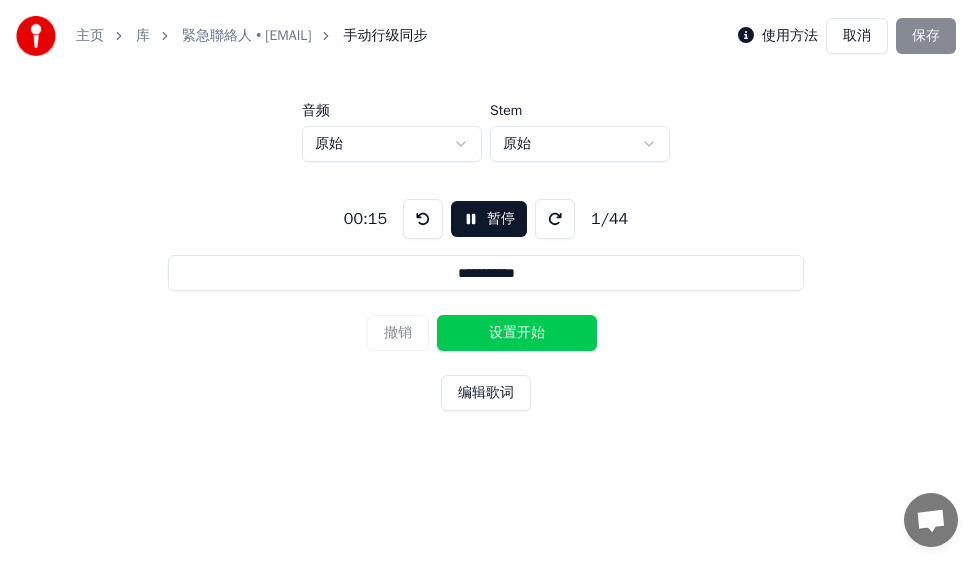 click on "设置开始" at bounding box center (517, 333) 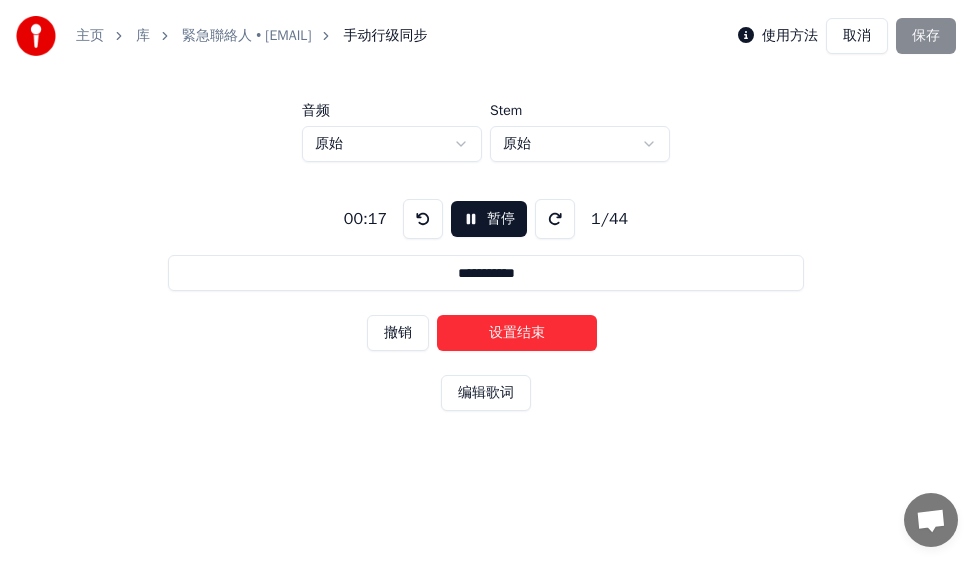 click on "设置结束" at bounding box center [517, 333] 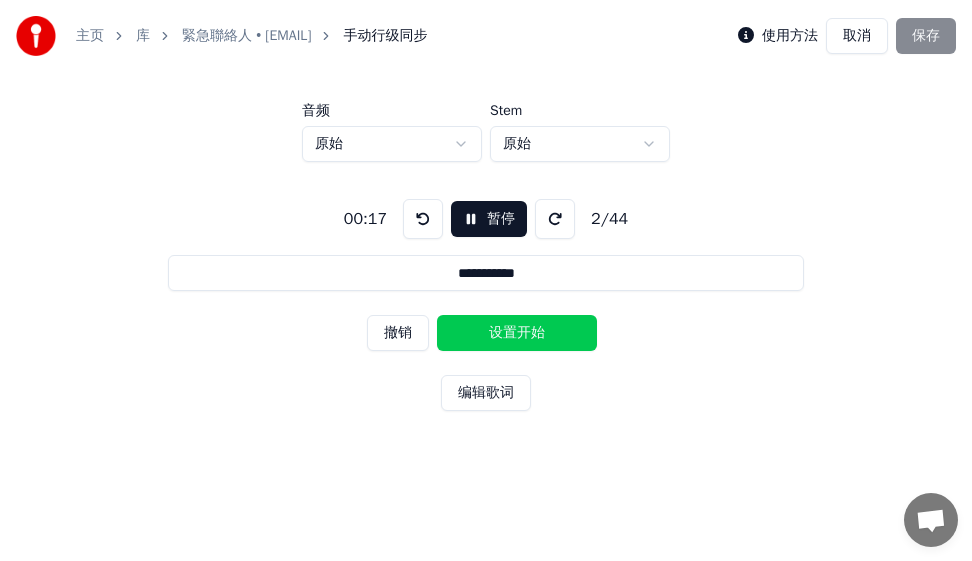 click on "设置开始" at bounding box center (517, 333) 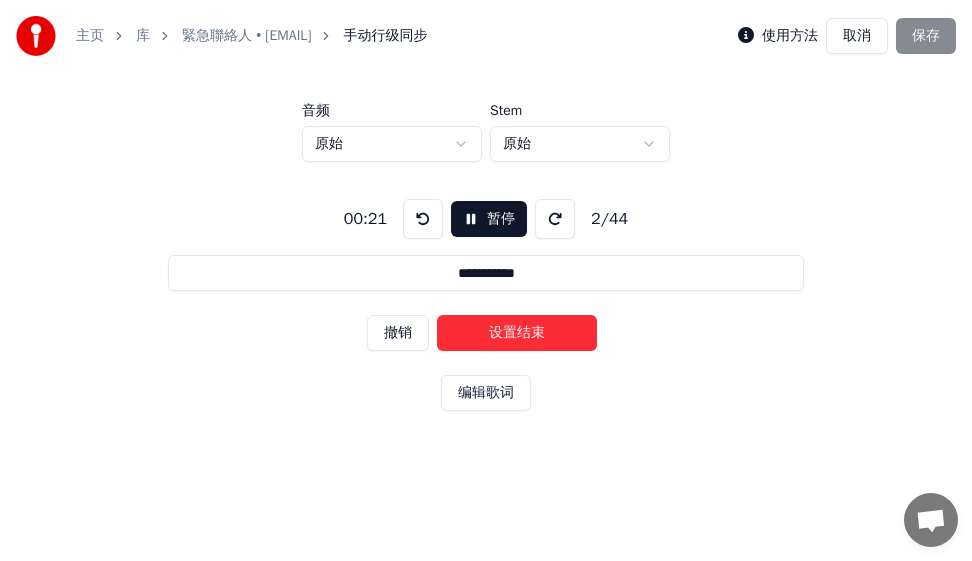 click on "设置结束" at bounding box center [517, 333] 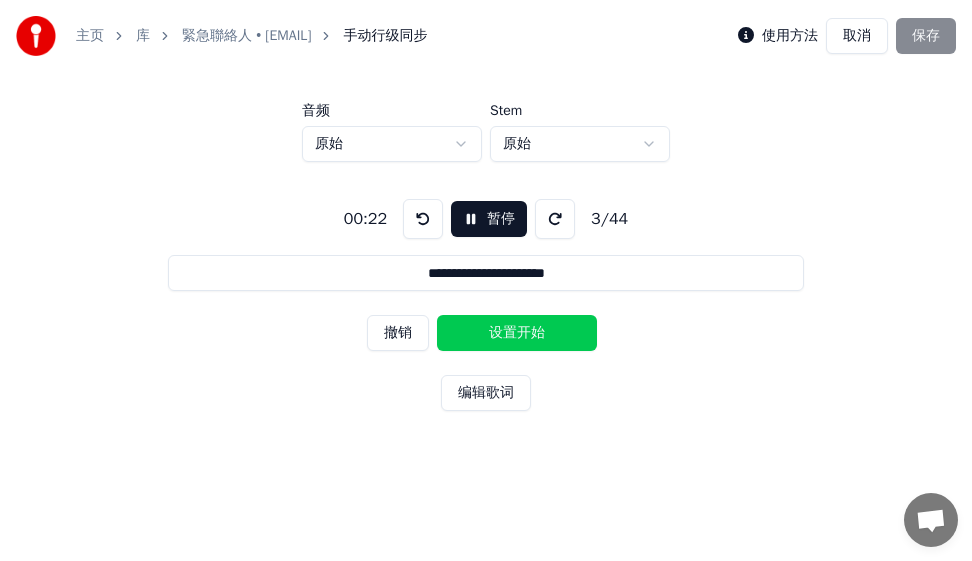 click on "设置开始" at bounding box center (517, 333) 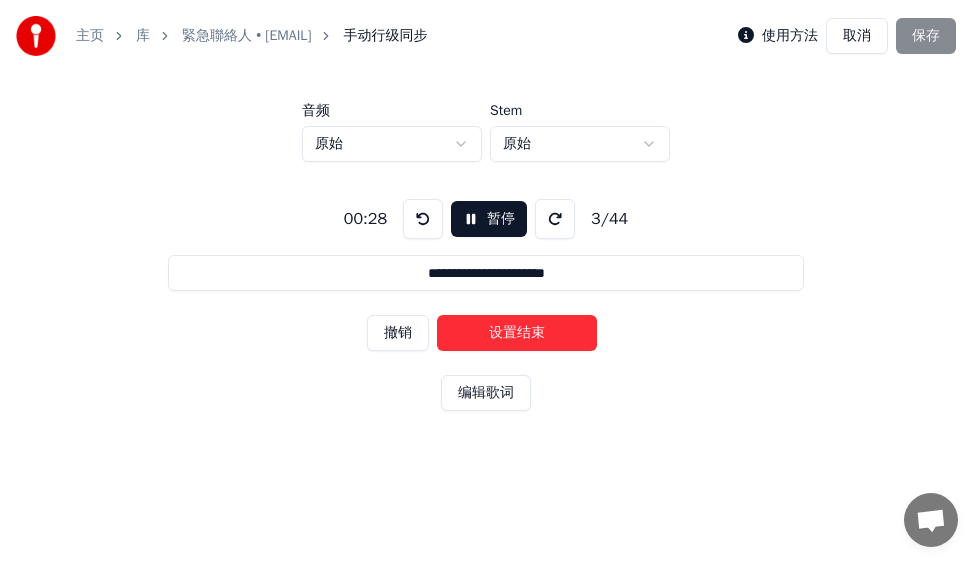 click on "设置结束" at bounding box center [517, 333] 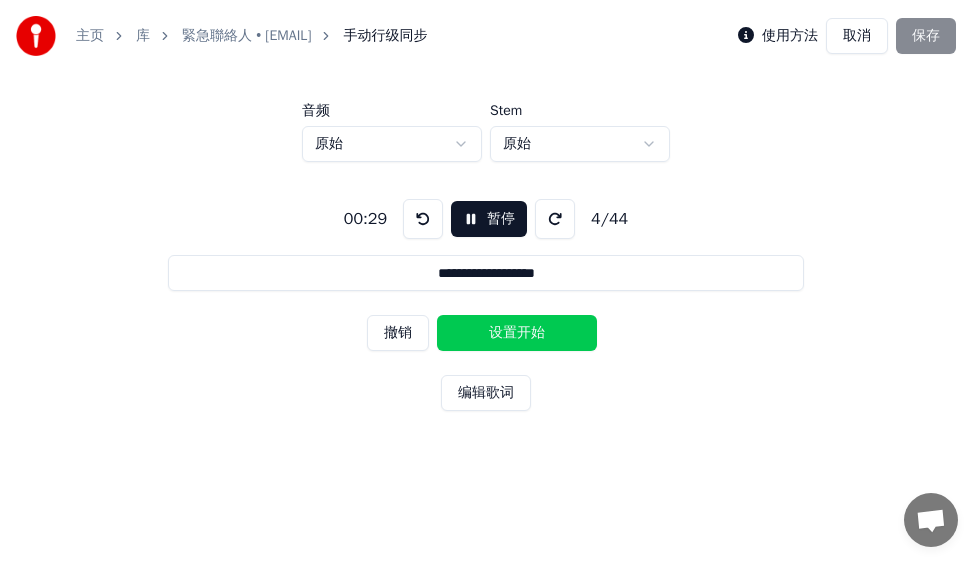 click on "设置开始" at bounding box center [517, 333] 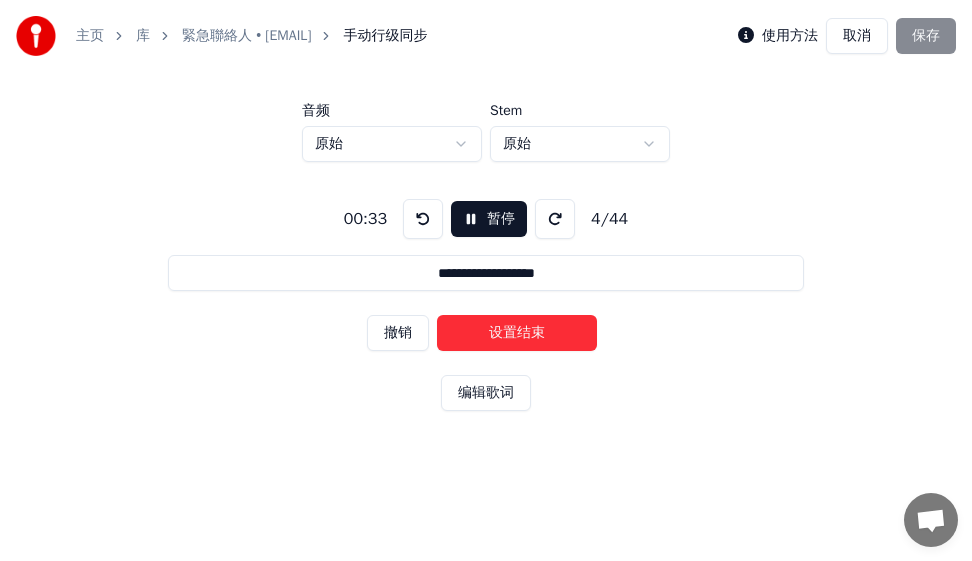 click on "设置结束" at bounding box center (517, 333) 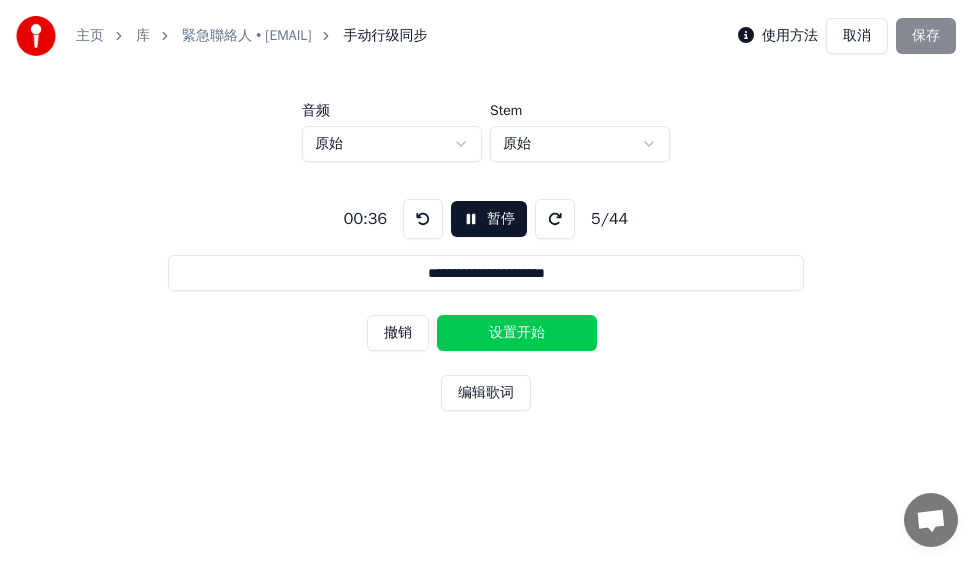 click on "设置开始" at bounding box center (517, 333) 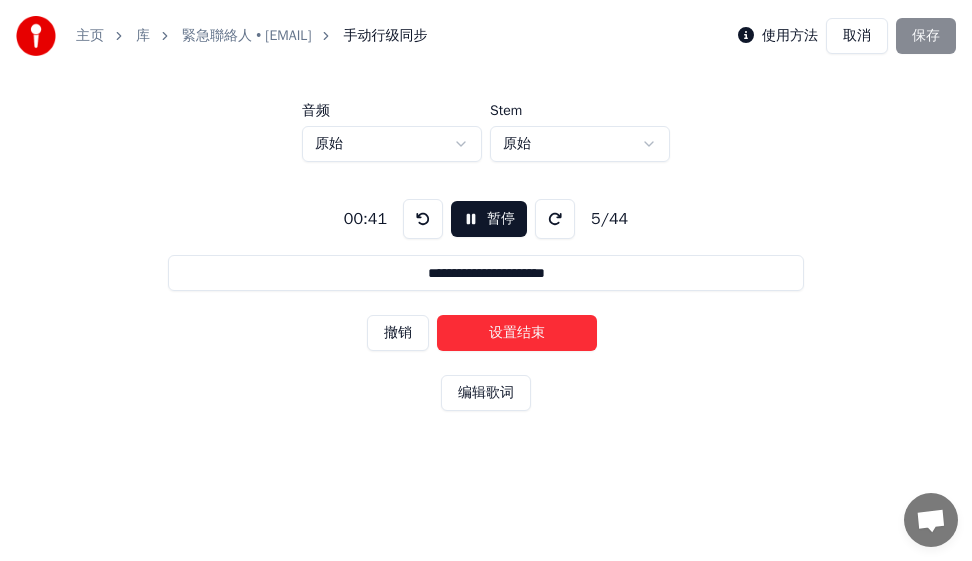 click on "设置结束" at bounding box center (517, 333) 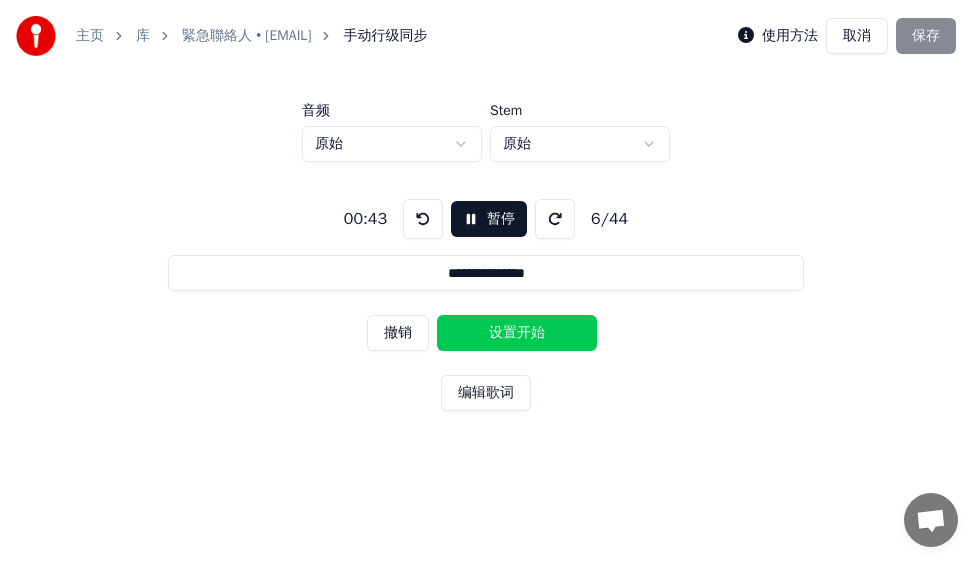 click on "设置开始" at bounding box center [517, 333] 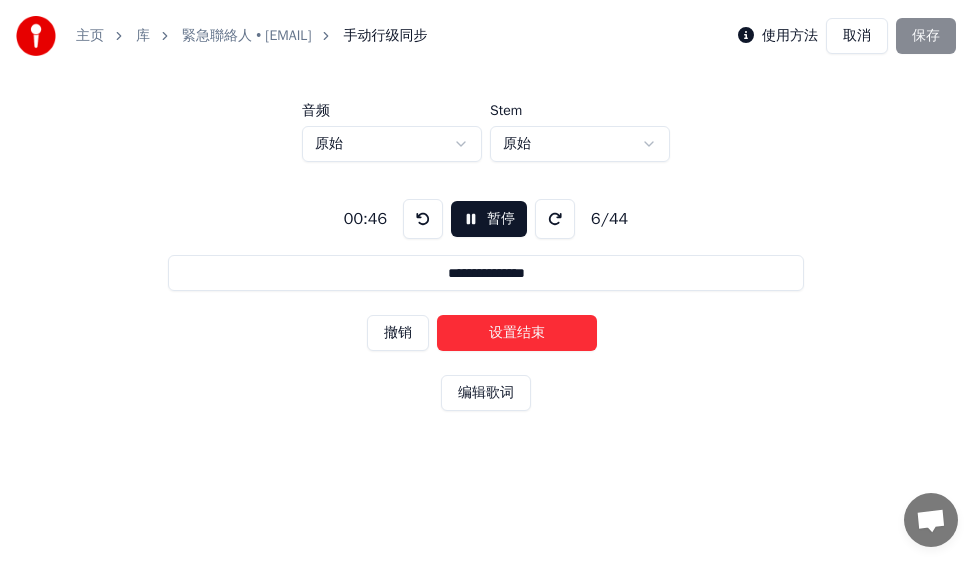 click on "设置结束" at bounding box center [517, 333] 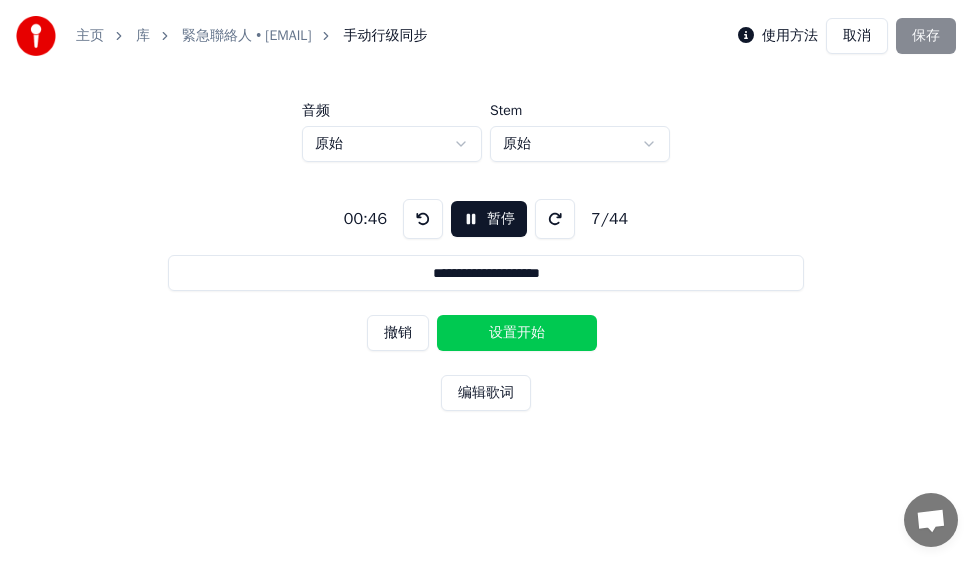 click on "设置开始" at bounding box center [517, 333] 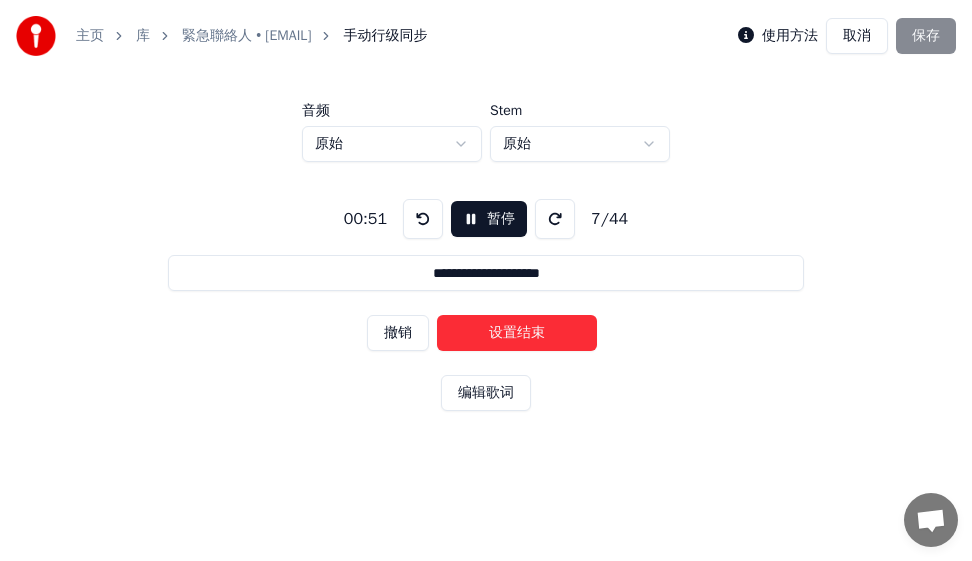 click on "设置结束" at bounding box center (517, 333) 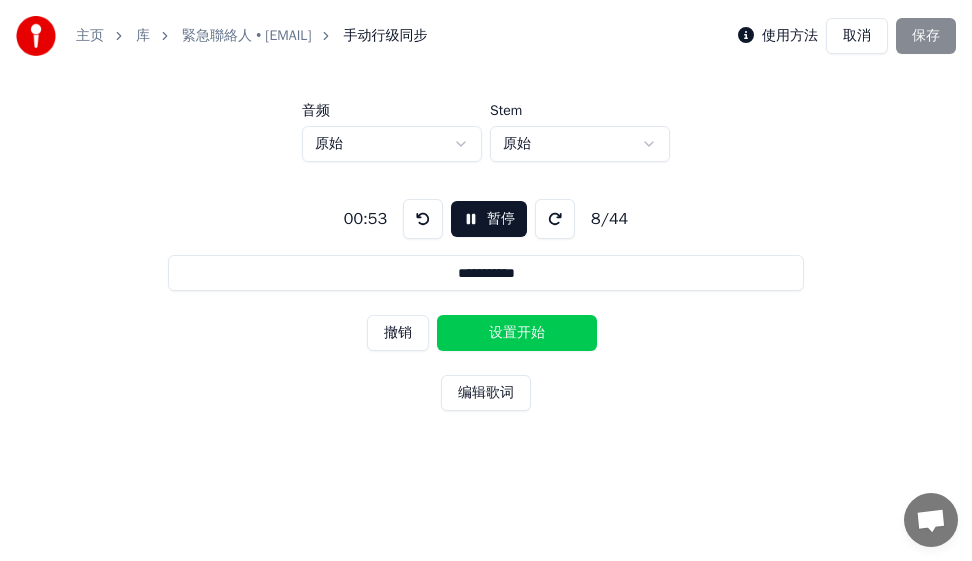 click on "设置开始" at bounding box center [517, 333] 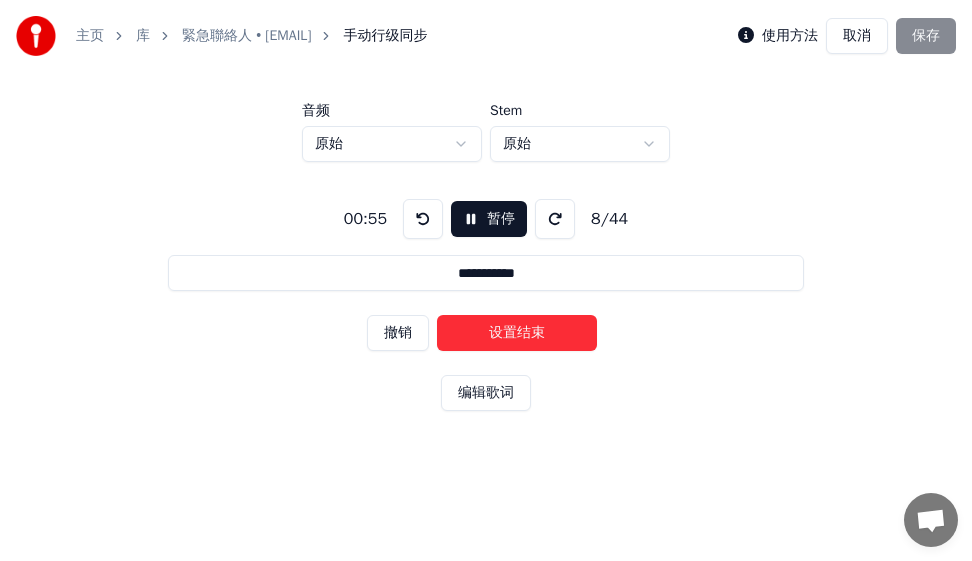 click on "设置结束" at bounding box center (517, 333) 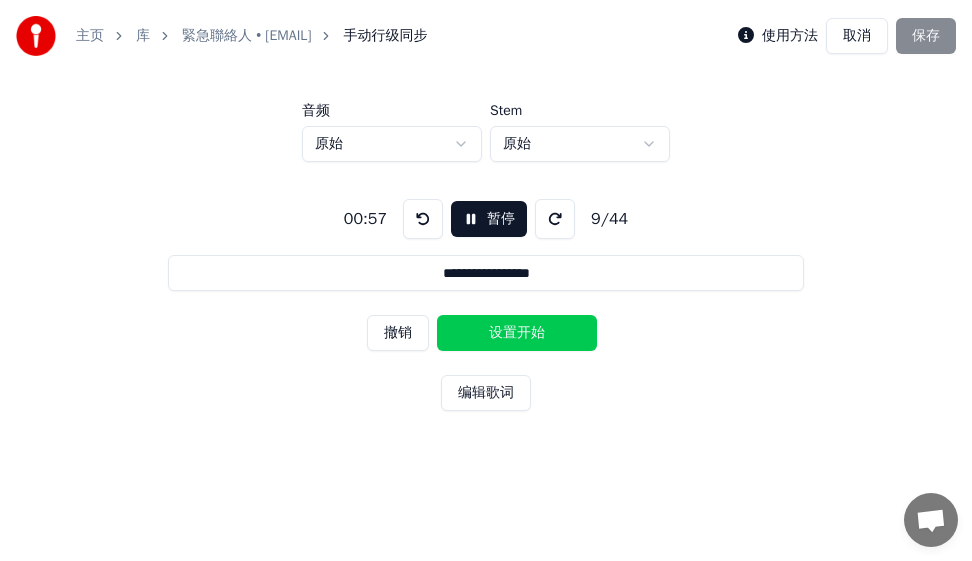 click on "设置开始" at bounding box center [517, 333] 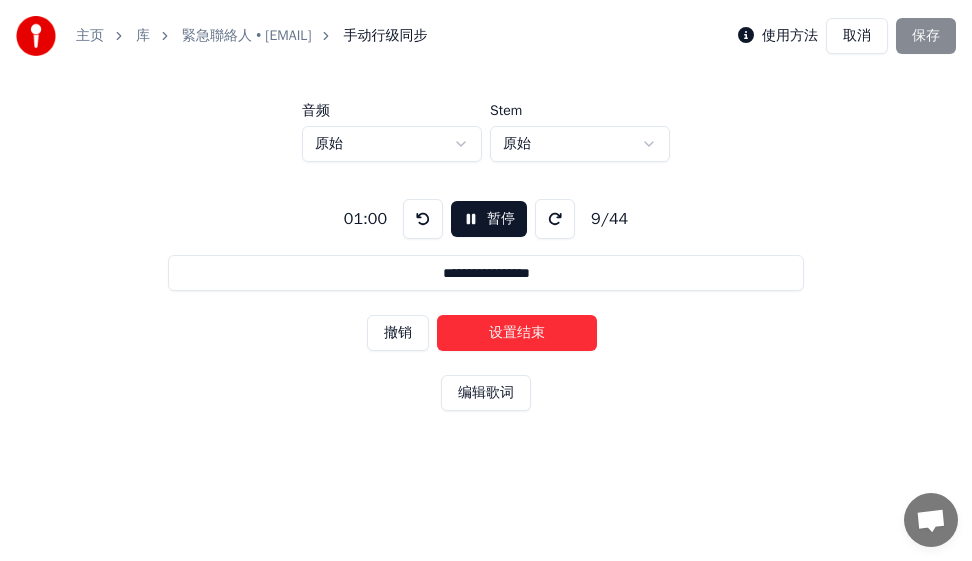 click on "设置结束" at bounding box center [517, 333] 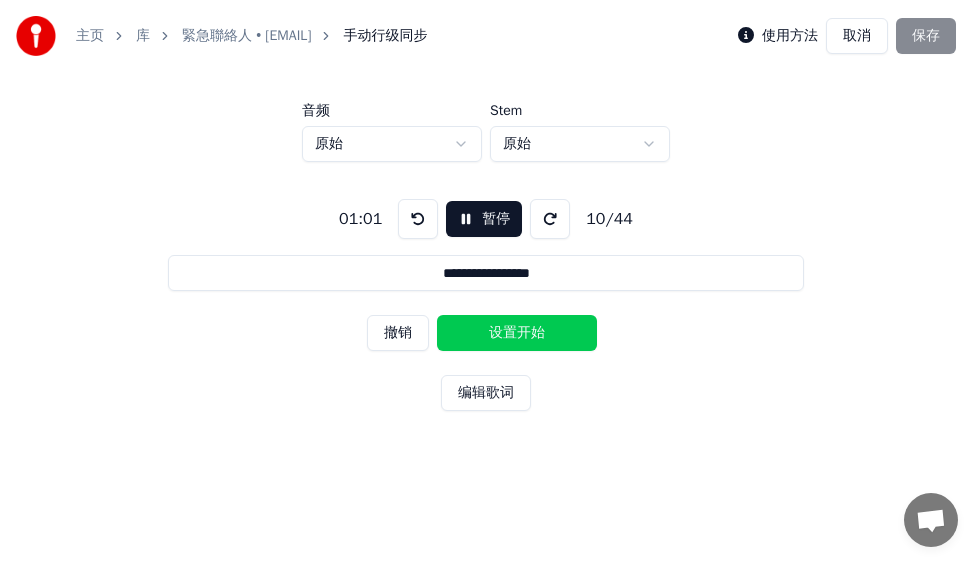 click on "设置开始" at bounding box center (517, 333) 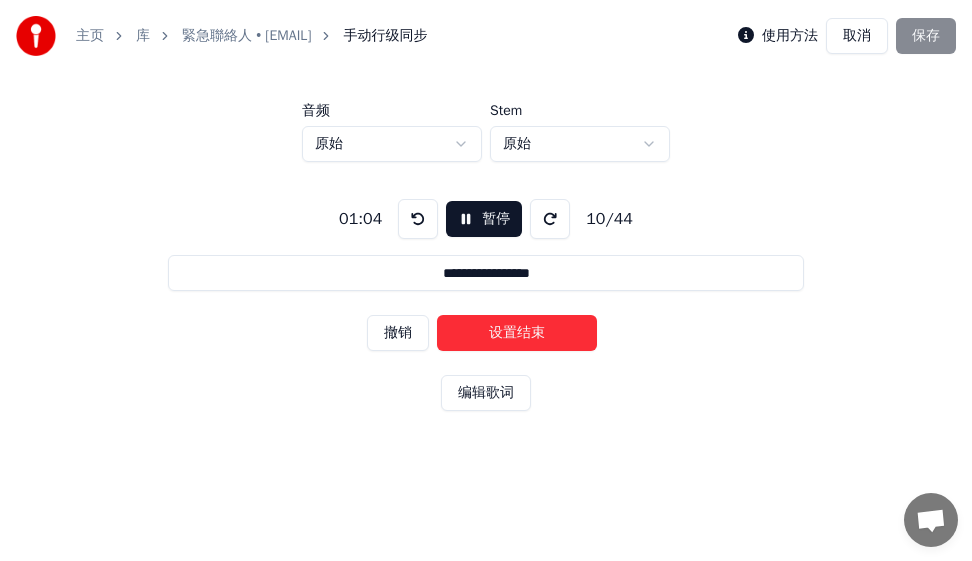 click on "设置结束" at bounding box center (517, 333) 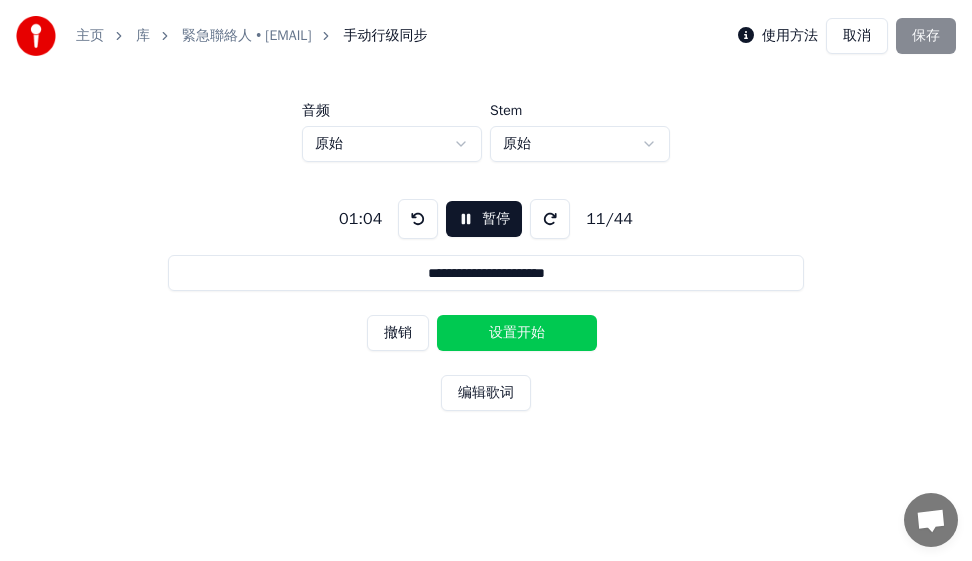 click on "设置开始" at bounding box center [517, 333] 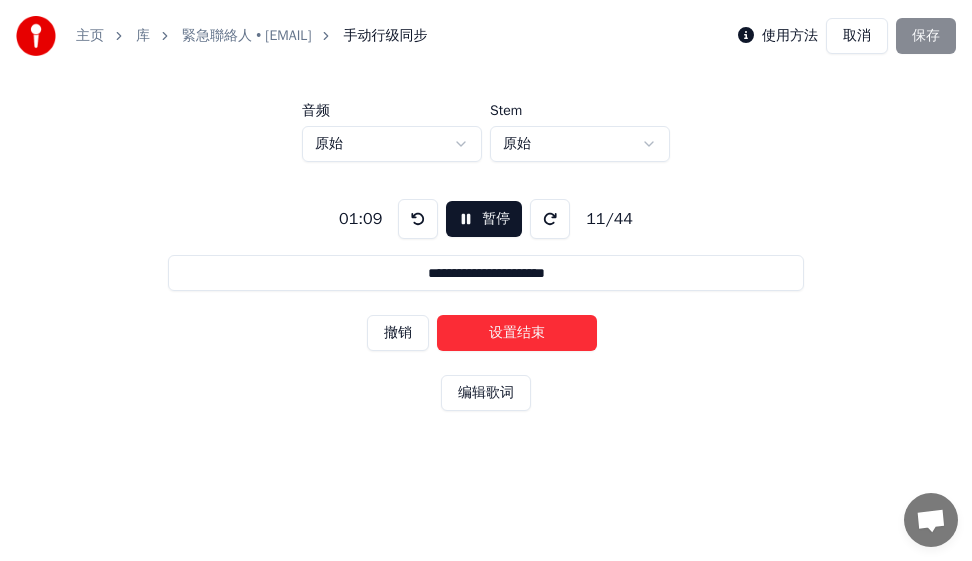 click on "设置结束" at bounding box center (517, 333) 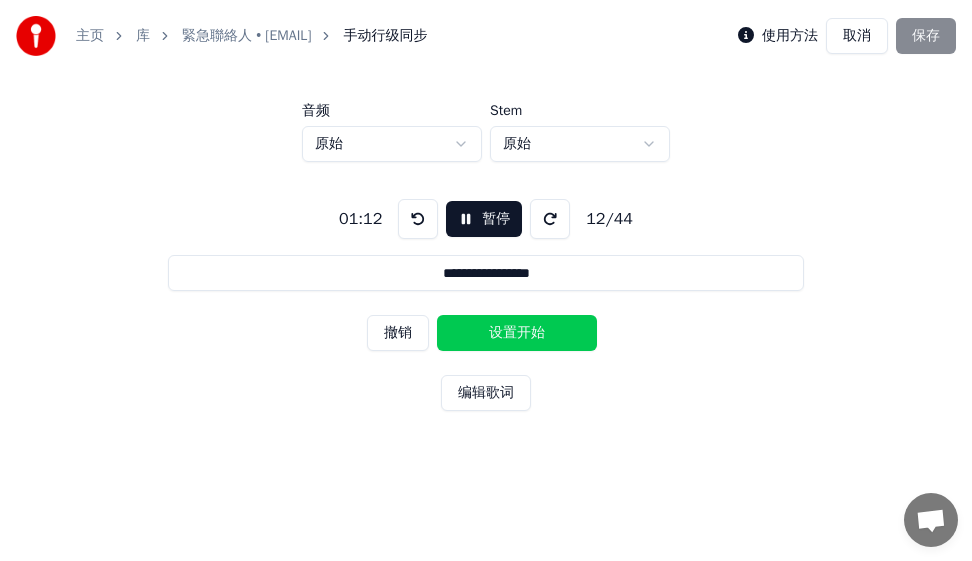 click on "设置开始" at bounding box center [517, 333] 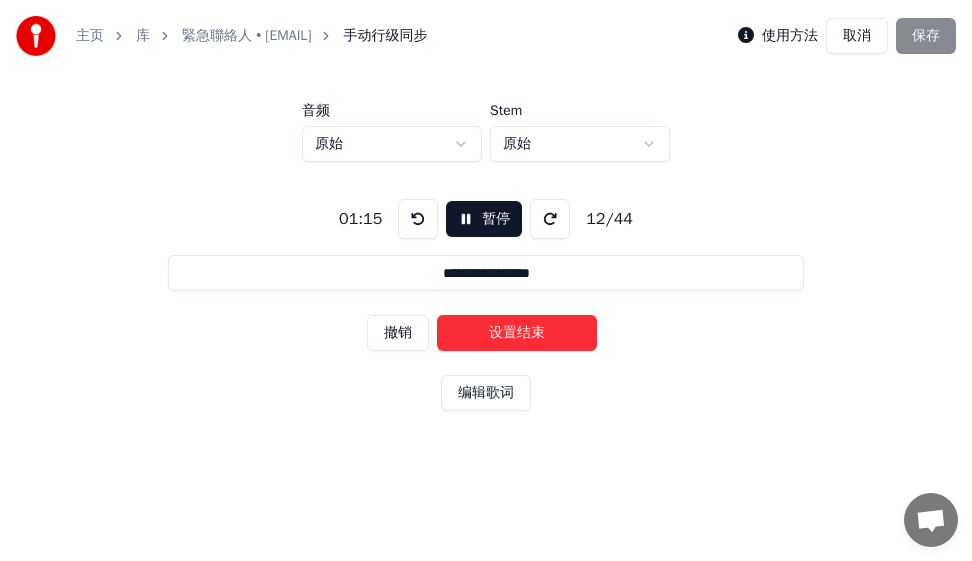 click on "设置结束" at bounding box center (517, 333) 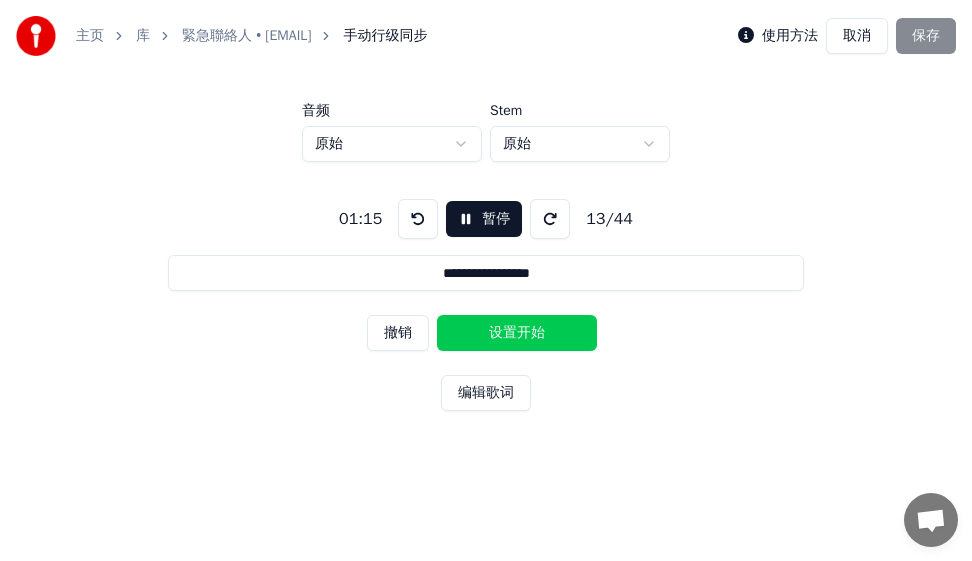 click on "设置开始" at bounding box center [517, 333] 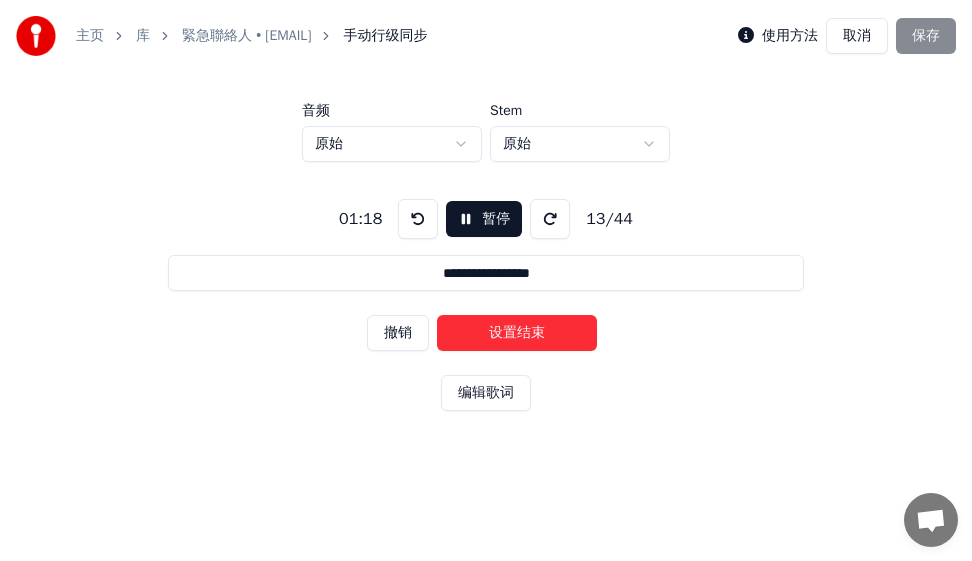 click on "设置结束" at bounding box center [517, 333] 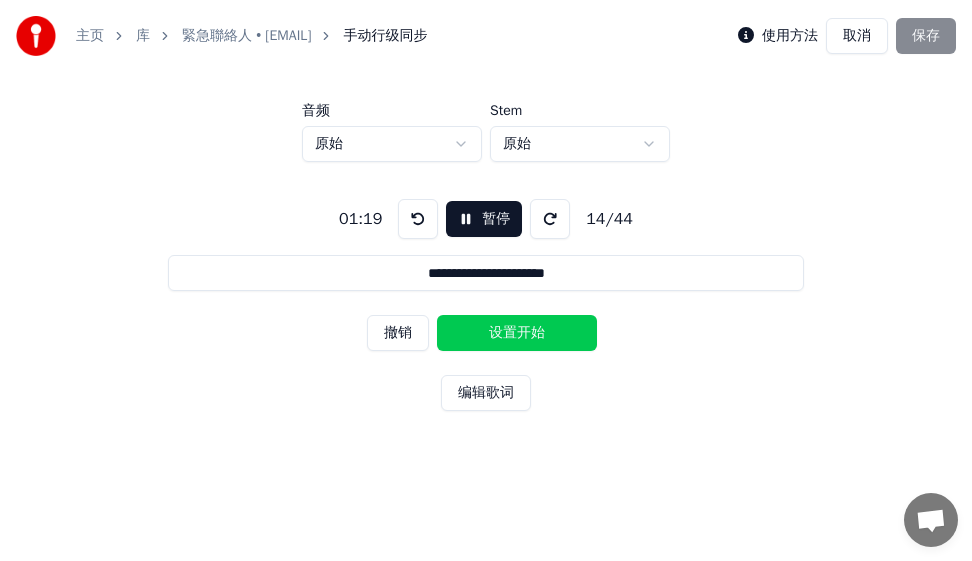 click on "设置开始" at bounding box center (517, 333) 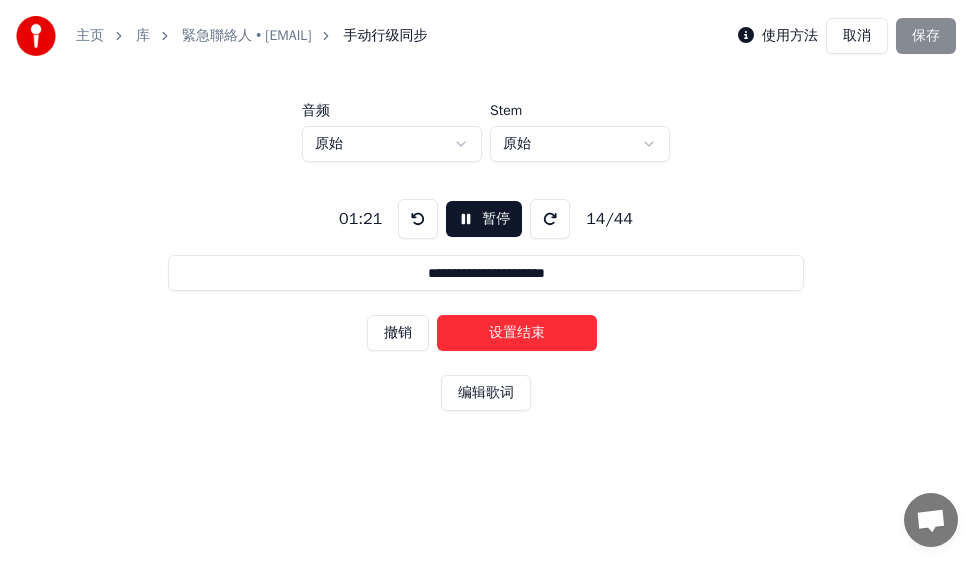 click on "设置结束" at bounding box center [517, 333] 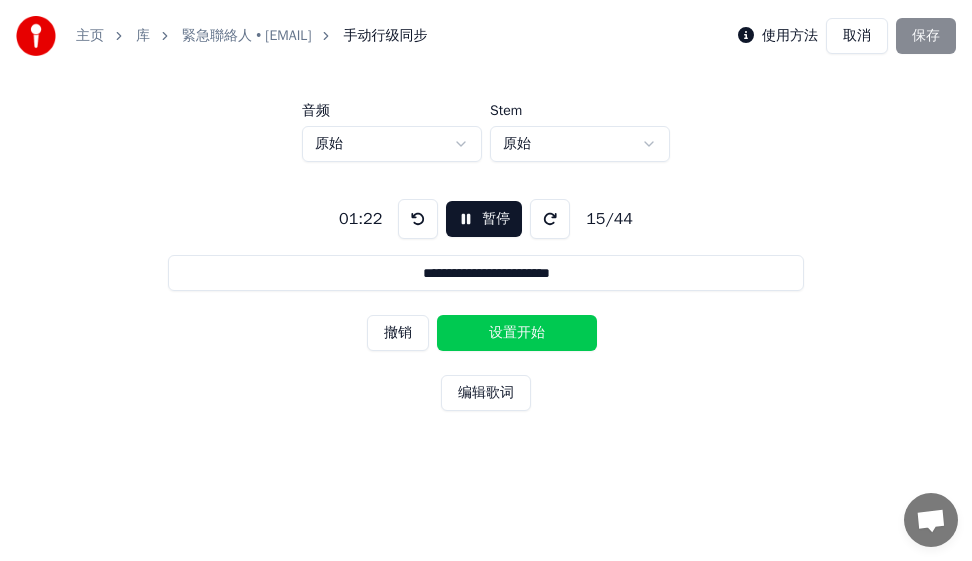 click on "设置开始" at bounding box center (517, 333) 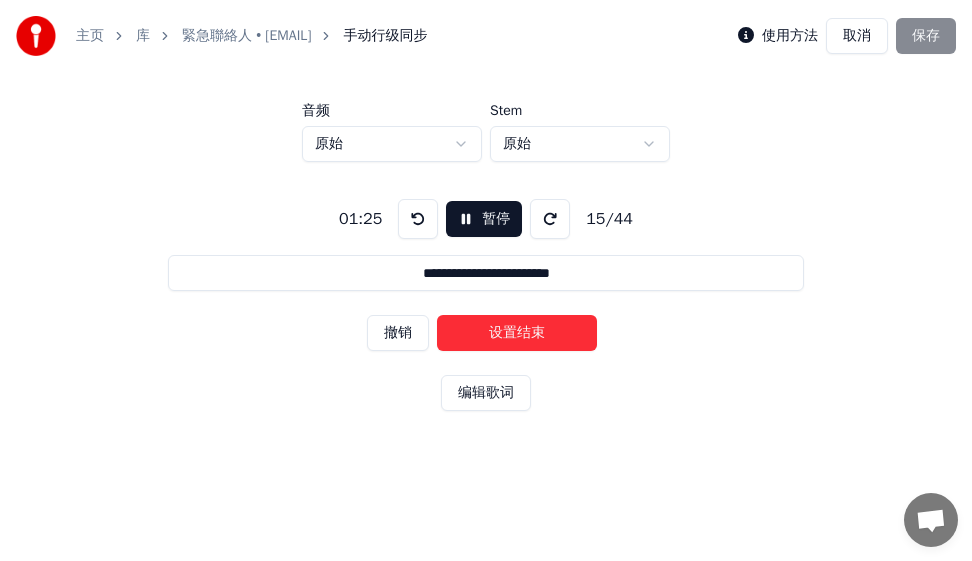 click on "设置结束" at bounding box center (517, 333) 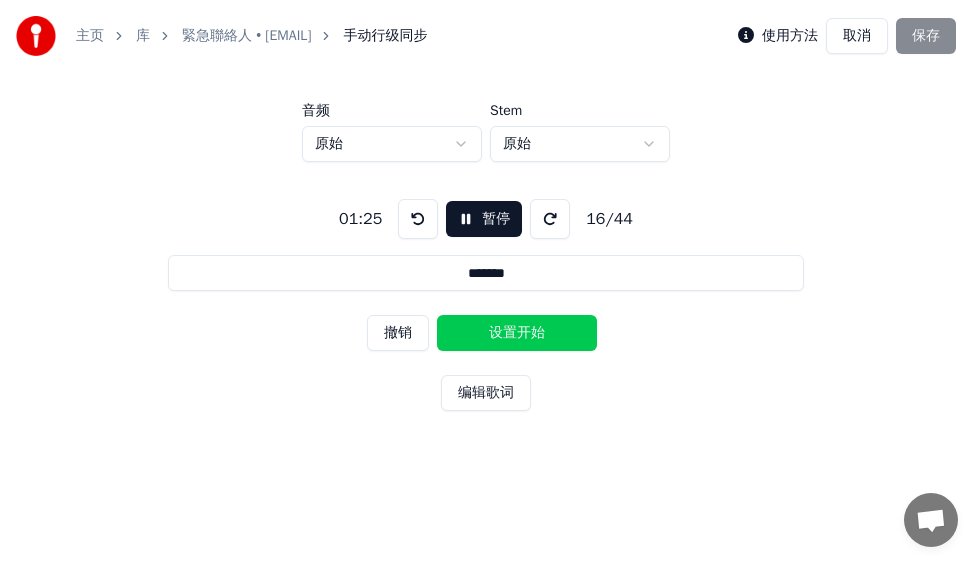 click on "设置开始" at bounding box center (517, 333) 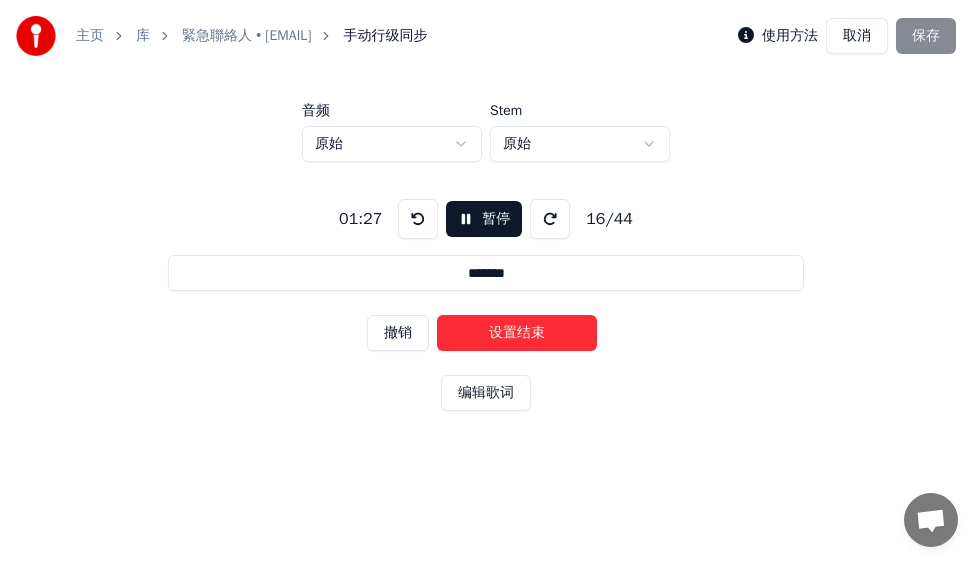 click on "设置结束" at bounding box center (517, 333) 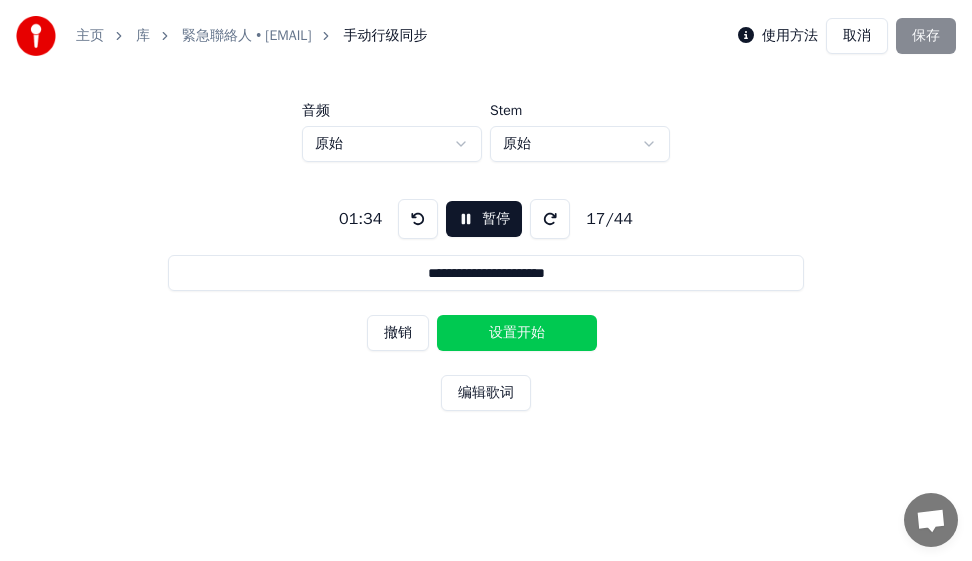 click on "设置开始" at bounding box center (517, 333) 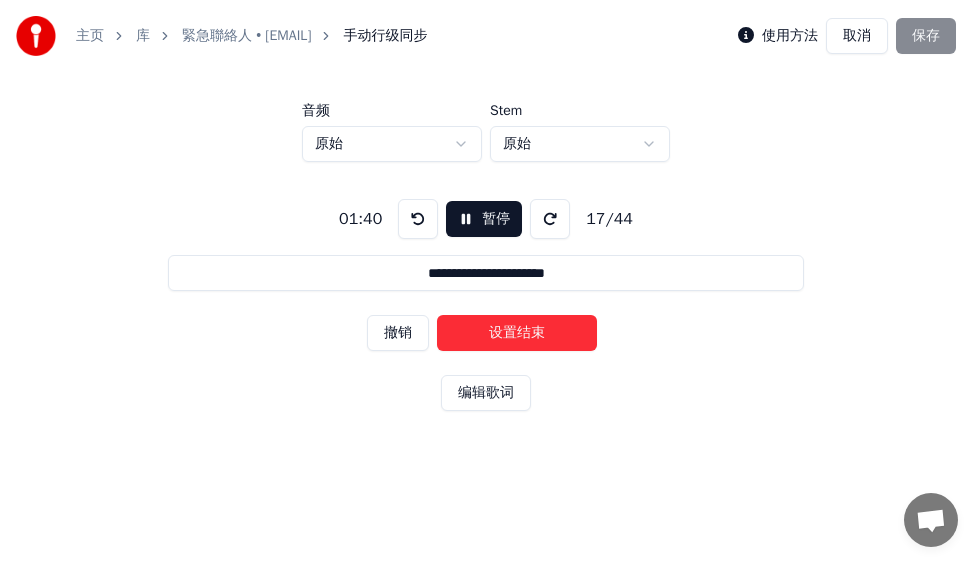 click on "设置结束" at bounding box center (517, 333) 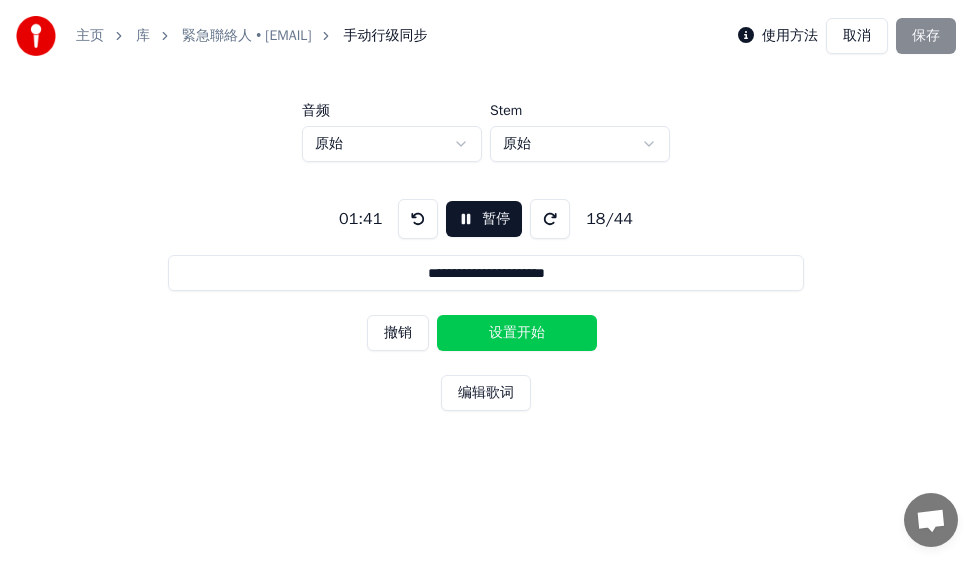 click on "设置开始" at bounding box center [517, 333] 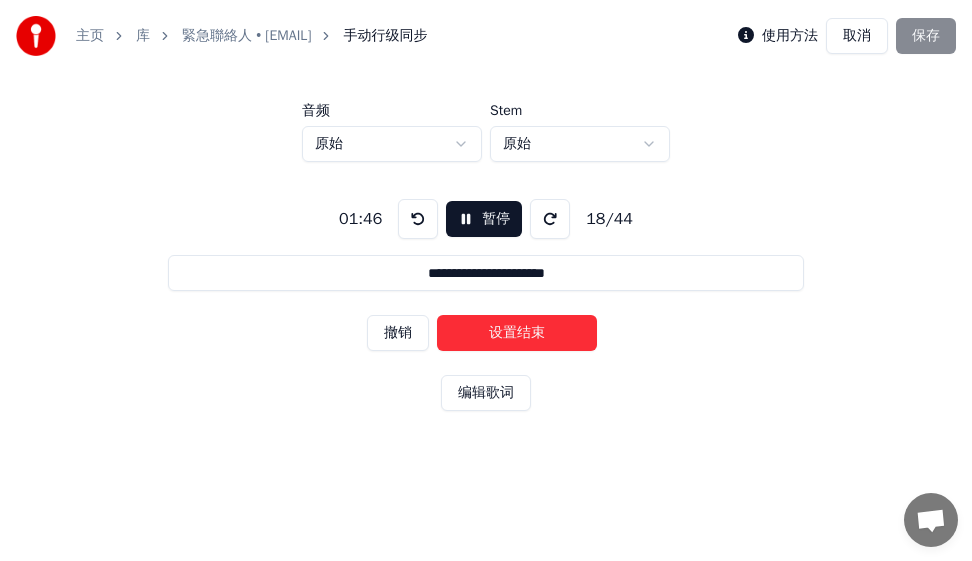 click on "设置结束" at bounding box center (517, 333) 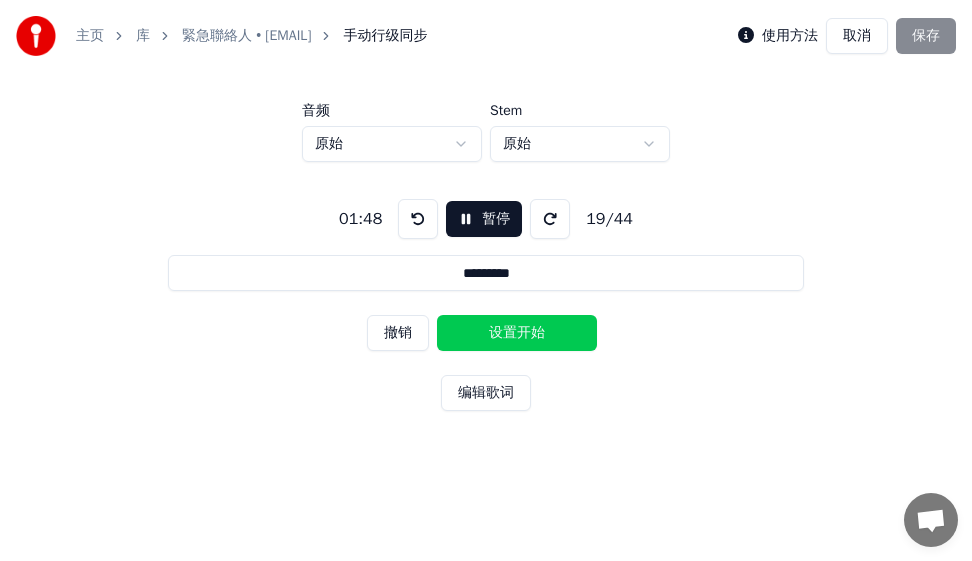 click on "设置开始" at bounding box center [517, 333] 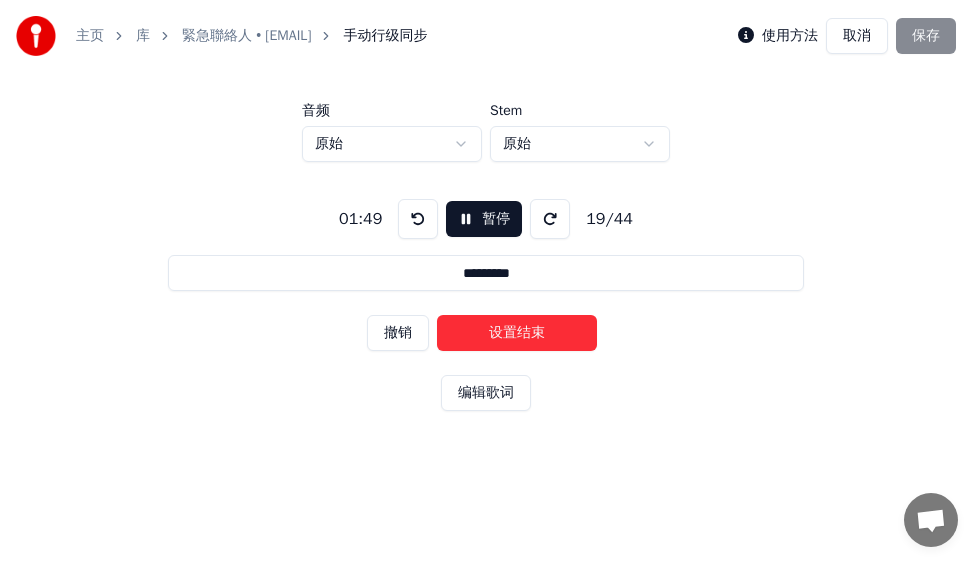 click on "设置结束" at bounding box center (517, 333) 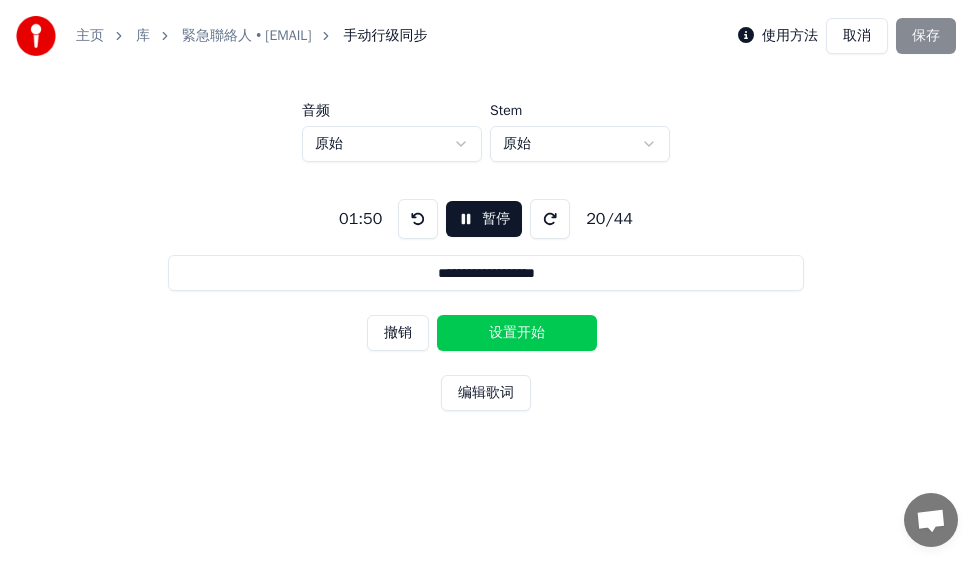 click on "设置开始" at bounding box center (517, 333) 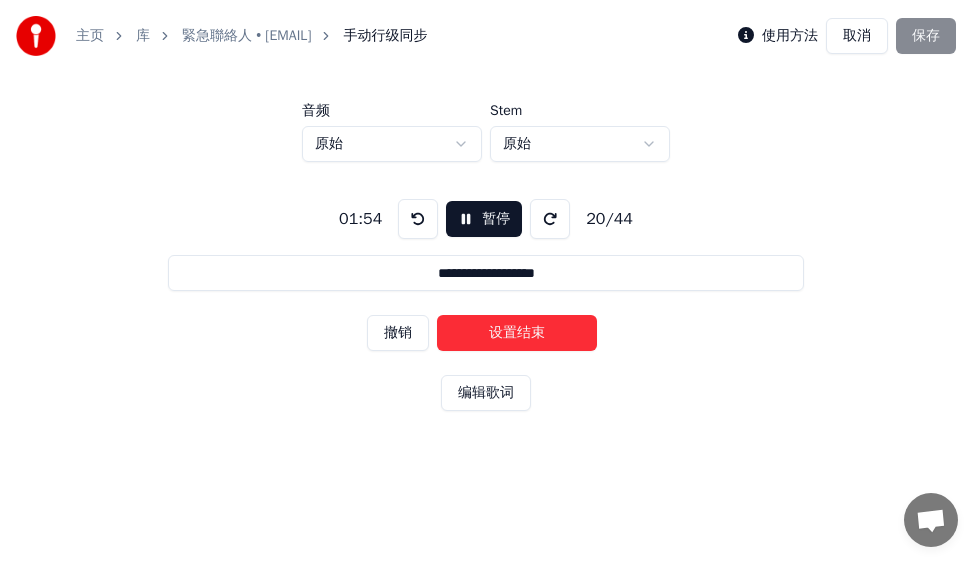 click on "设置结束" at bounding box center [517, 333] 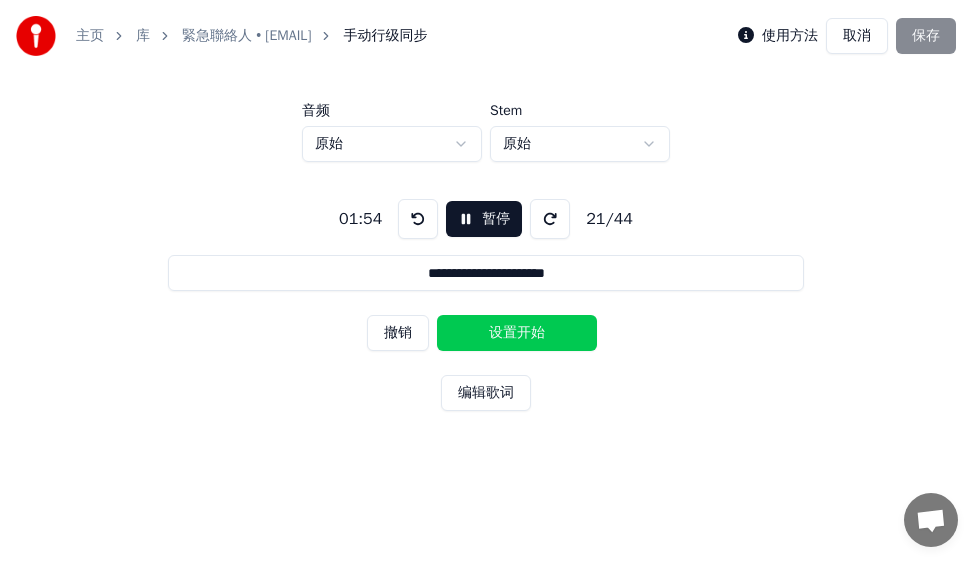 click on "设置开始" at bounding box center (517, 333) 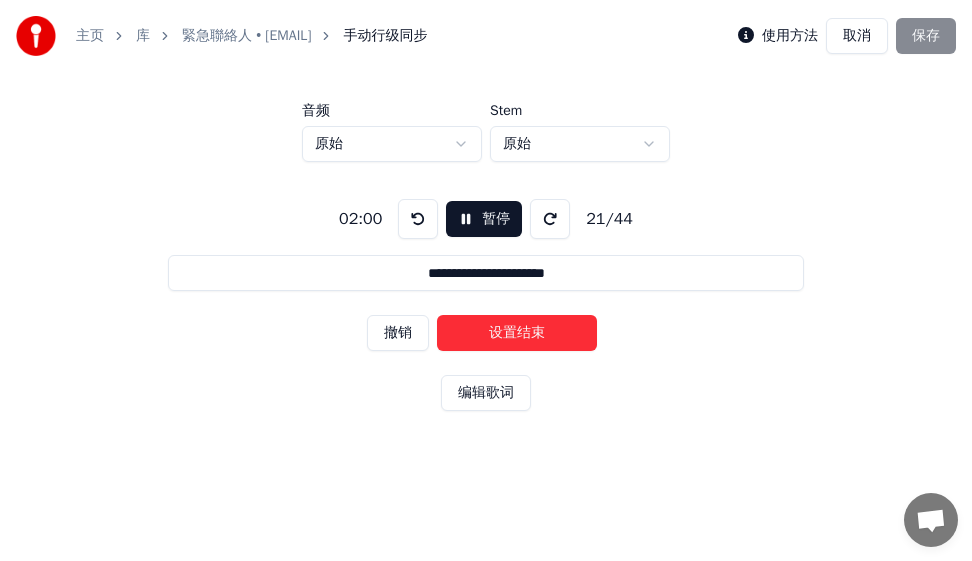 click on "设置结束" at bounding box center (517, 333) 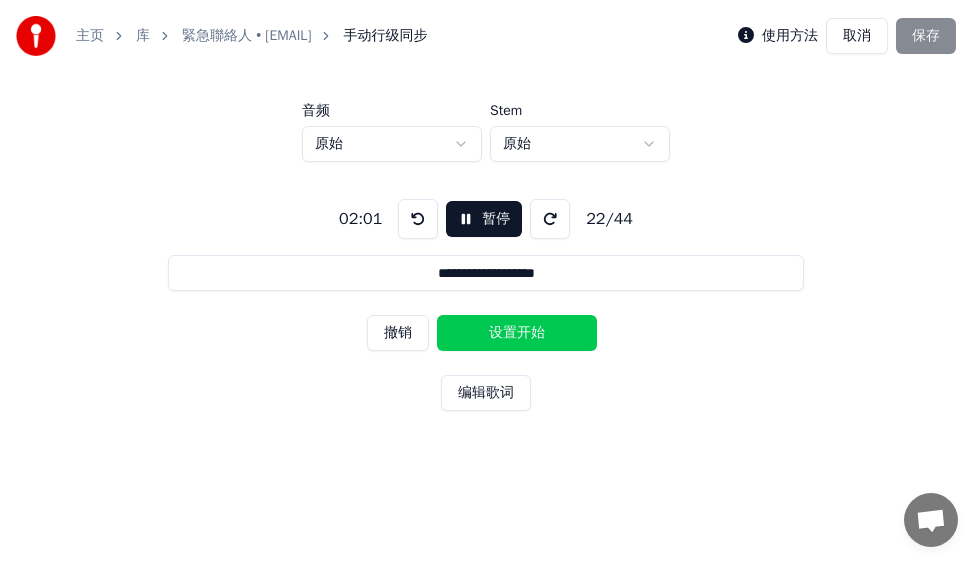 click on "设置开始" at bounding box center (517, 333) 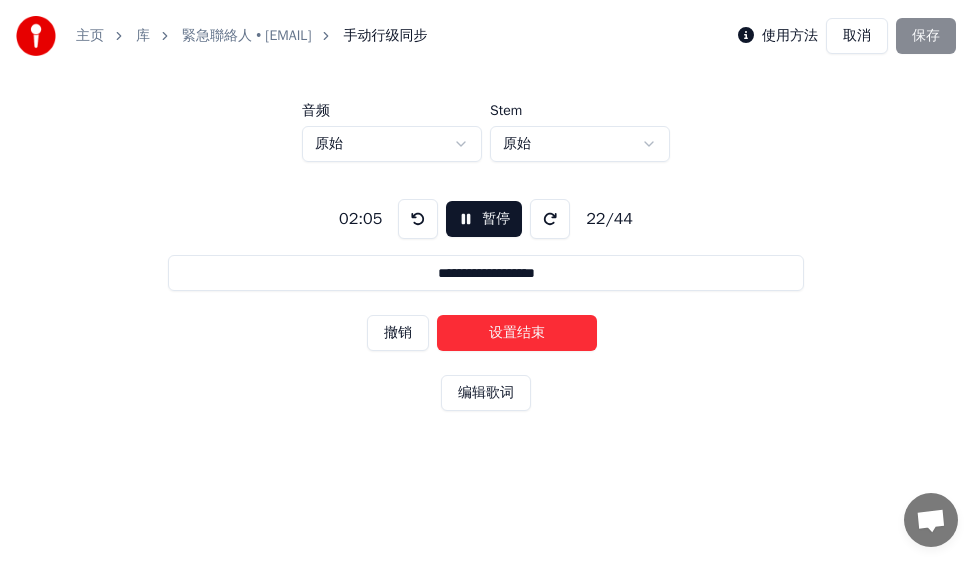 click on "设置结束" at bounding box center (517, 333) 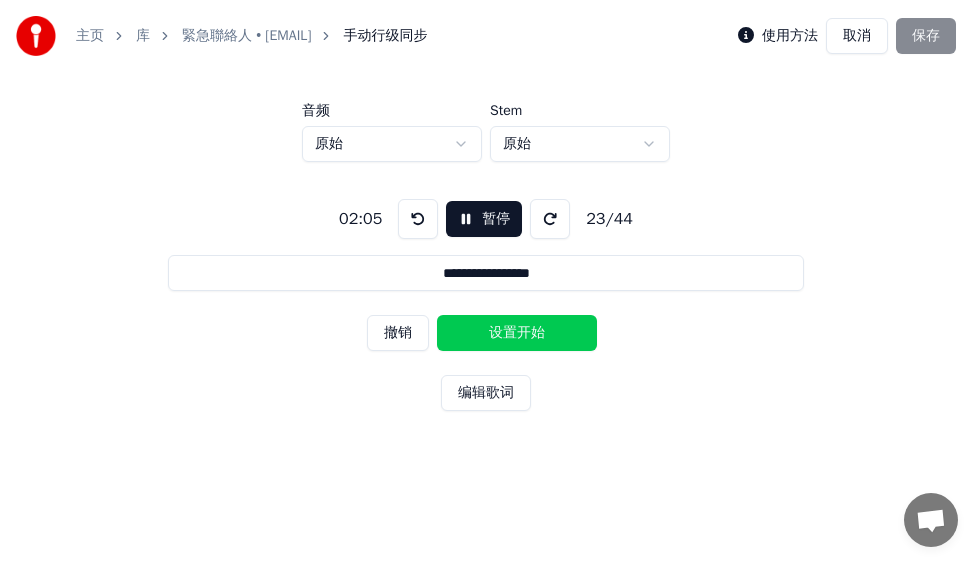 click on "设置开始" at bounding box center [517, 333] 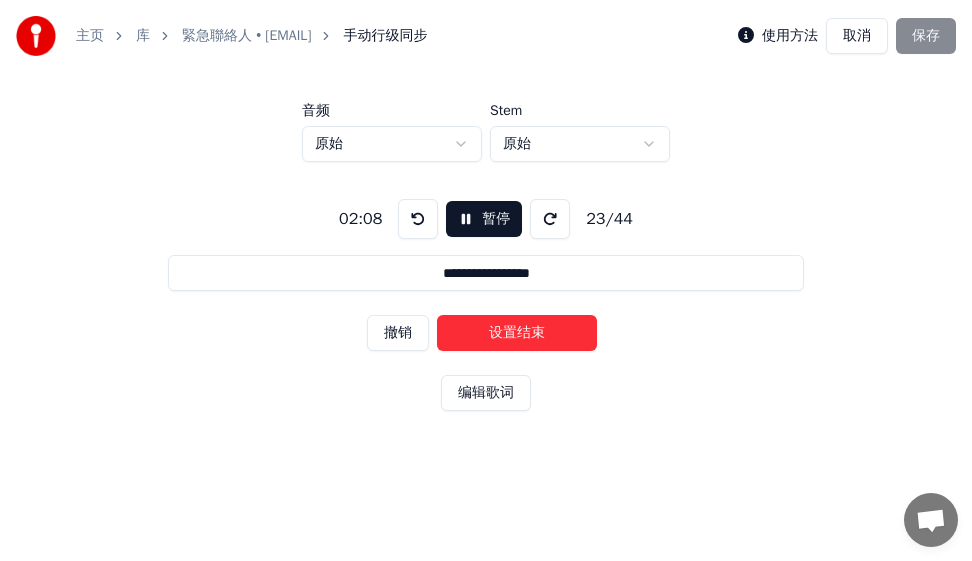click on "设置结束" at bounding box center (517, 333) 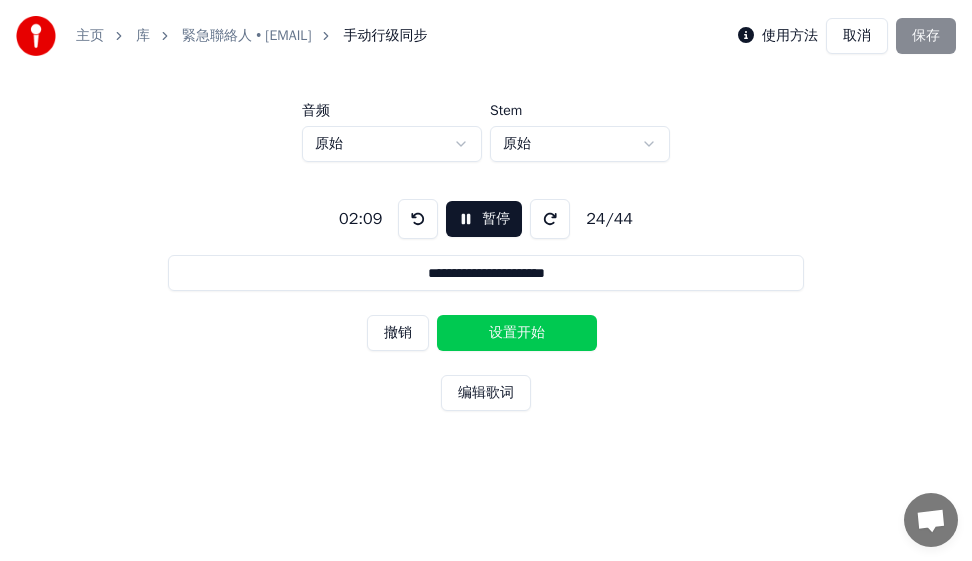 click on "设置开始" at bounding box center [517, 333] 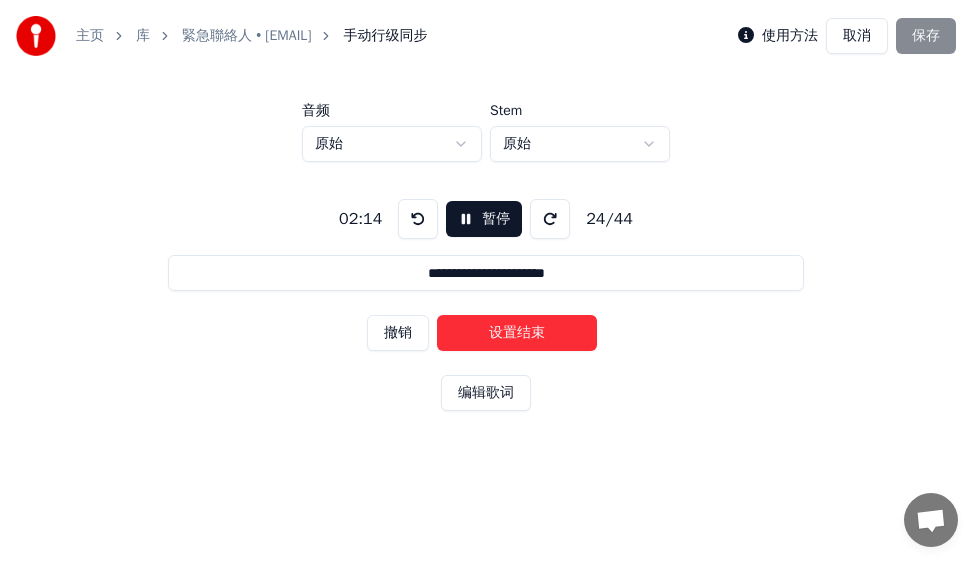 click on "设置结束" at bounding box center (517, 333) 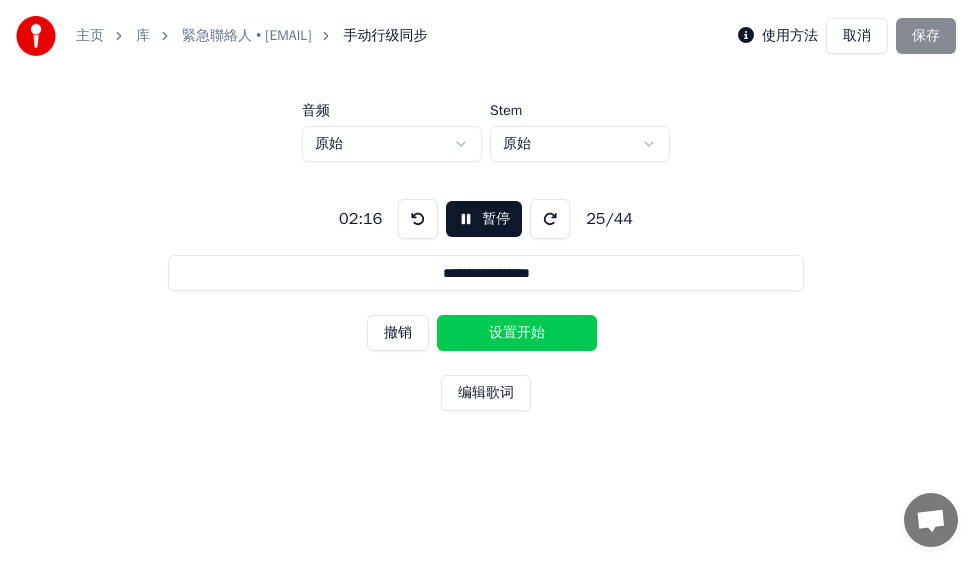 click on "设置开始" at bounding box center [517, 333] 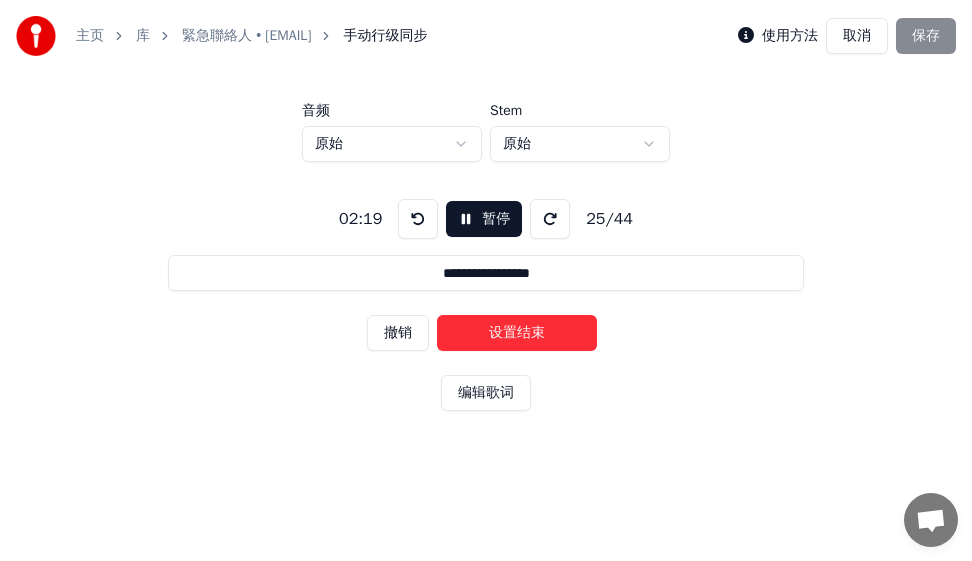 click on "设置结束" at bounding box center [517, 333] 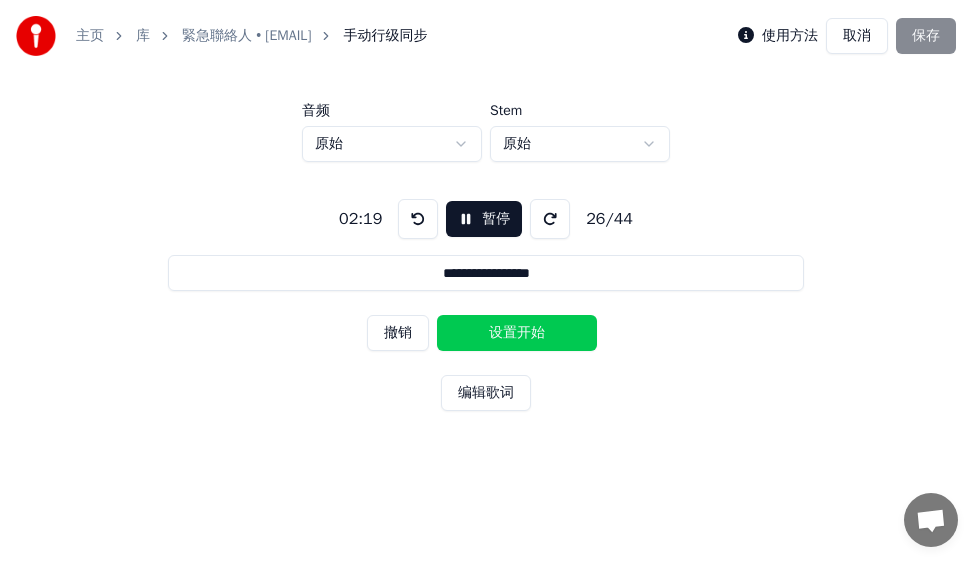 click on "设置开始" at bounding box center [517, 333] 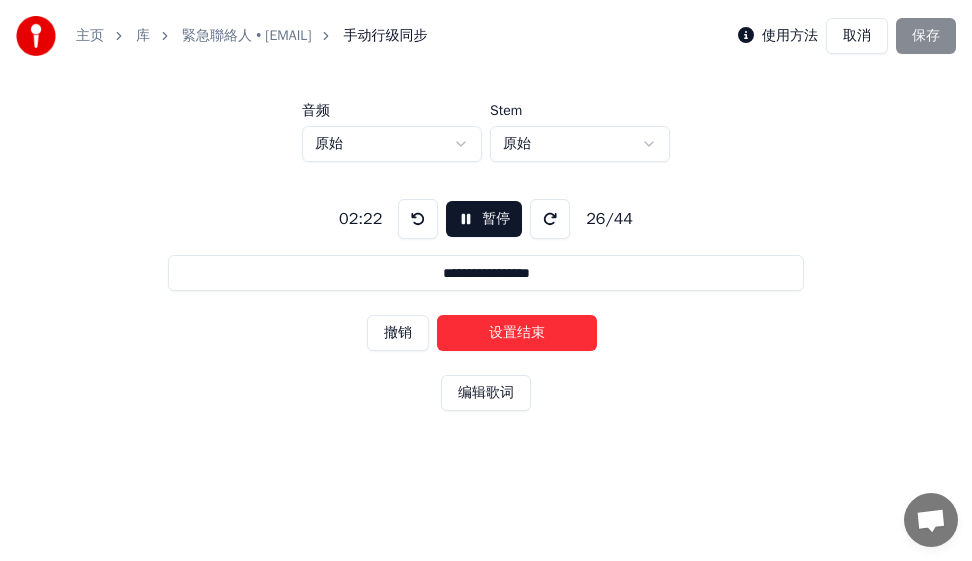 click on "设置结束" at bounding box center [517, 333] 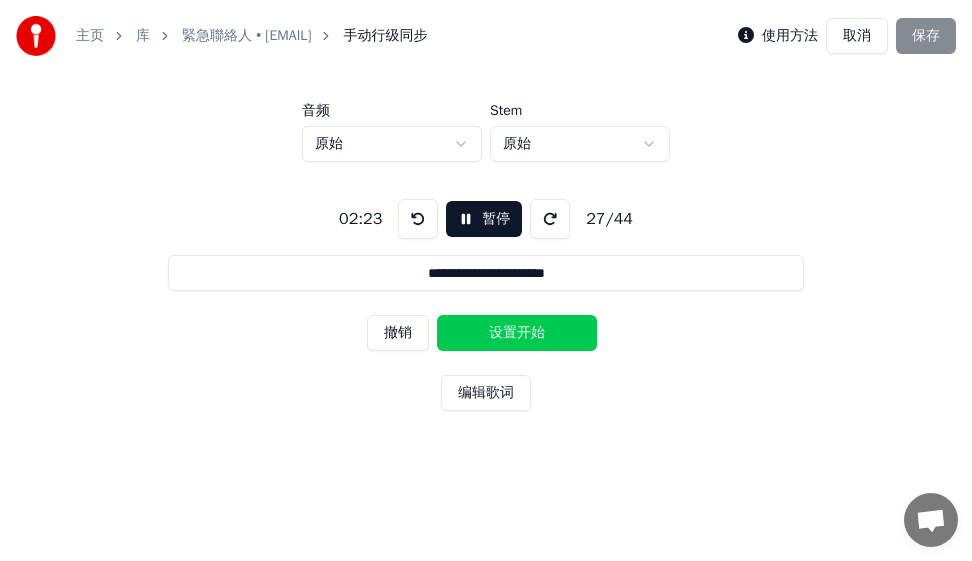 click on "设置开始" at bounding box center (517, 333) 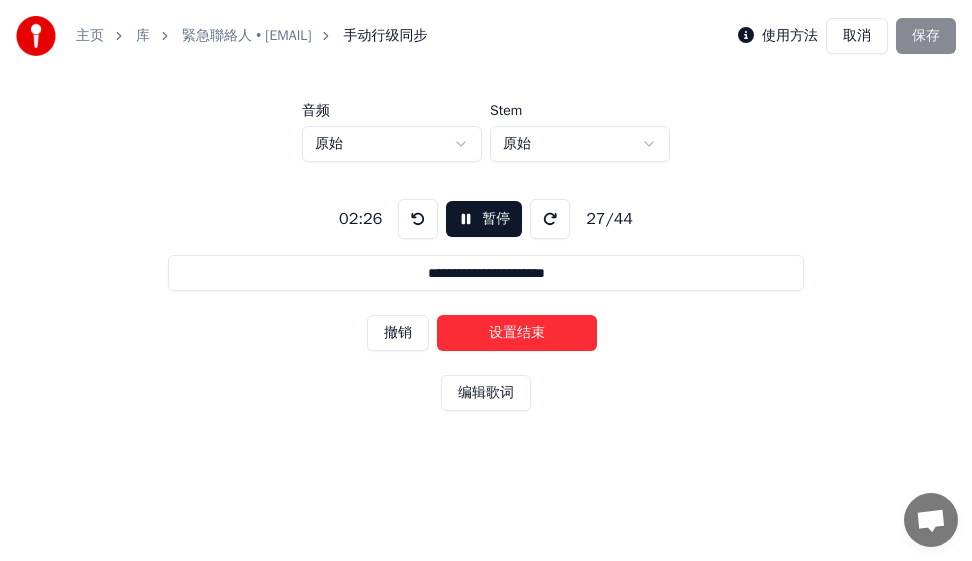 click on "设置结束" at bounding box center [517, 333] 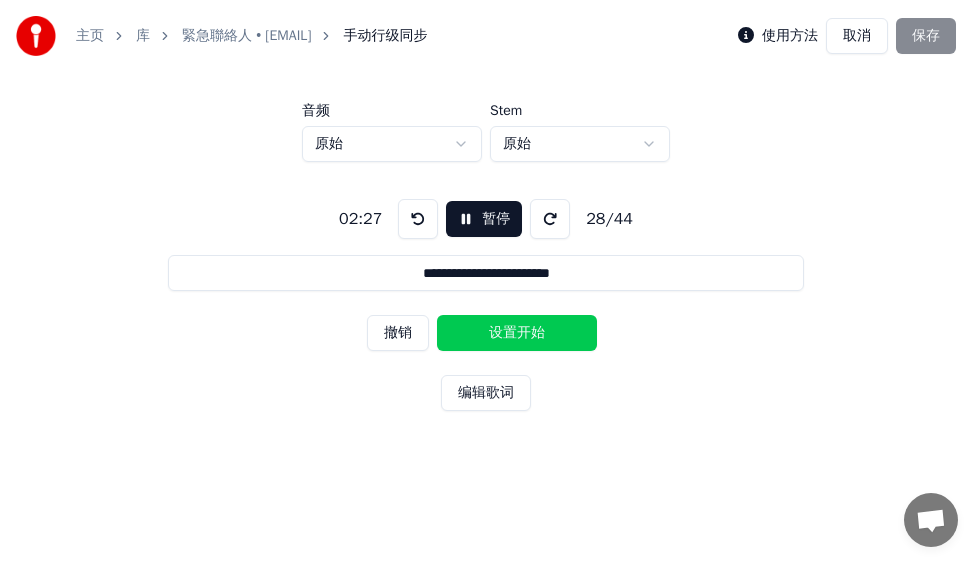 click on "设置开始" at bounding box center [517, 333] 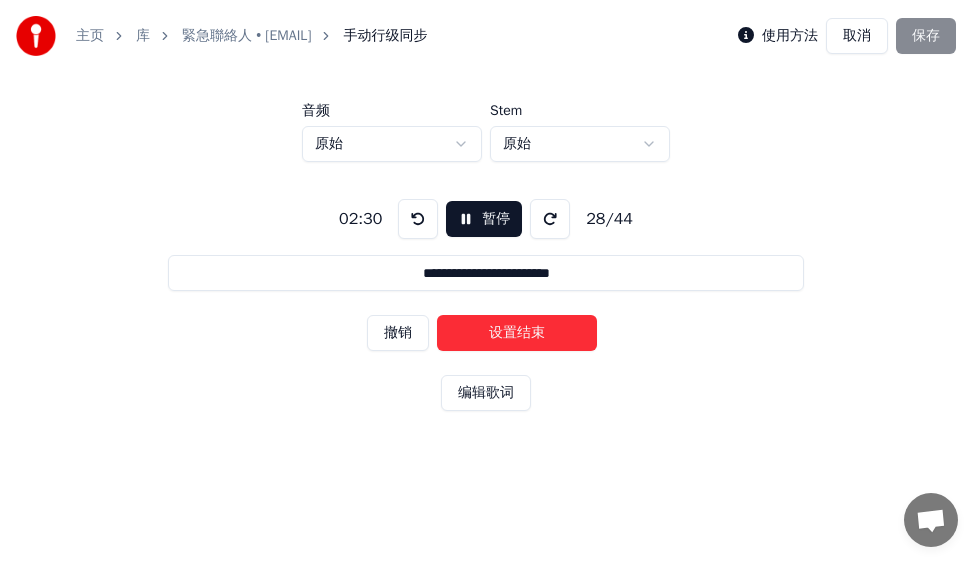 click on "设置结束" at bounding box center (517, 333) 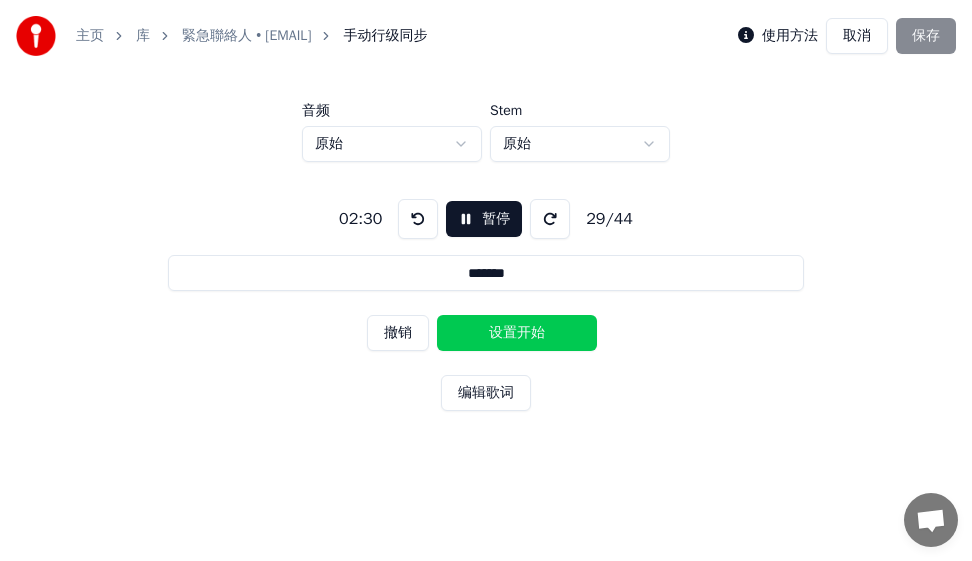 click on "设置开始" at bounding box center (517, 333) 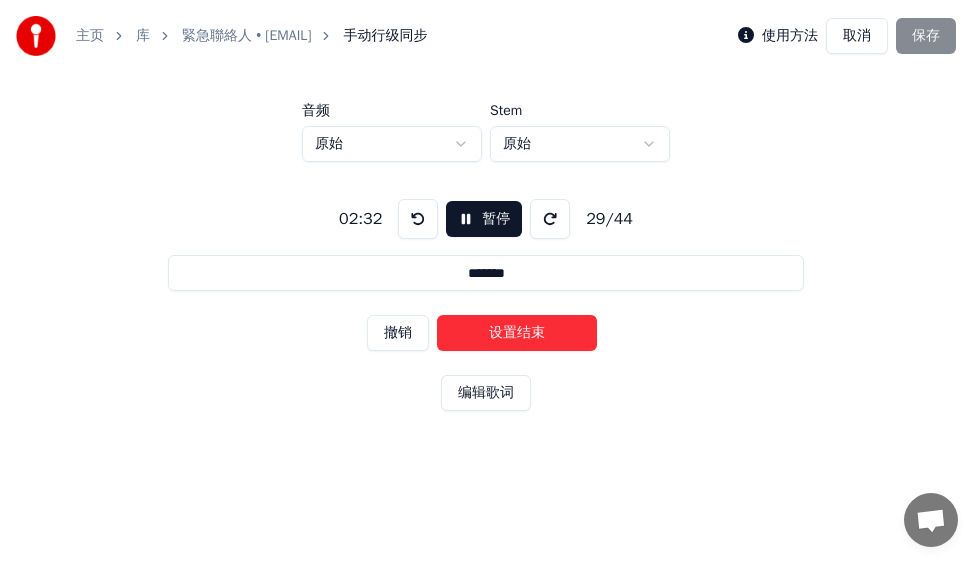 click on "设置结束" at bounding box center [517, 333] 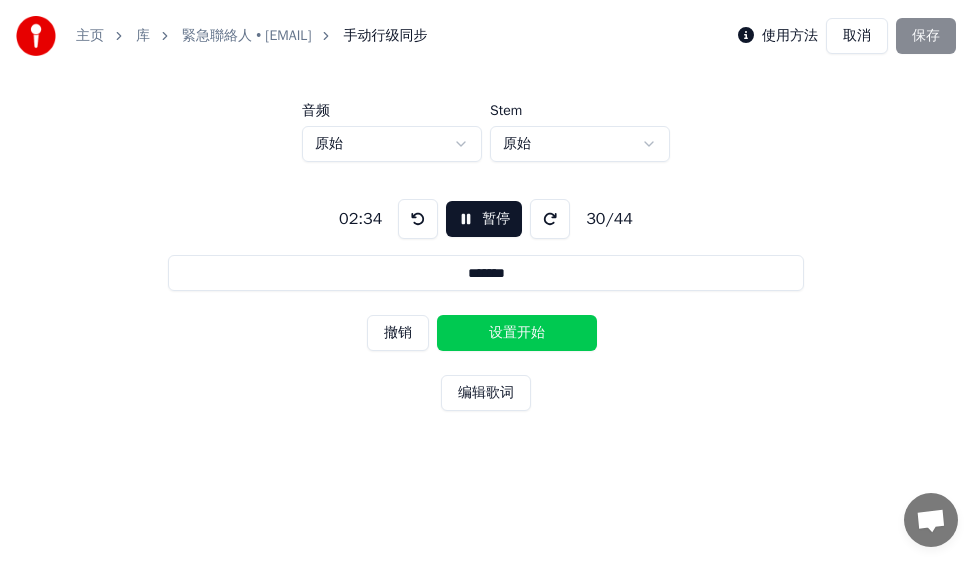click on "设置开始" at bounding box center (517, 333) 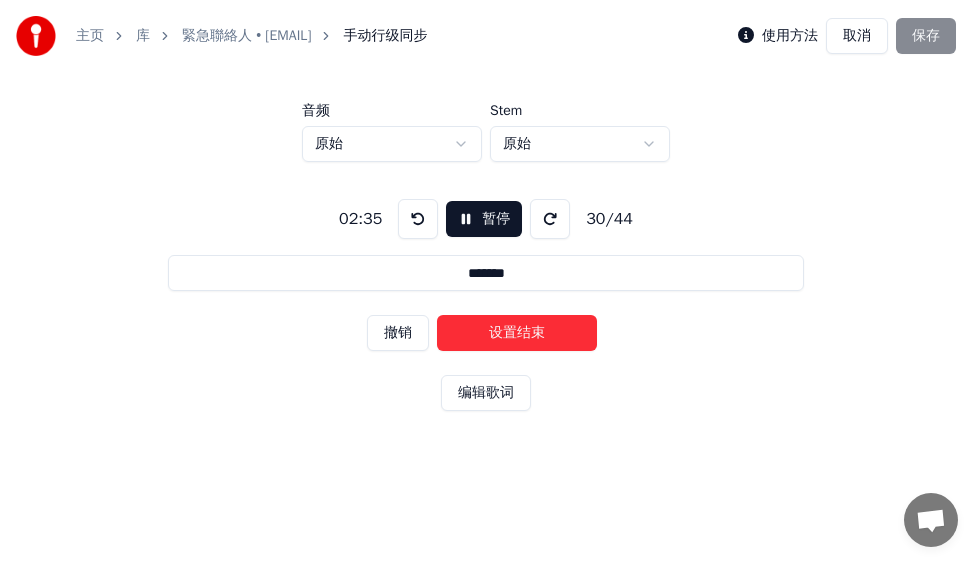 click on "设置结束" at bounding box center [517, 333] 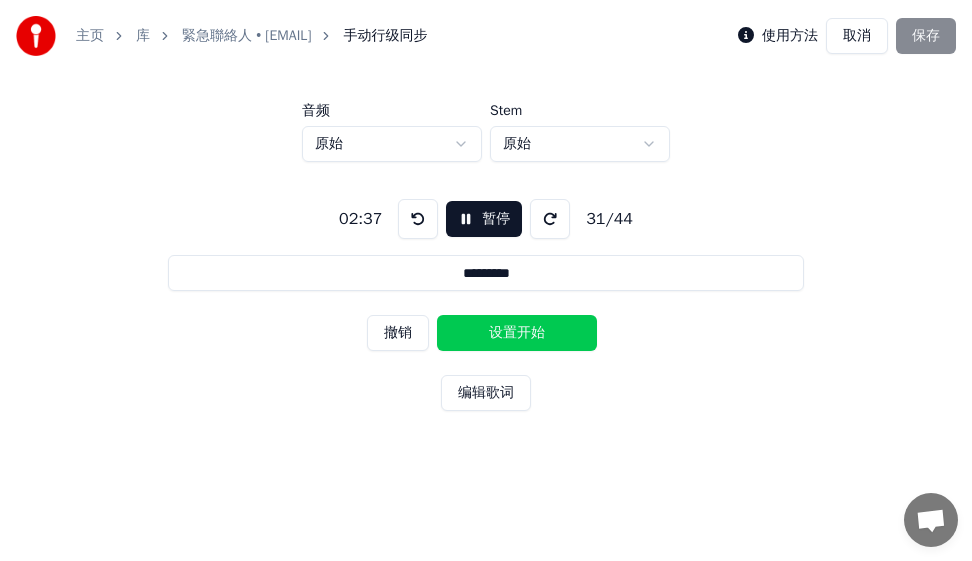 click on "设置开始" at bounding box center (517, 333) 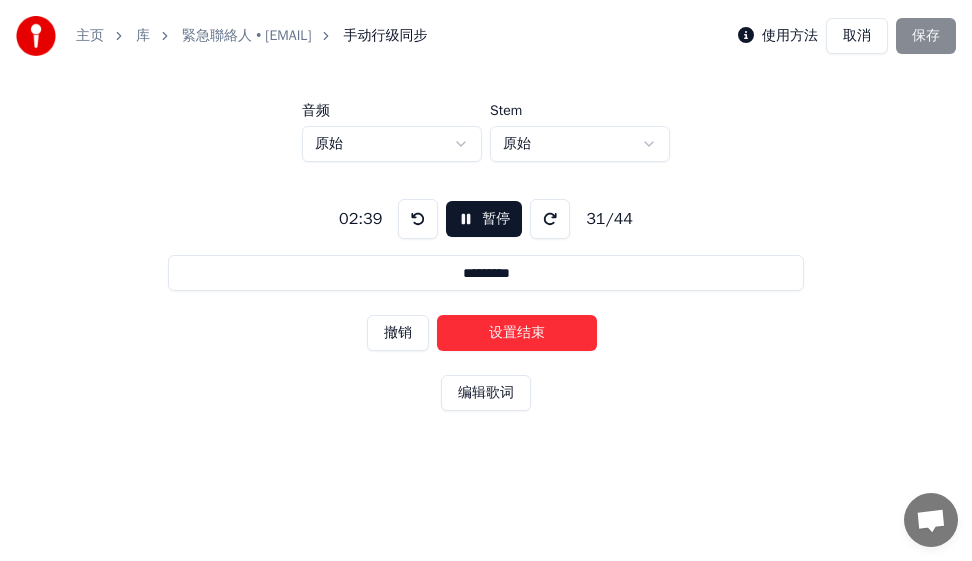 click on "设置结束" at bounding box center (517, 333) 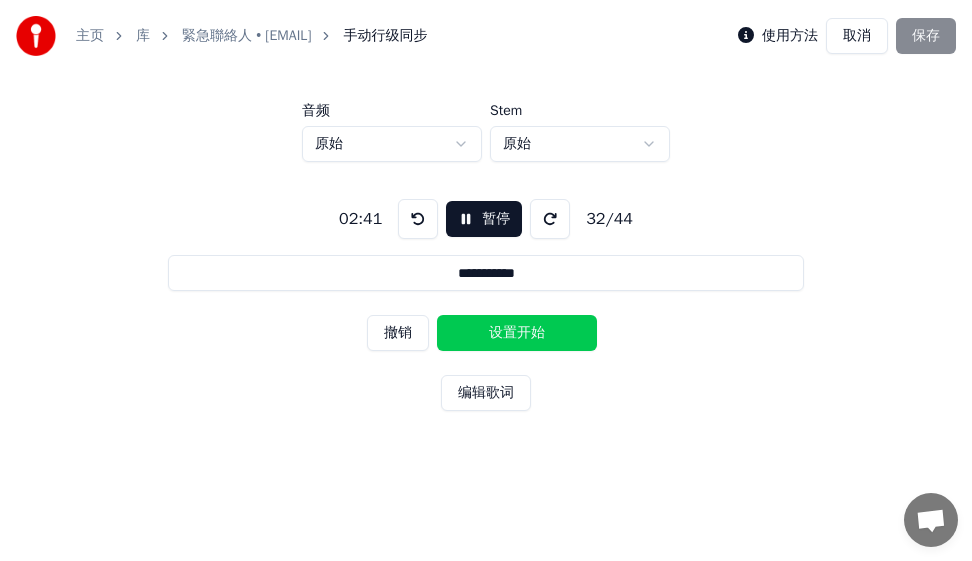 click on "设置开始" at bounding box center [517, 333] 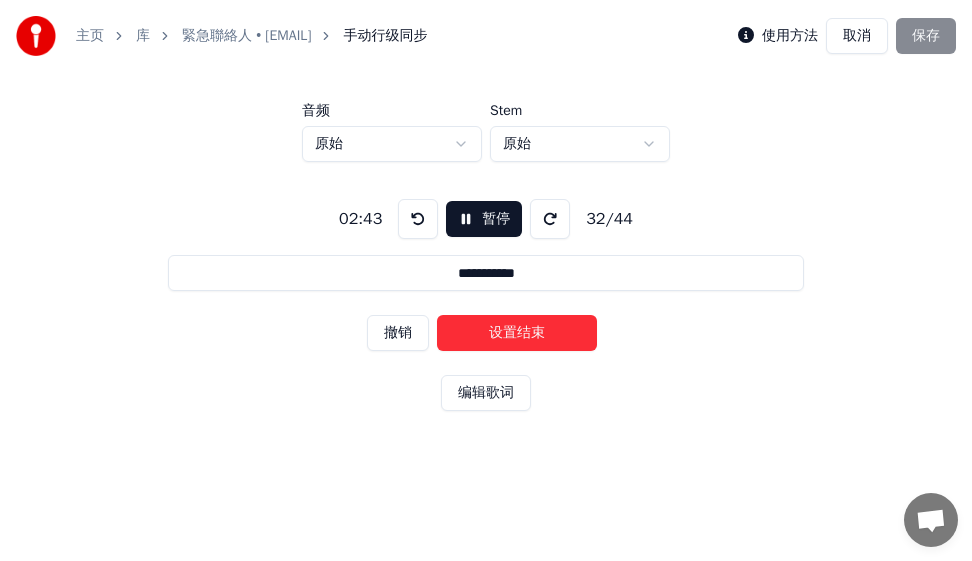 click on "设置结束" at bounding box center [517, 333] 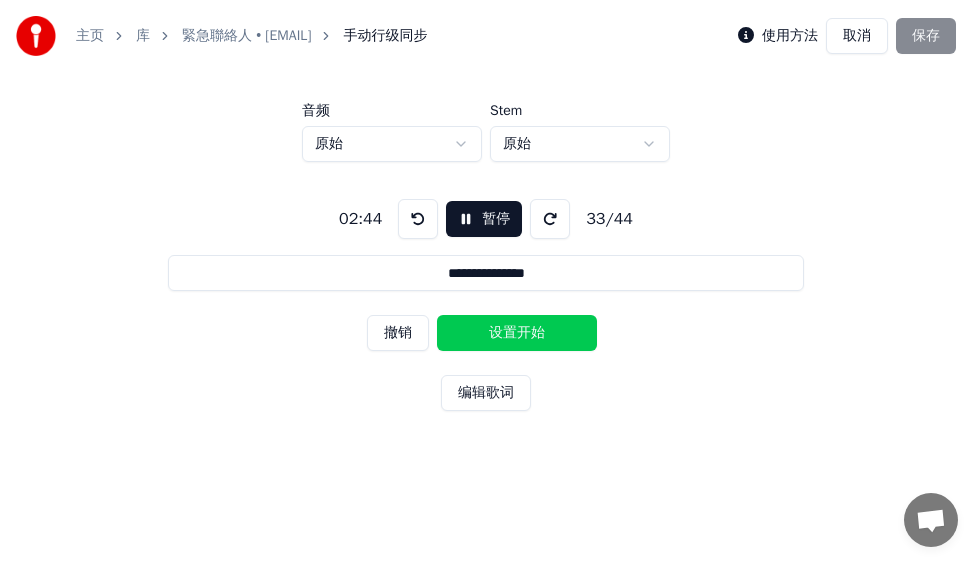 click on "设置开始" at bounding box center [517, 333] 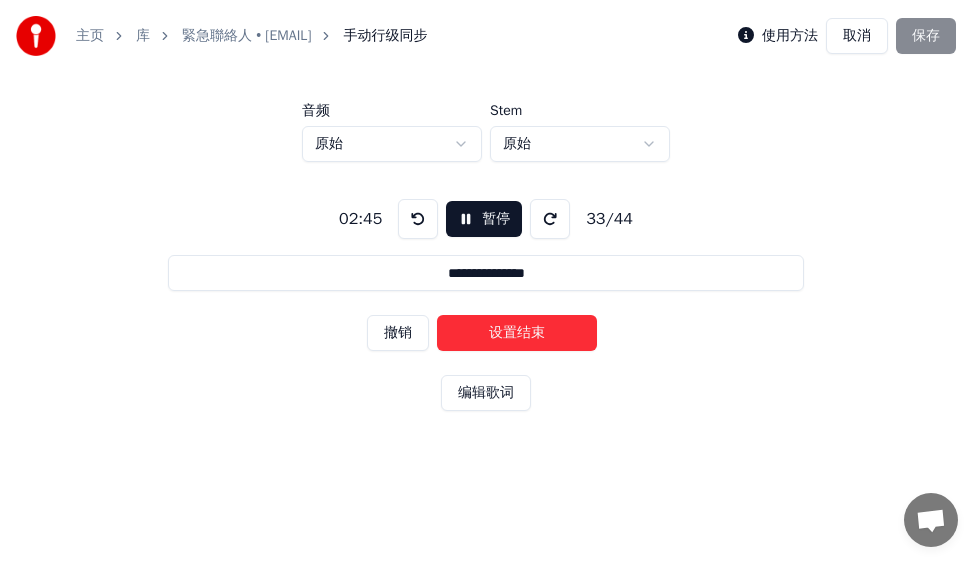 click at bounding box center (418, 219) 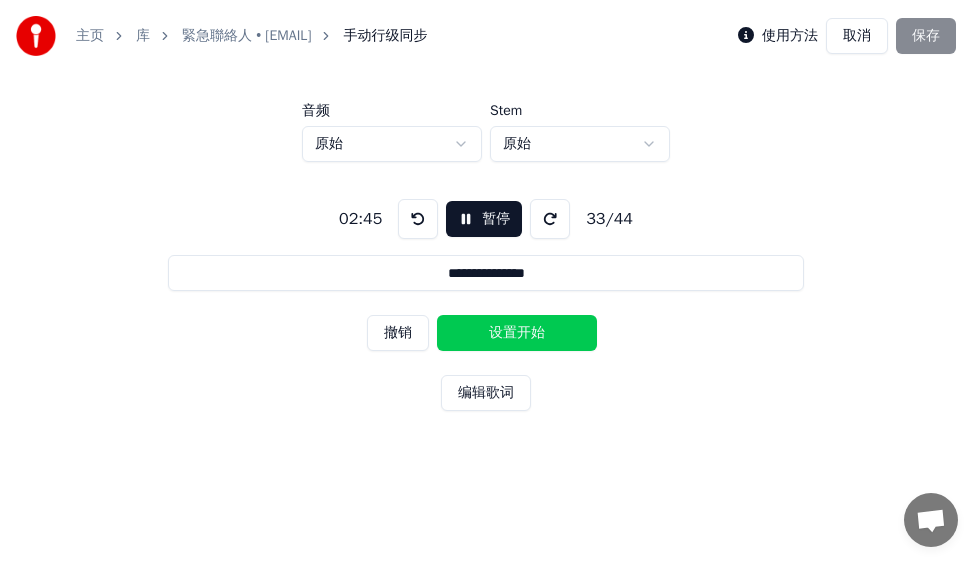 click on "设置开始" at bounding box center [517, 333] 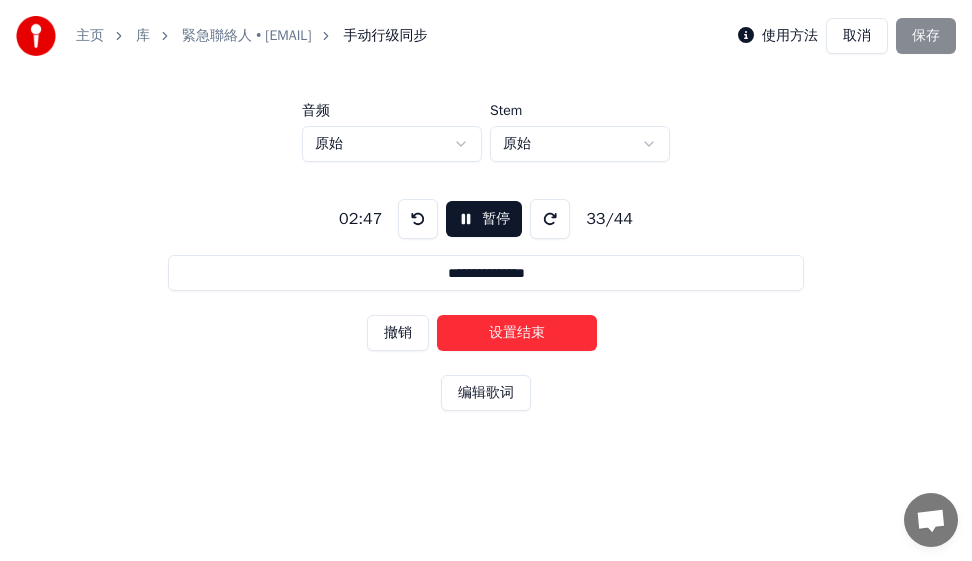 click on "设置结束" at bounding box center (517, 333) 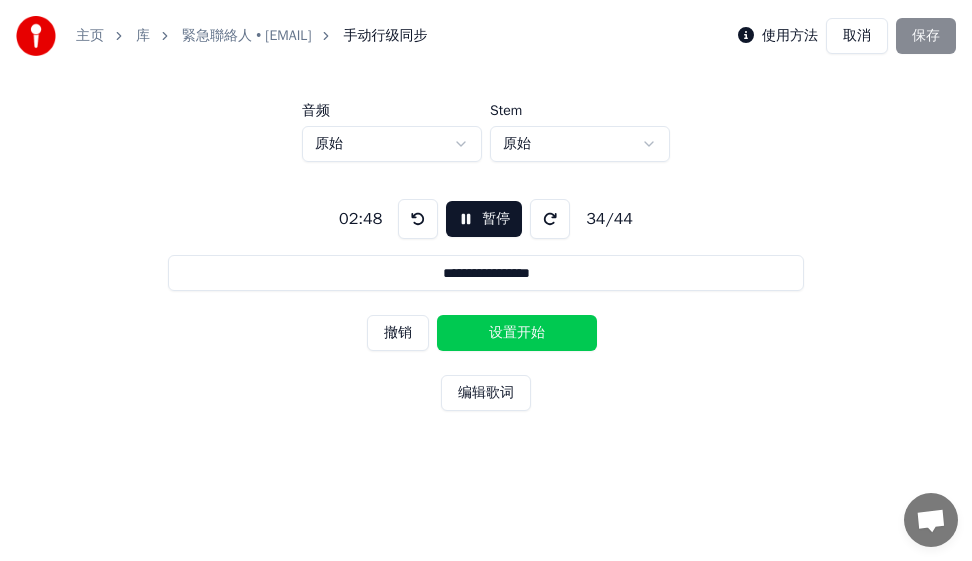 click on "设置开始" at bounding box center [517, 333] 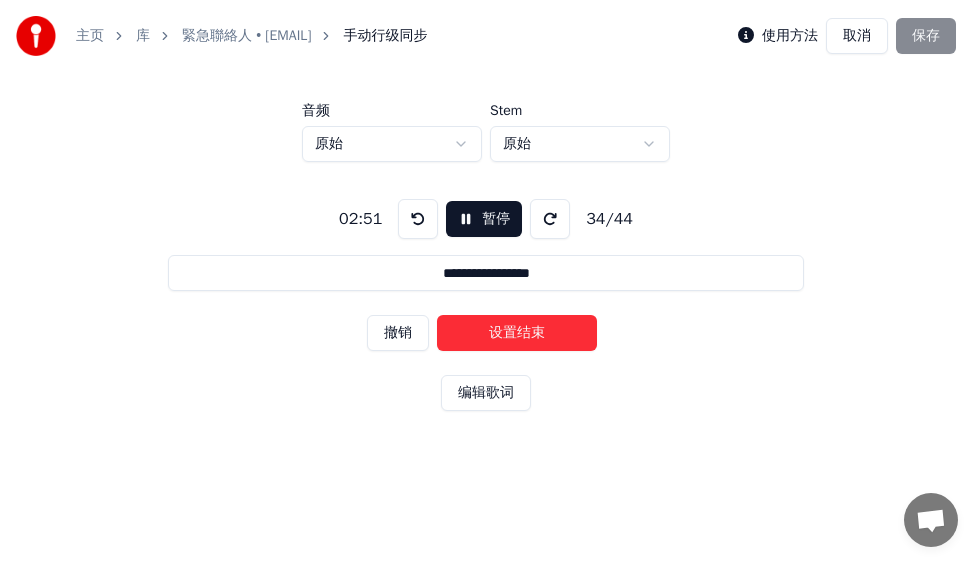 click on "设置结束" at bounding box center (517, 333) 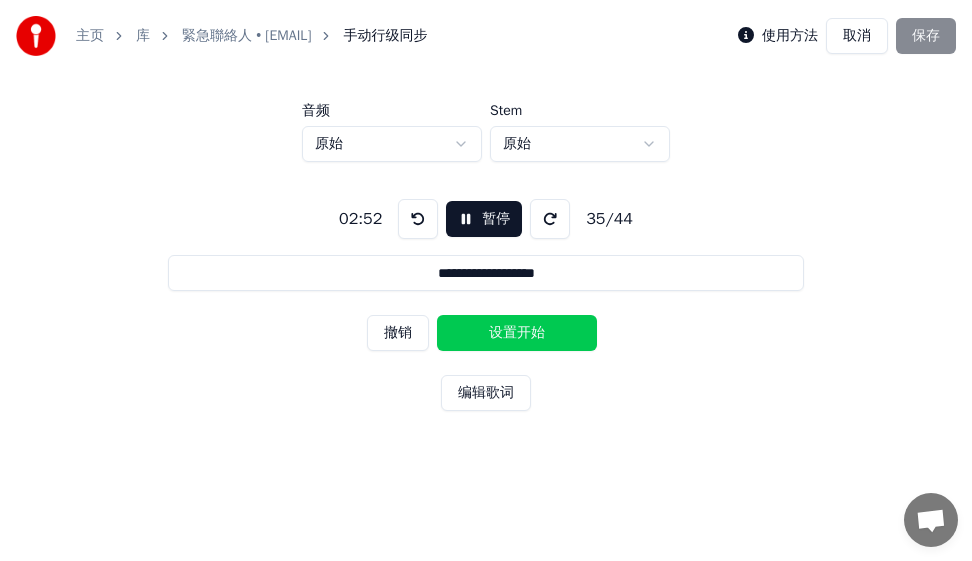 click on "设置开始" at bounding box center [517, 333] 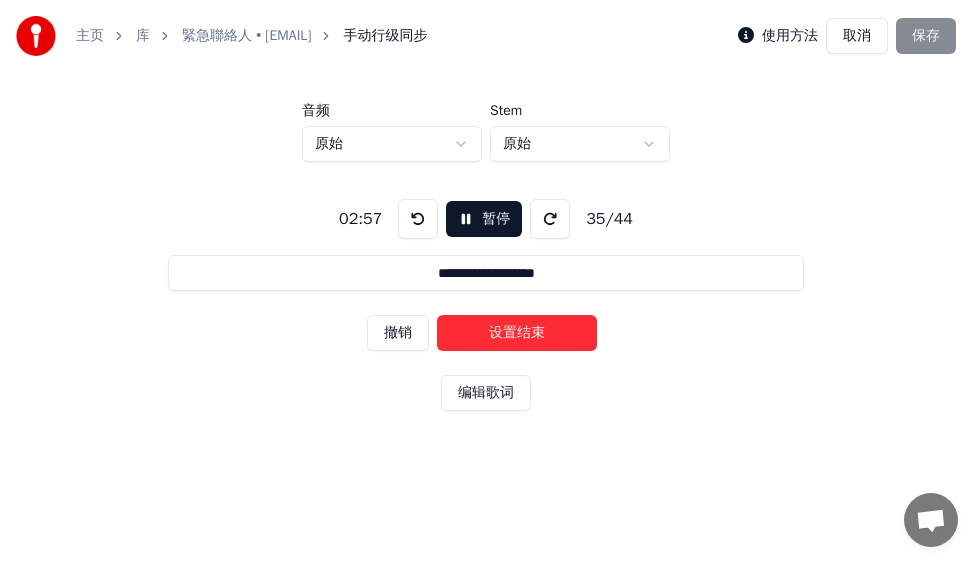 click on "设置结束" at bounding box center [517, 333] 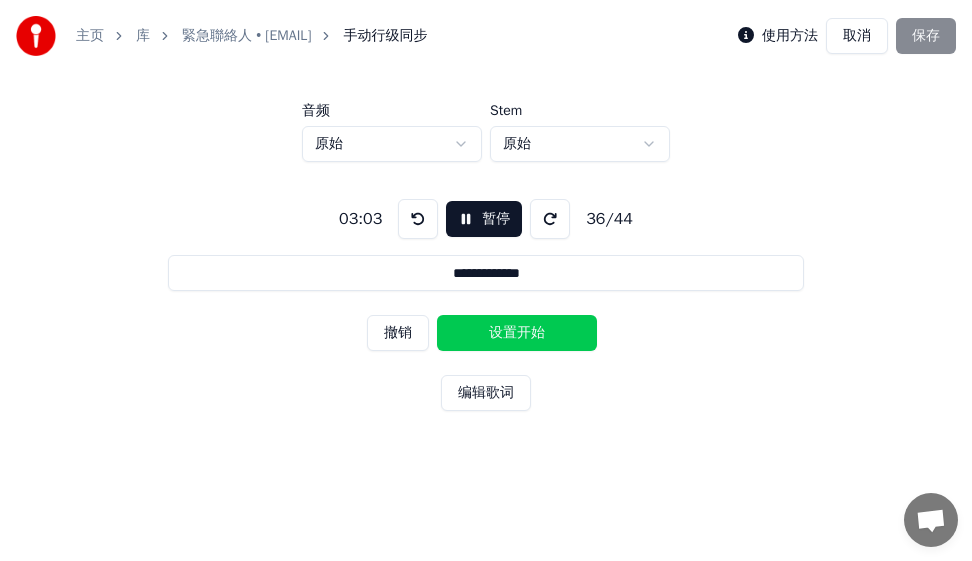 click on "设置开始" at bounding box center [517, 333] 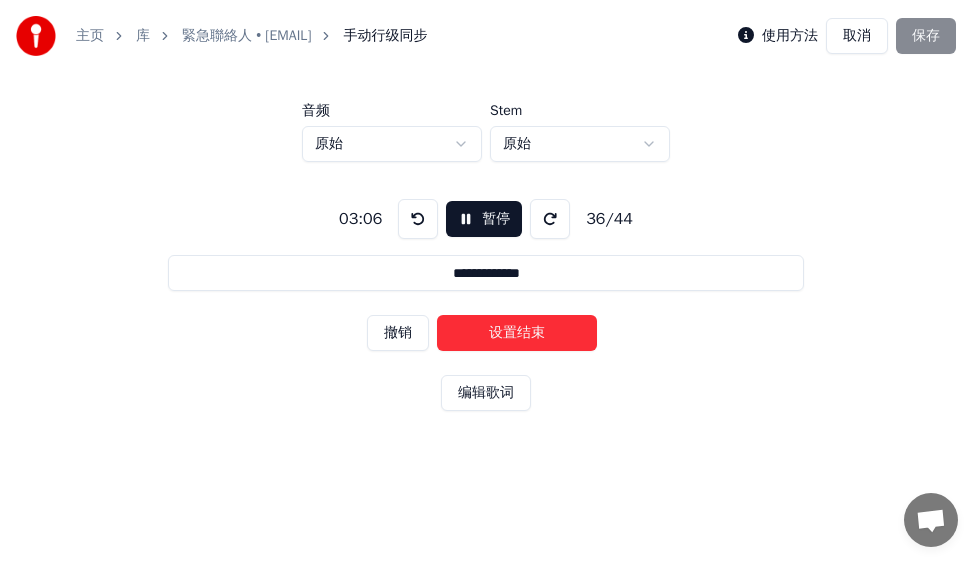 click on "设置结束" at bounding box center [517, 333] 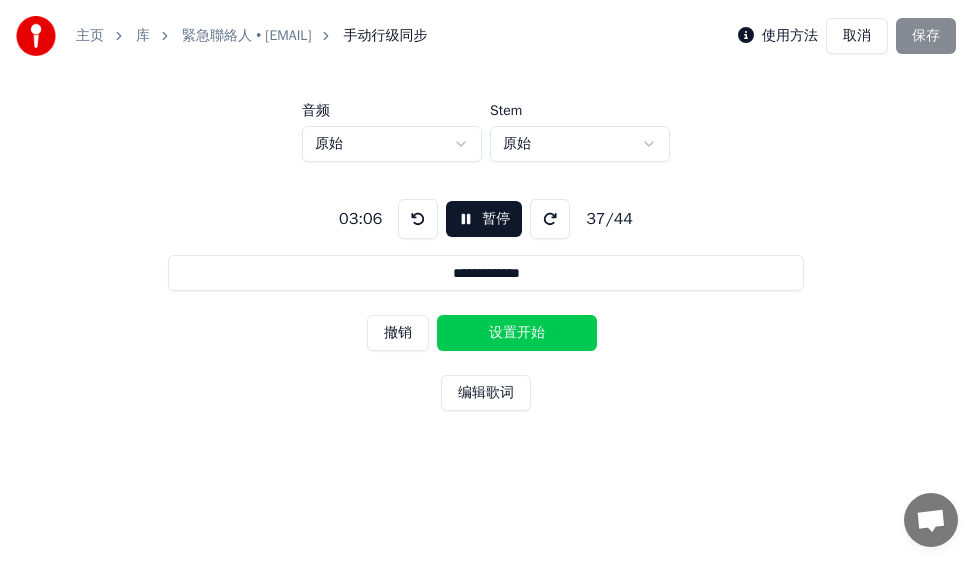 click on "设置开始" at bounding box center (517, 333) 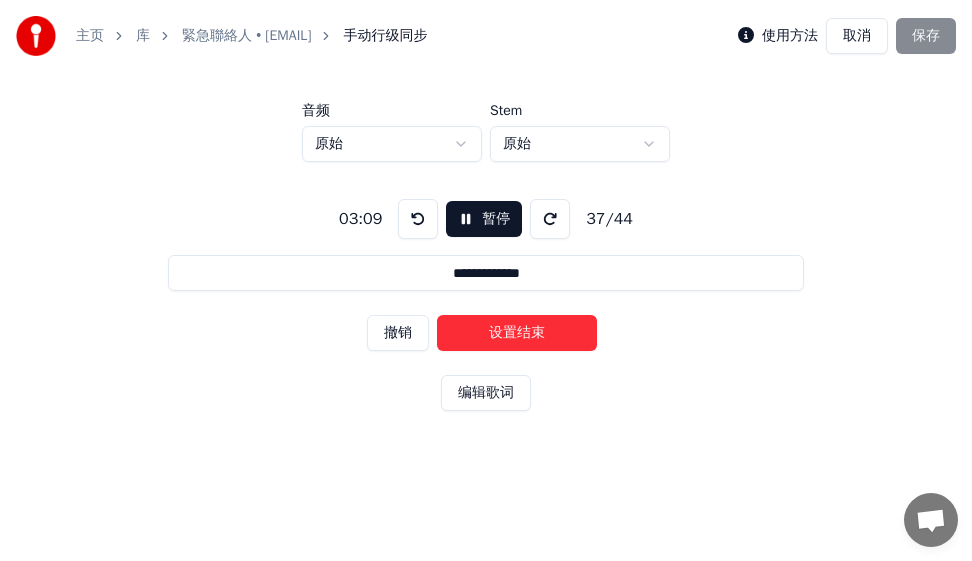 click on "设置结束" at bounding box center (517, 333) 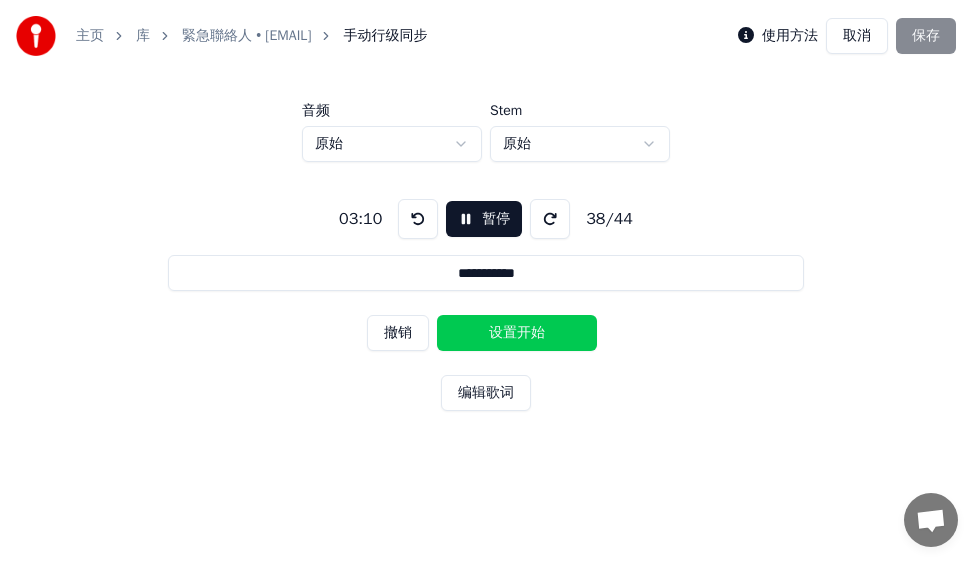 click on "设置开始" at bounding box center [517, 333] 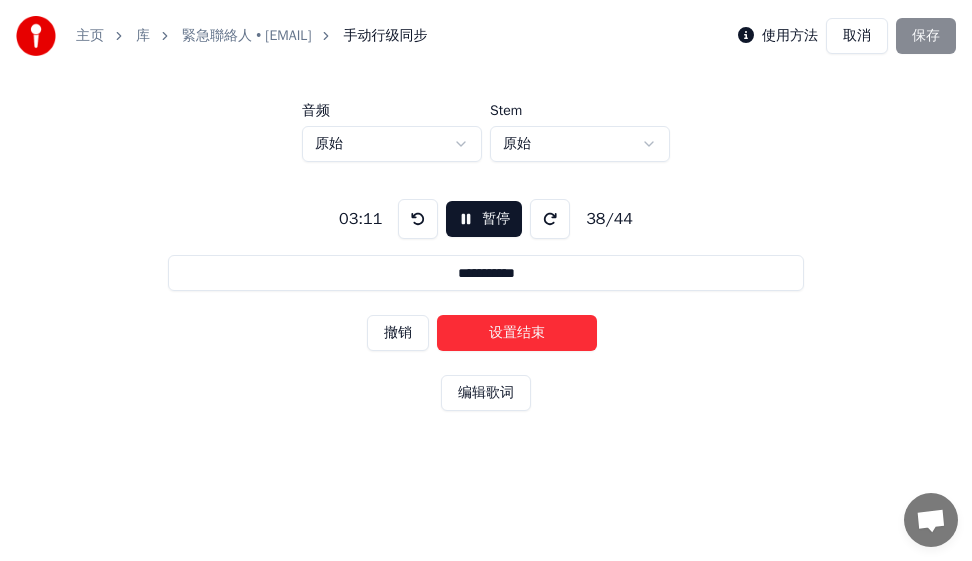 click on "设置结束" at bounding box center [517, 333] 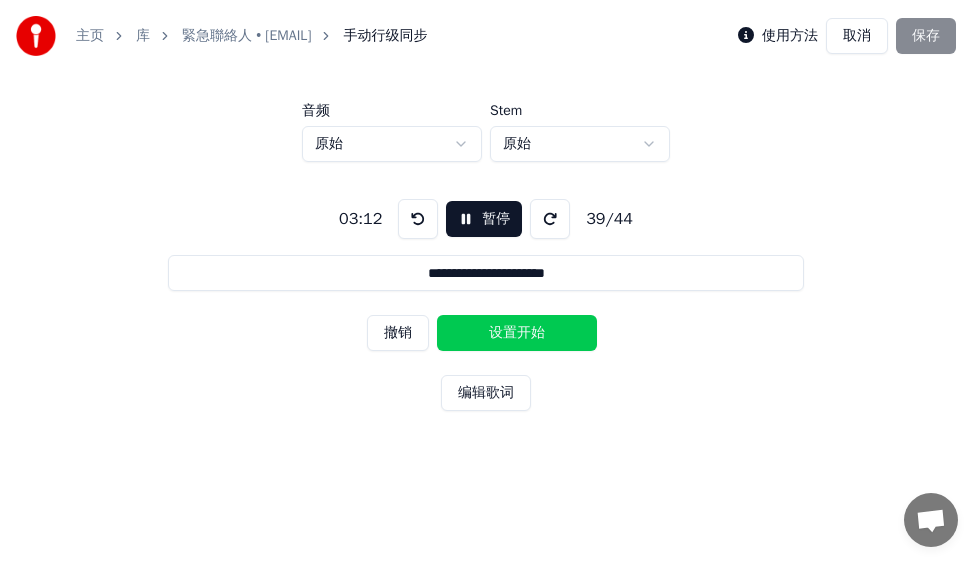 click on "设置开始" at bounding box center (517, 333) 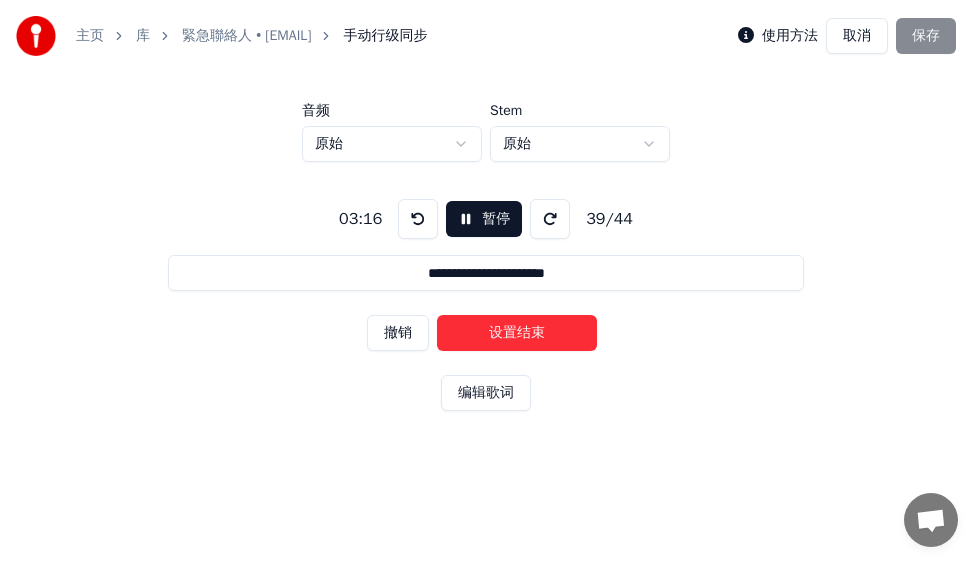 click on "设置结束" at bounding box center (517, 333) 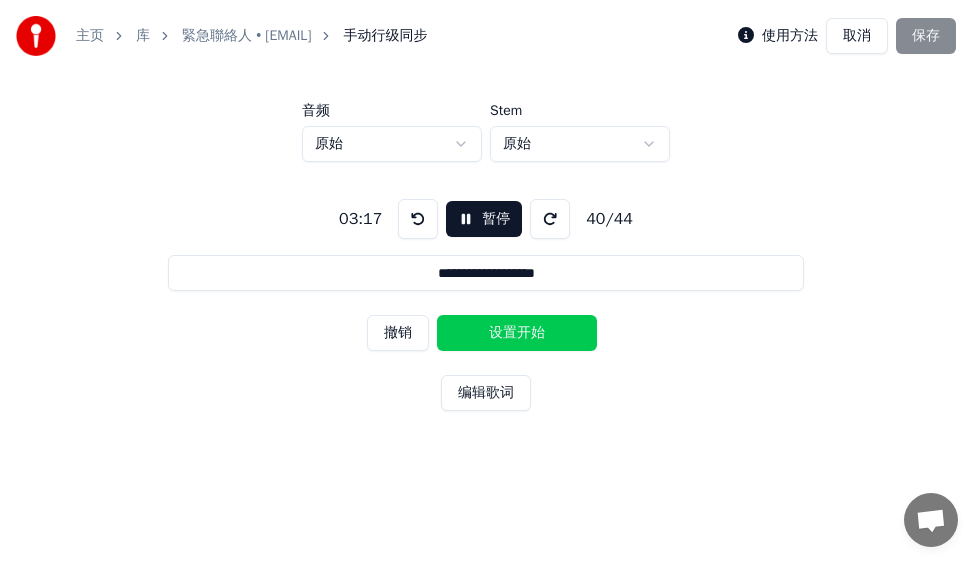 click on "设置开始" at bounding box center (517, 333) 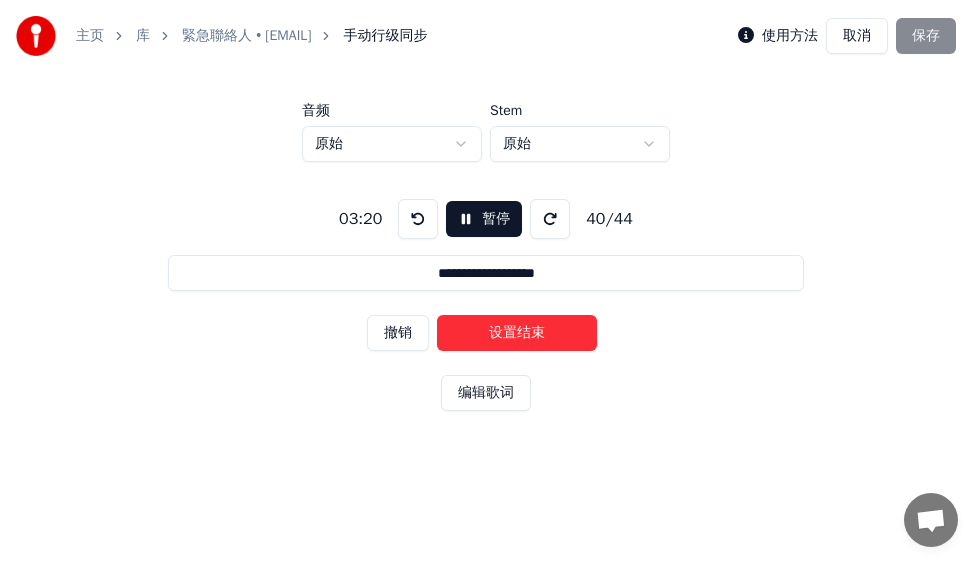 click on "设置结束" at bounding box center (517, 333) 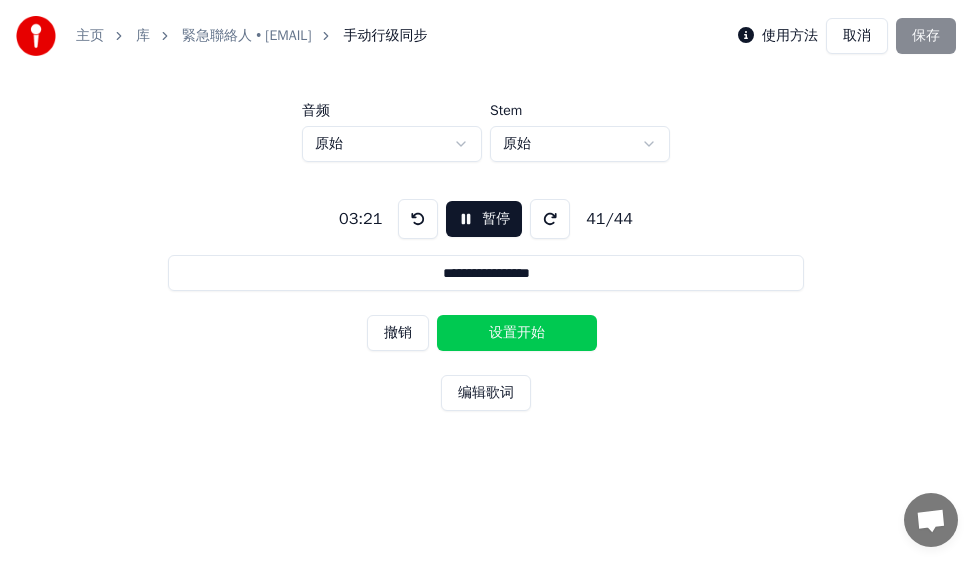 click on "设置开始" at bounding box center [517, 333] 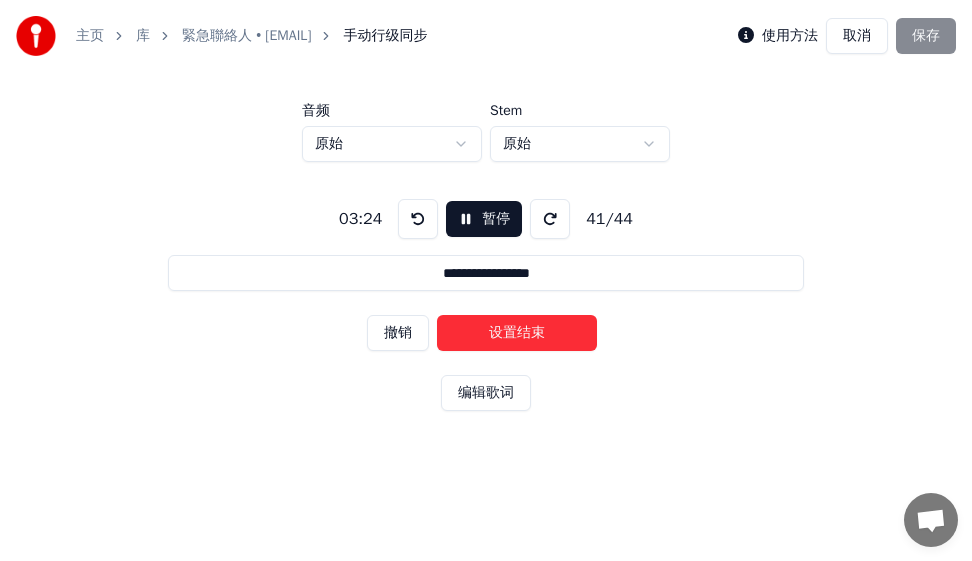 click on "设置结束" at bounding box center [517, 333] 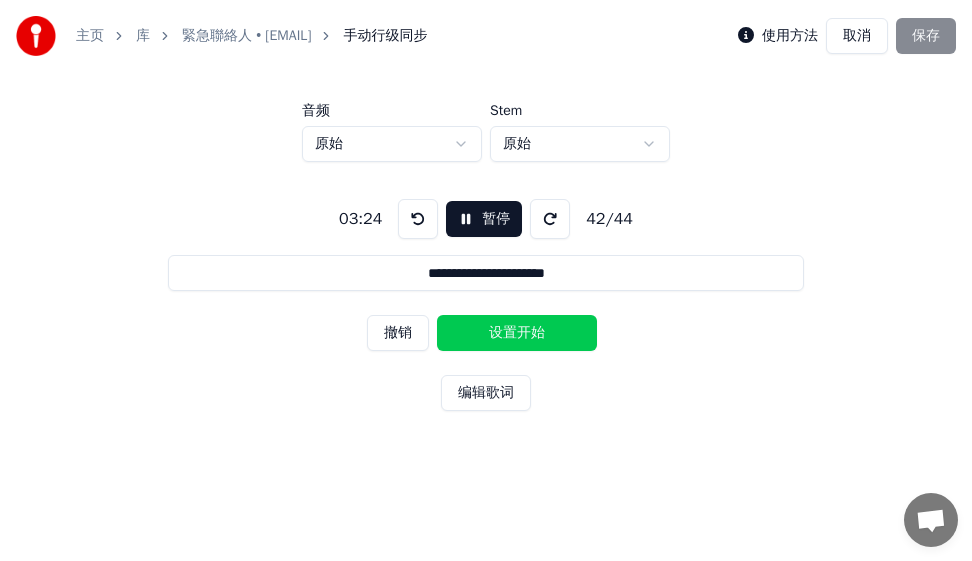 click on "设置开始" at bounding box center [517, 333] 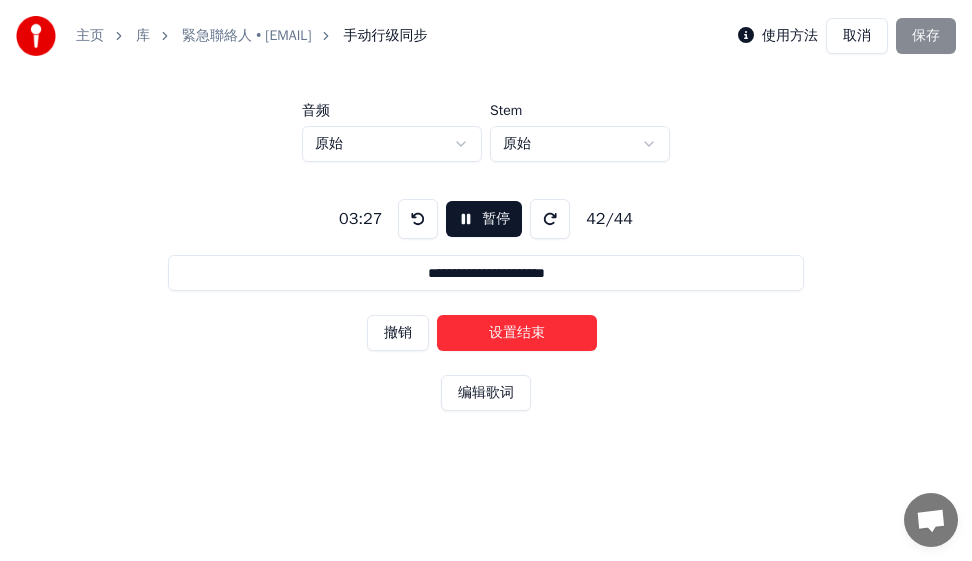 click on "设置结束" at bounding box center [517, 333] 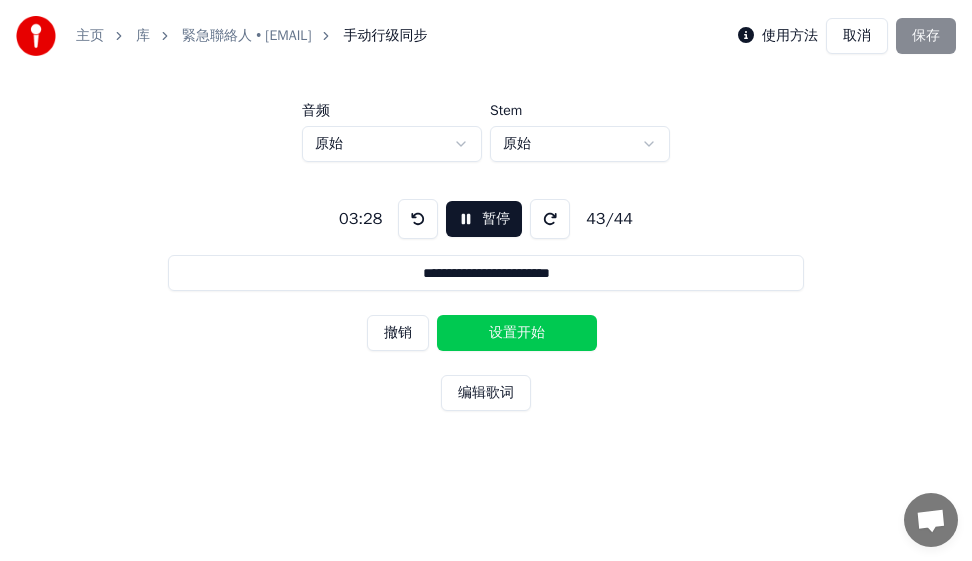 click on "设置开始" at bounding box center (517, 333) 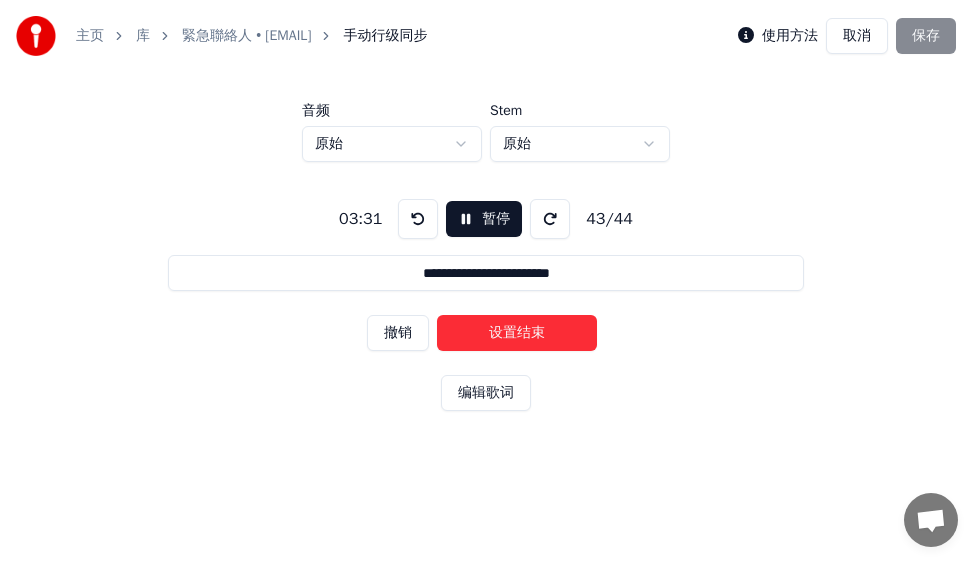 click on "设置结束" at bounding box center [517, 333] 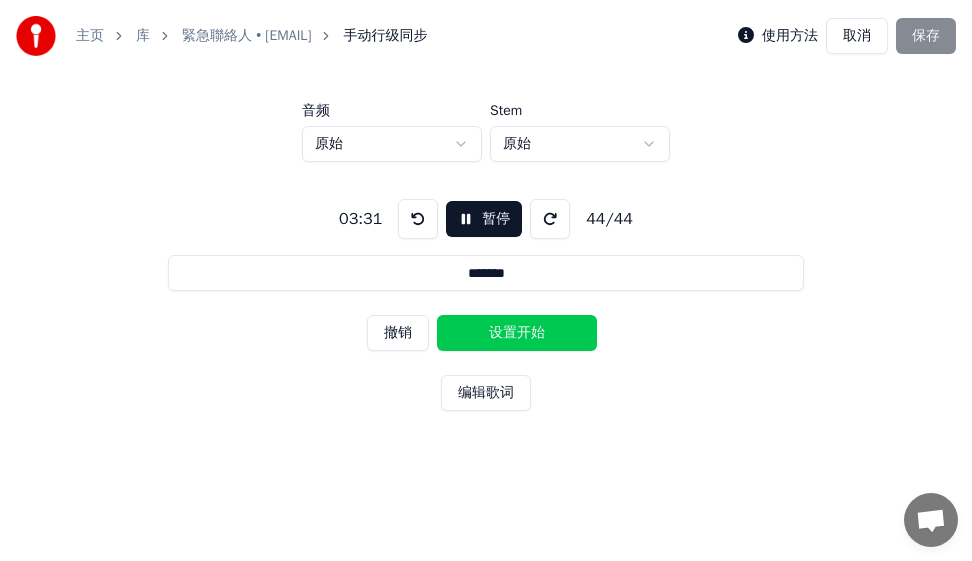 click on "设置开始" at bounding box center [517, 333] 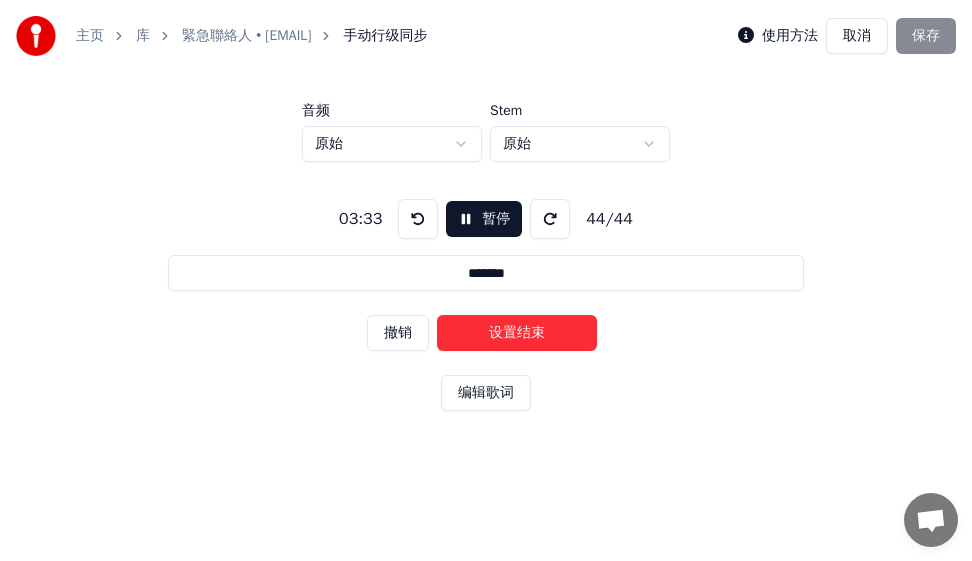 click on "设置结束" at bounding box center [517, 333] 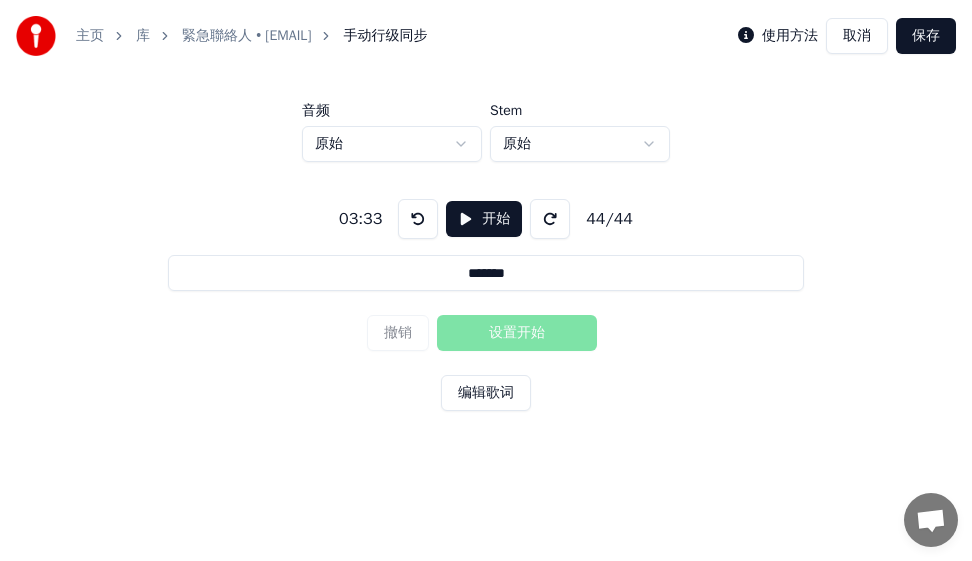 click on "保存" at bounding box center (926, 36) 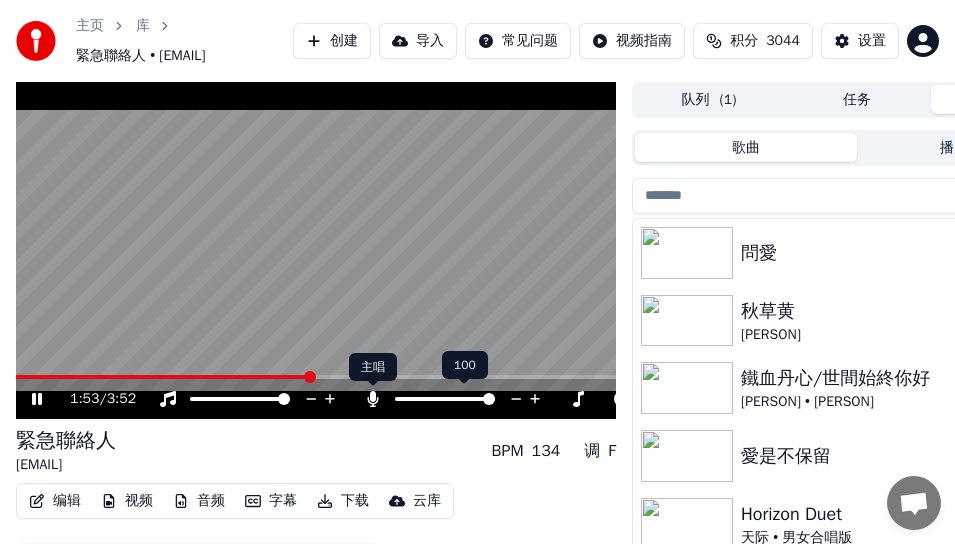click 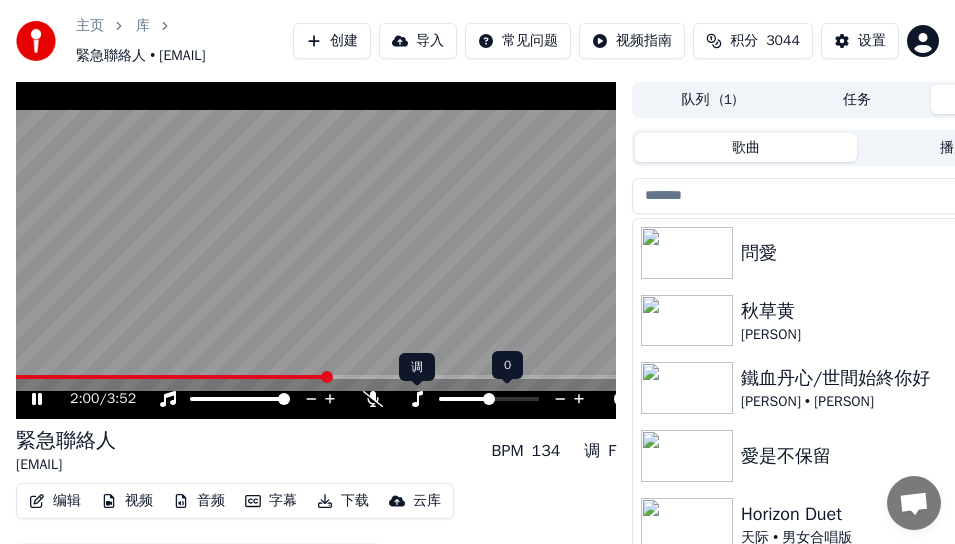 click 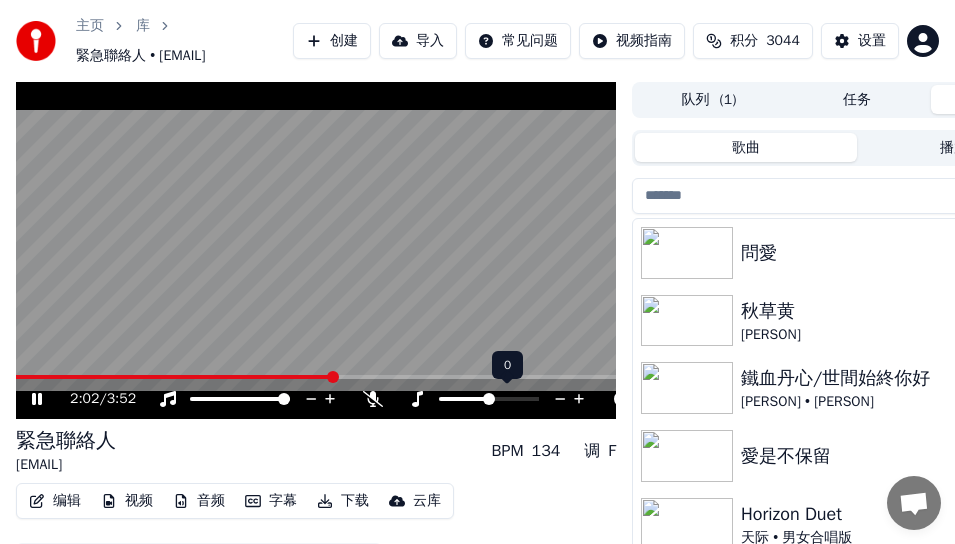 click 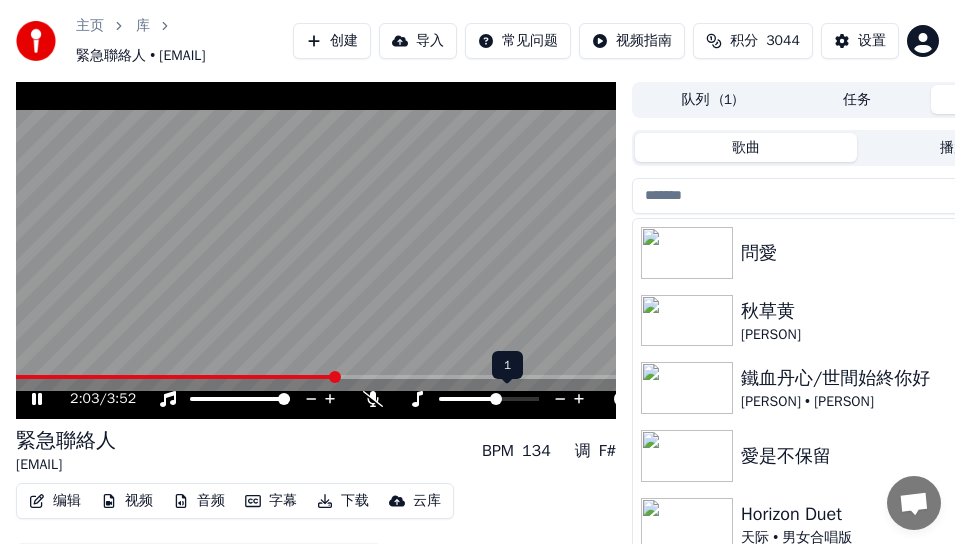click 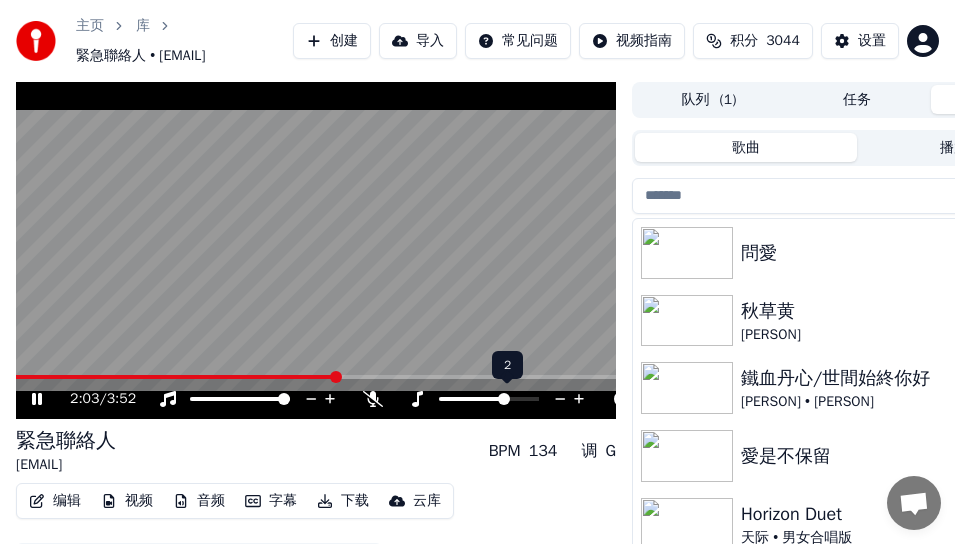 click 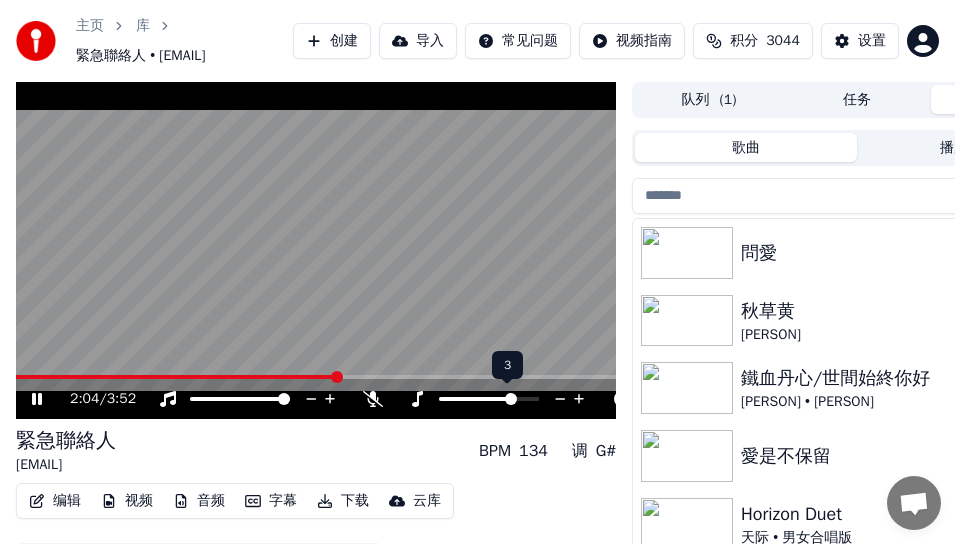 click 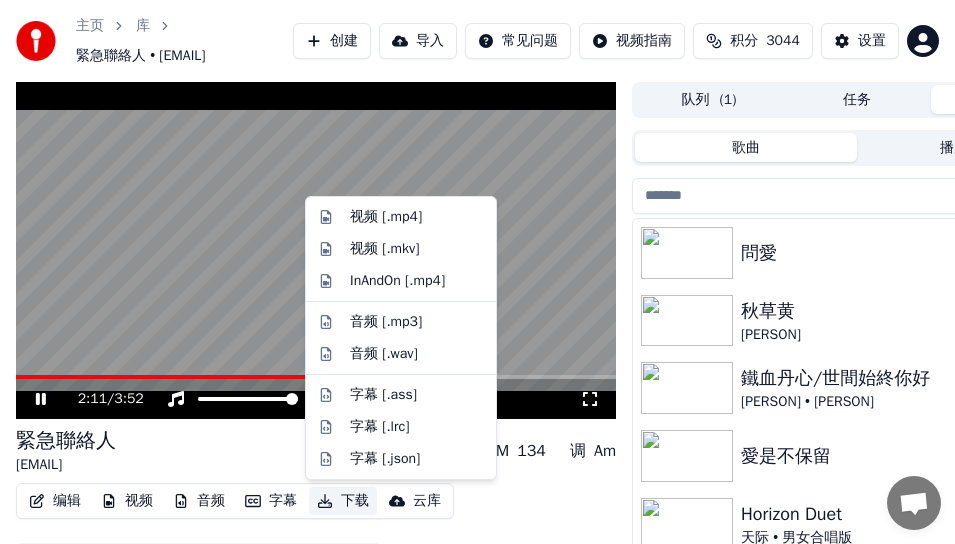 click on "下载" at bounding box center (343, 501) 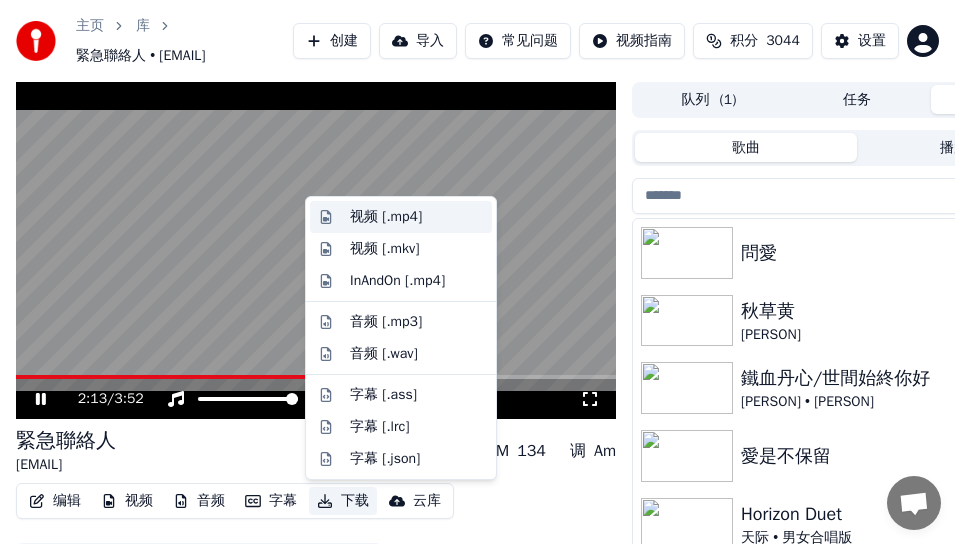 click on "视频 [.mp4]" at bounding box center (386, 217) 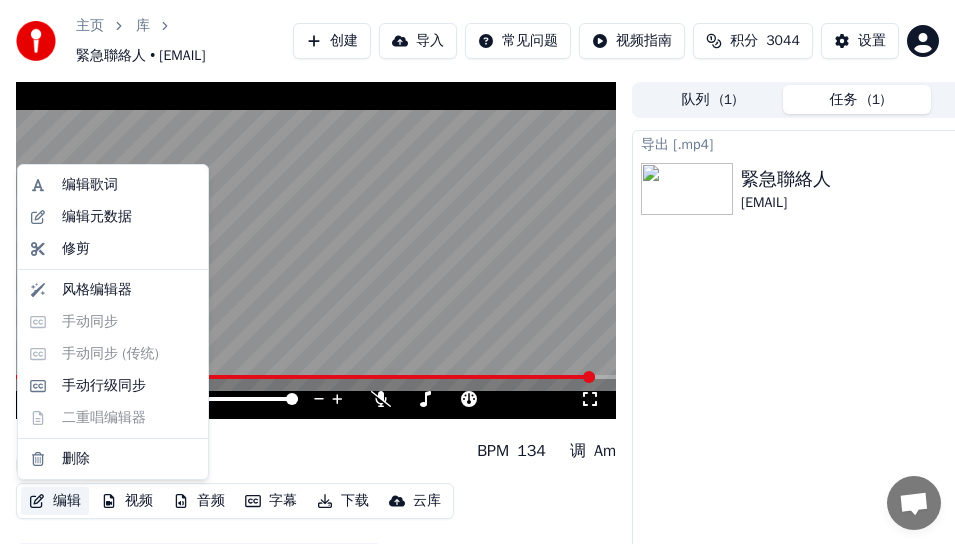 click on "编辑" at bounding box center (55, 501) 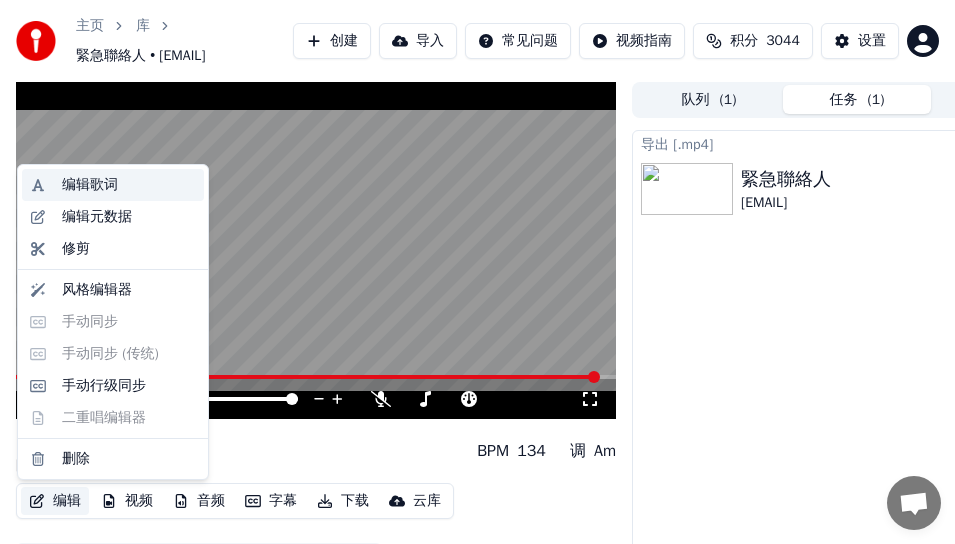 click on "编辑歌词" at bounding box center (90, 185) 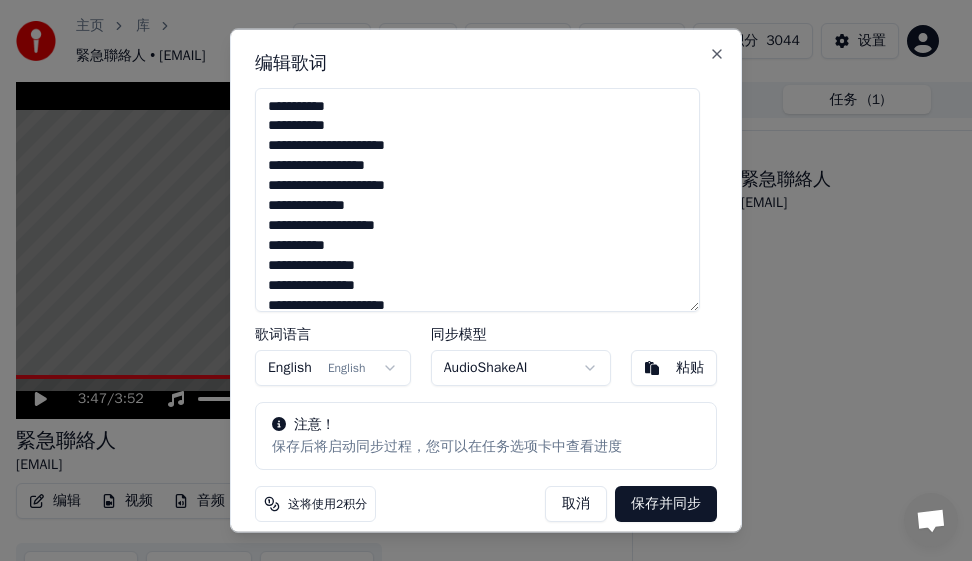 click on "**********" at bounding box center [477, 199] 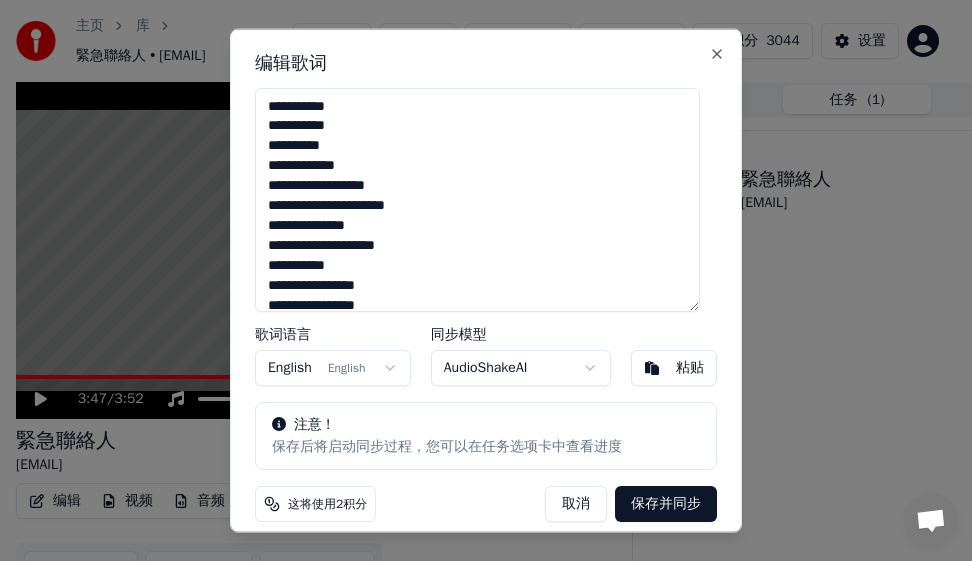 click on "**********" at bounding box center [477, 199] 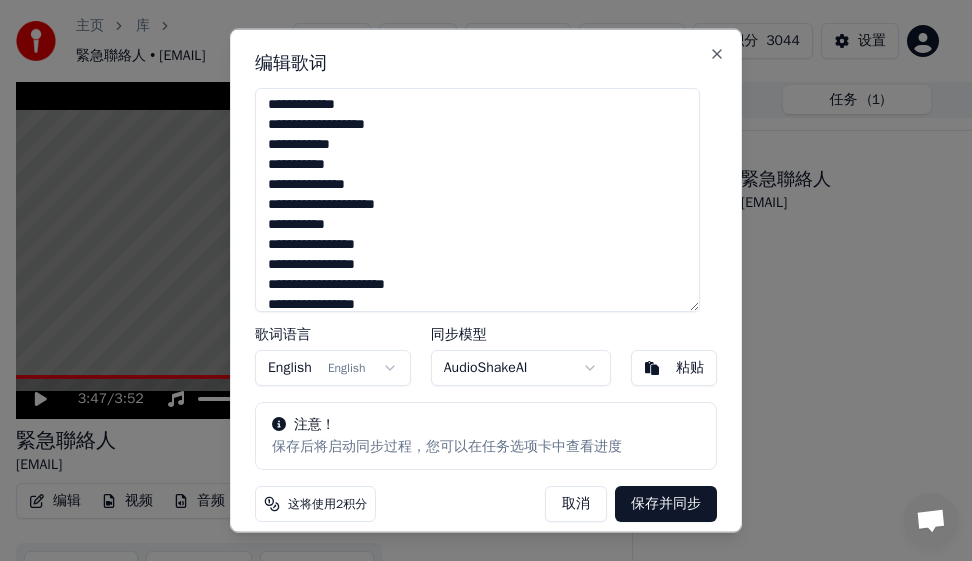 scroll, scrollTop: 123, scrollLeft: 0, axis: vertical 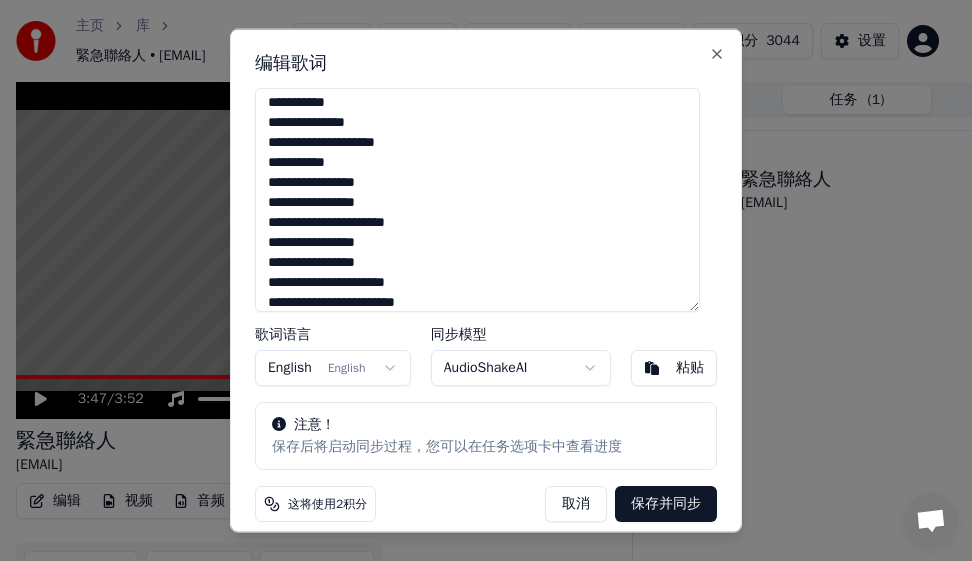 click on "**********" at bounding box center (477, 199) 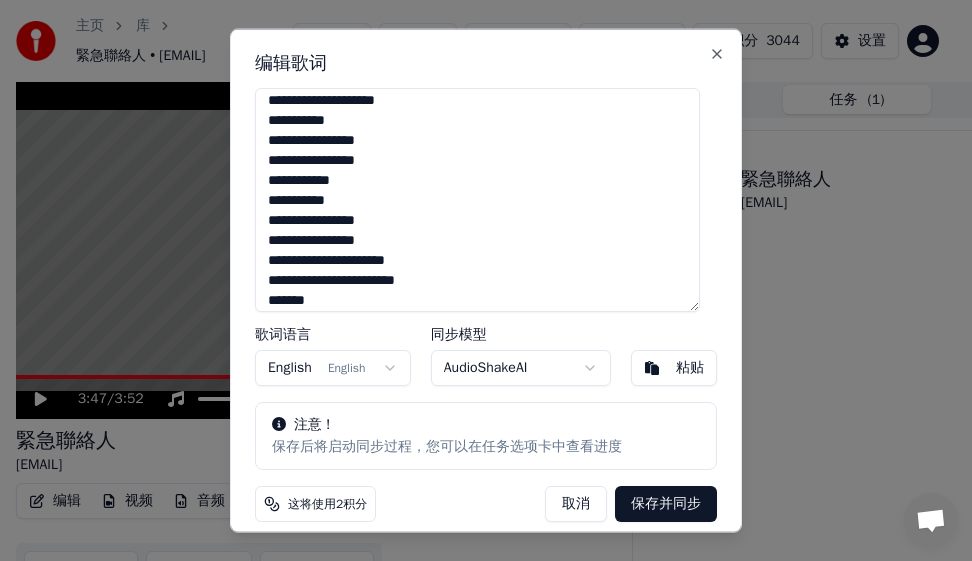 scroll, scrollTop: 211, scrollLeft: 0, axis: vertical 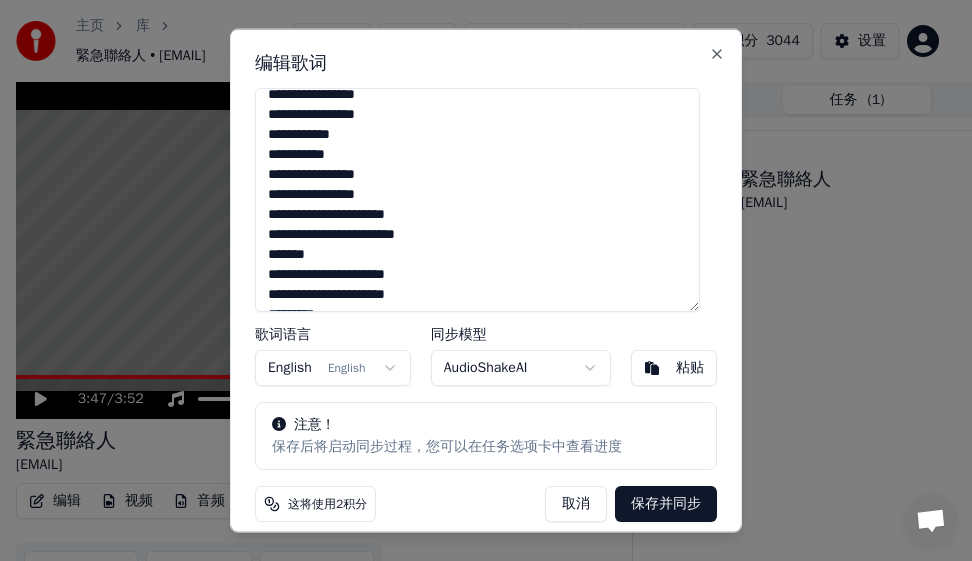 click on "**********" at bounding box center (477, 199) 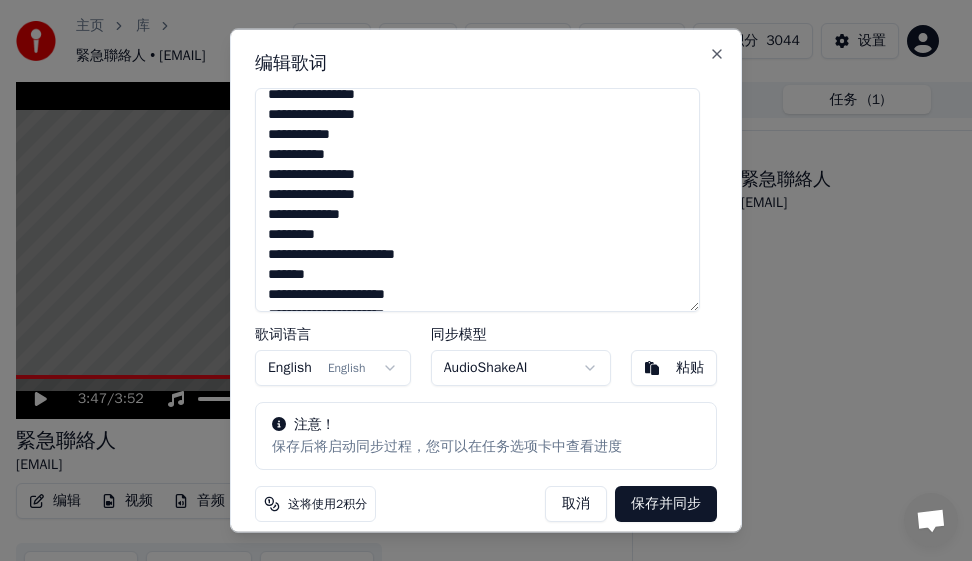 click on "**********" at bounding box center (477, 199) 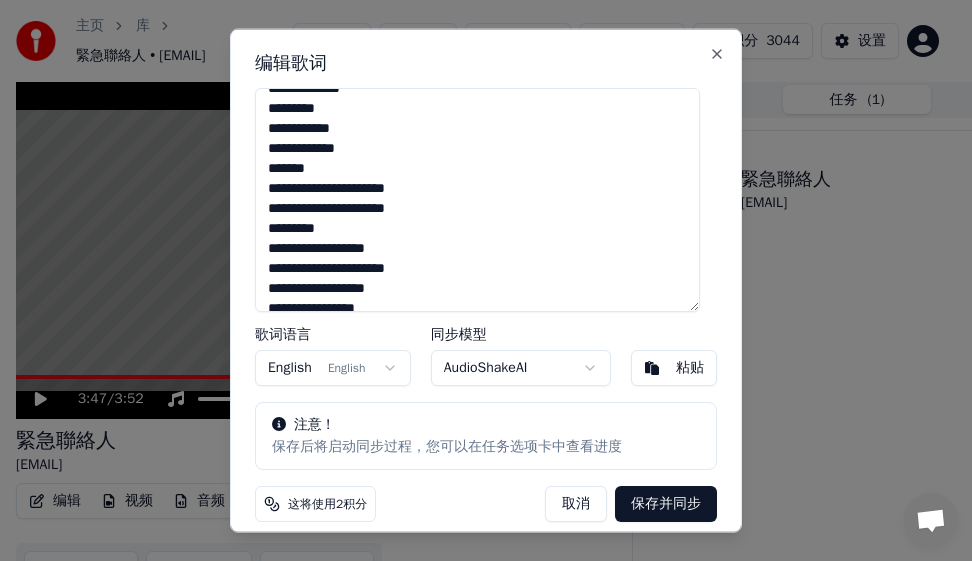 scroll, scrollTop: 384, scrollLeft: 0, axis: vertical 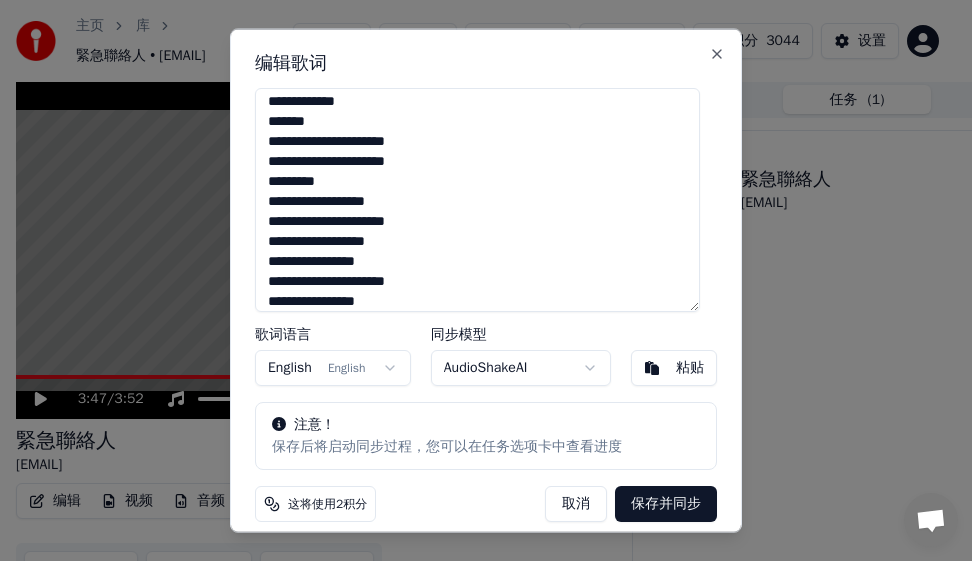 click on "**********" at bounding box center [477, 199] 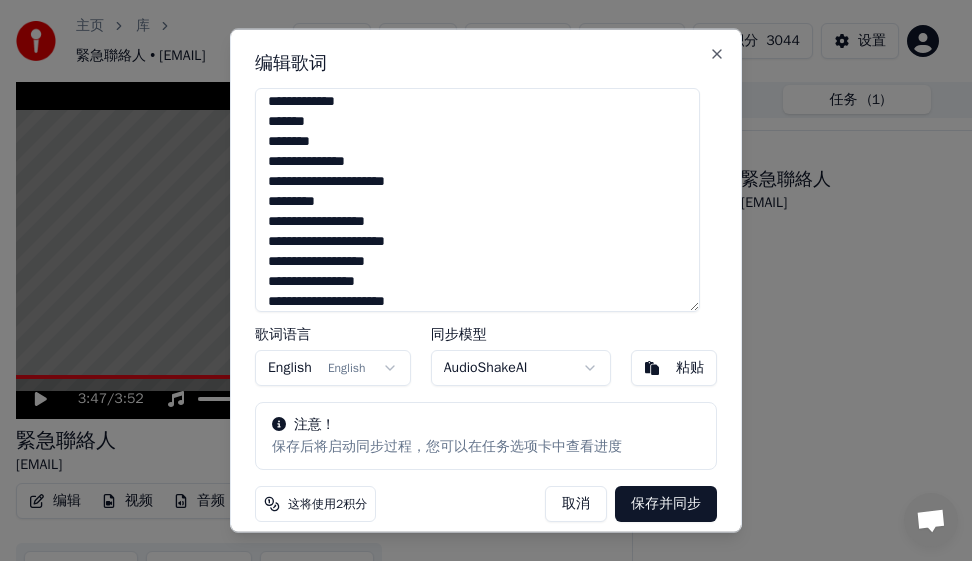 click on "**********" at bounding box center [477, 199] 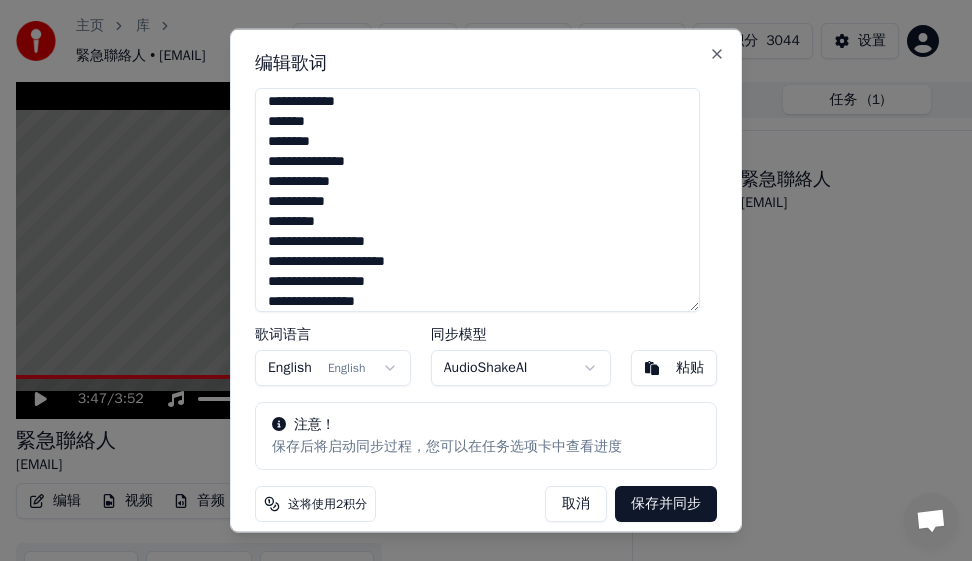 click on "**********" at bounding box center (477, 199) 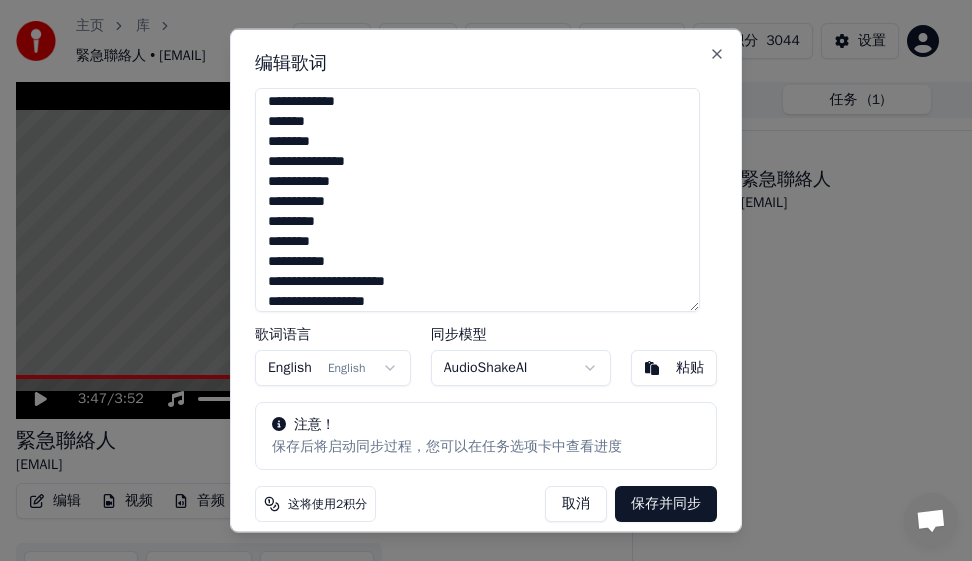 scroll, scrollTop: 495, scrollLeft: 0, axis: vertical 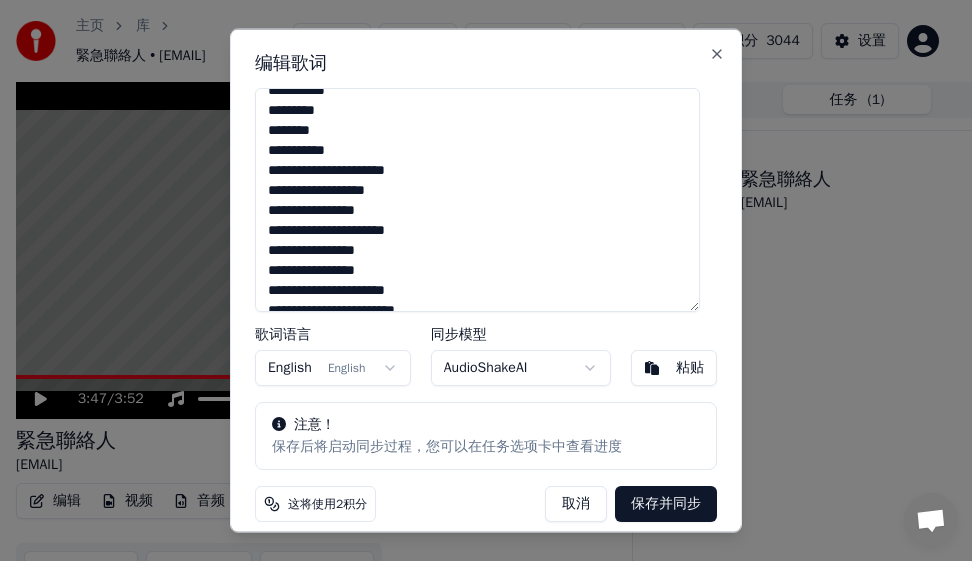 click on "**********" at bounding box center [477, 199] 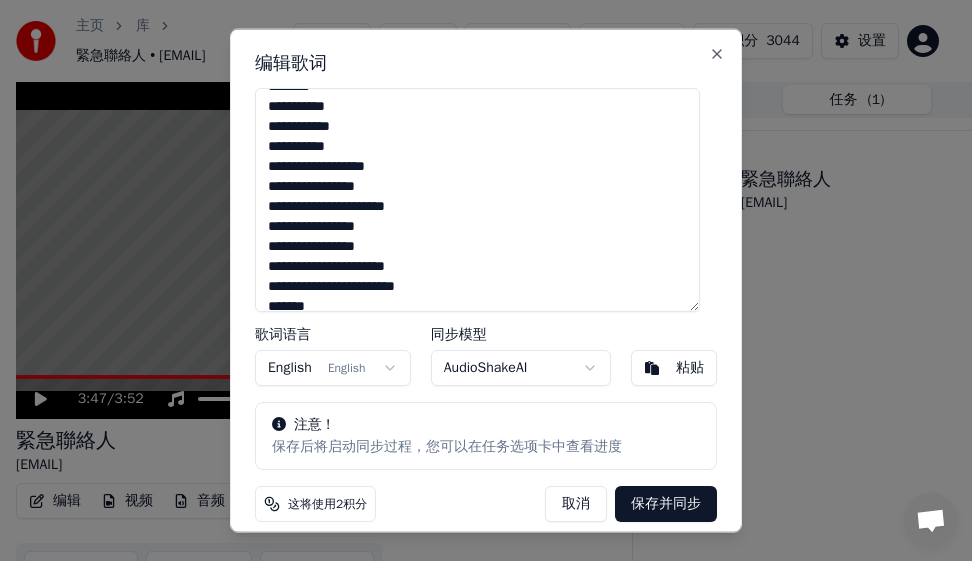 scroll, scrollTop: 596, scrollLeft: 0, axis: vertical 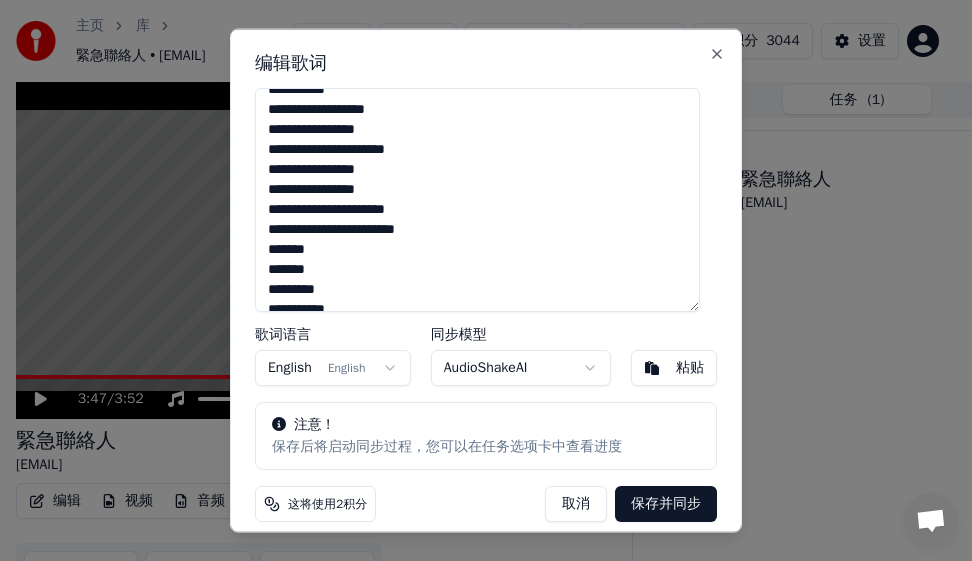 click on "**********" at bounding box center (477, 199) 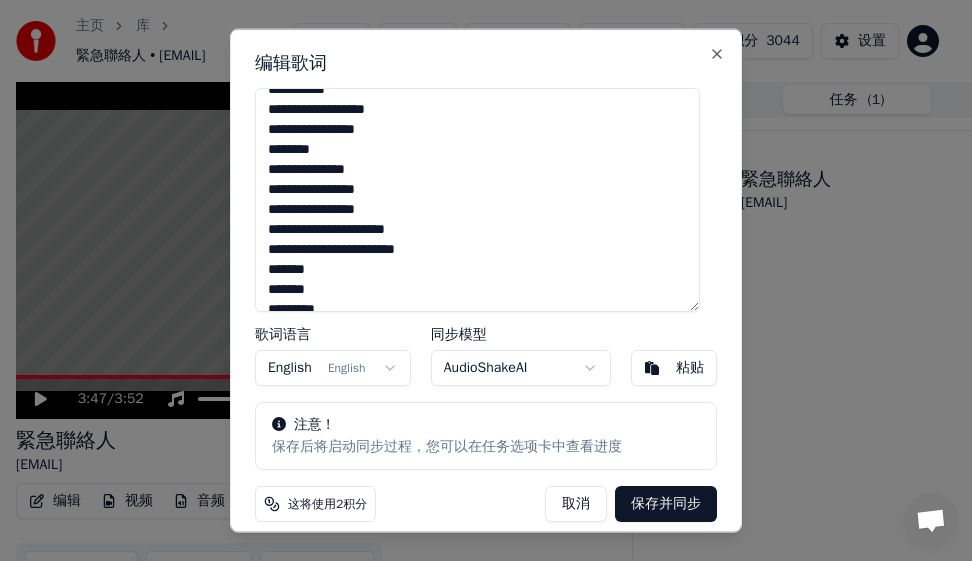 scroll, scrollTop: 667, scrollLeft: 0, axis: vertical 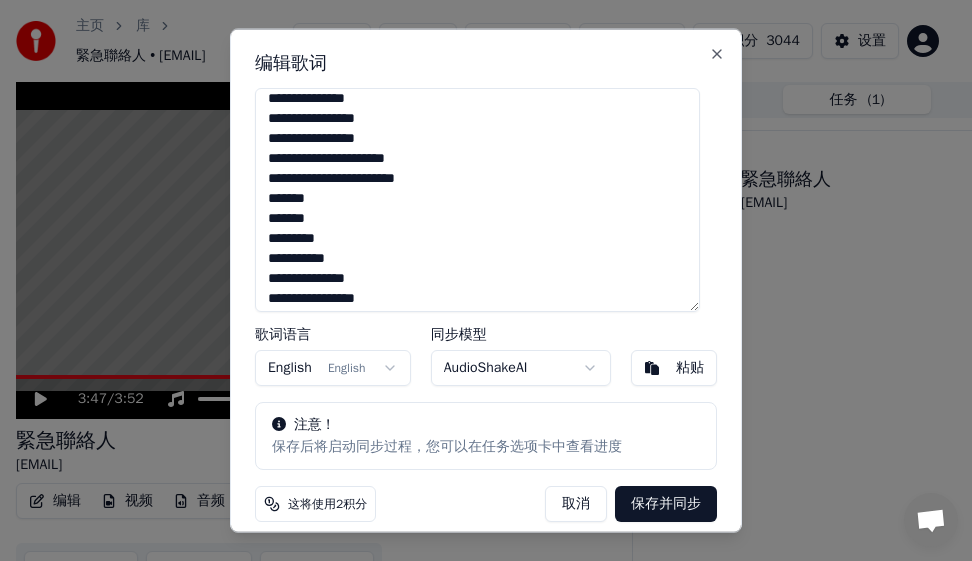 click on "**********" at bounding box center [477, 199] 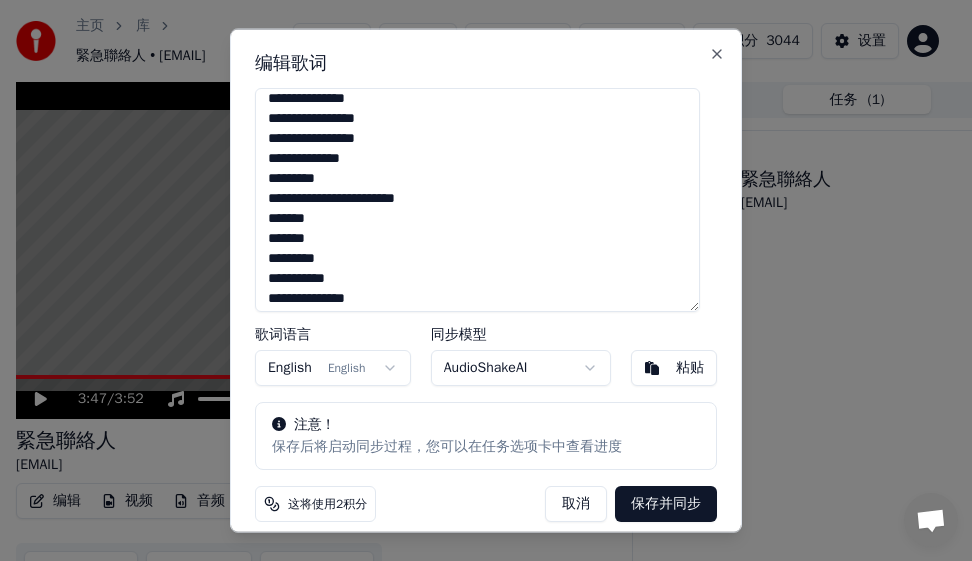 scroll, scrollTop: 747, scrollLeft: 0, axis: vertical 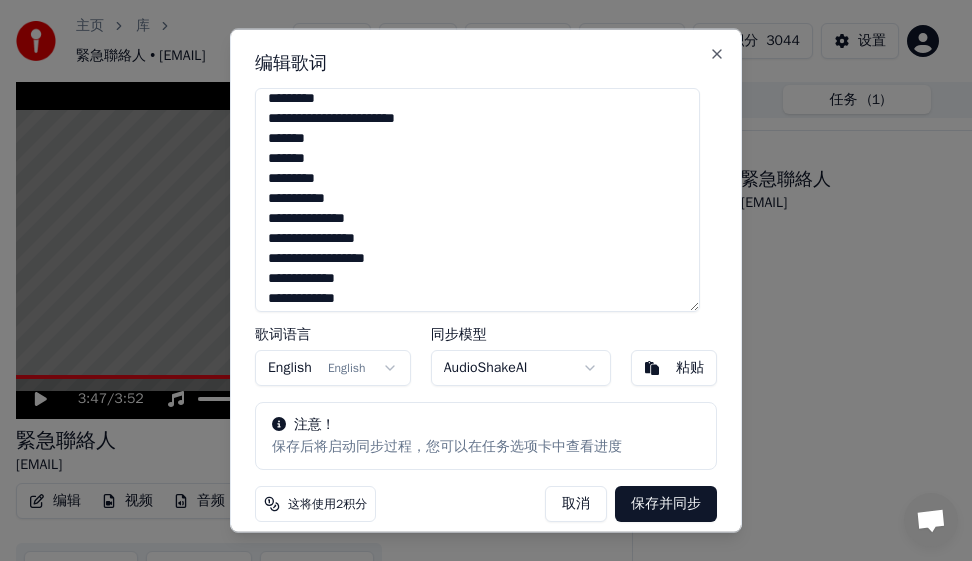 click on "**********" at bounding box center [477, 199] 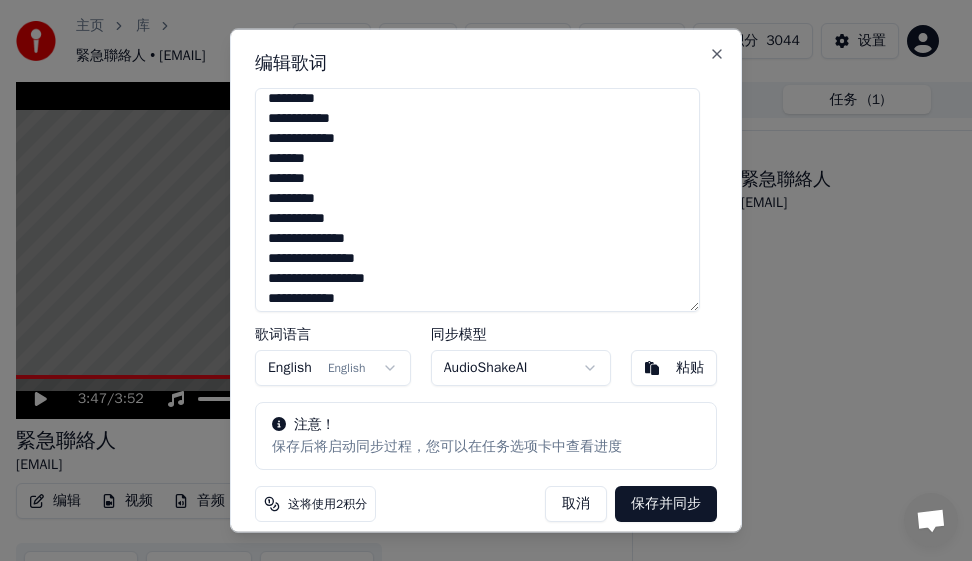 scroll, scrollTop: 787, scrollLeft: 0, axis: vertical 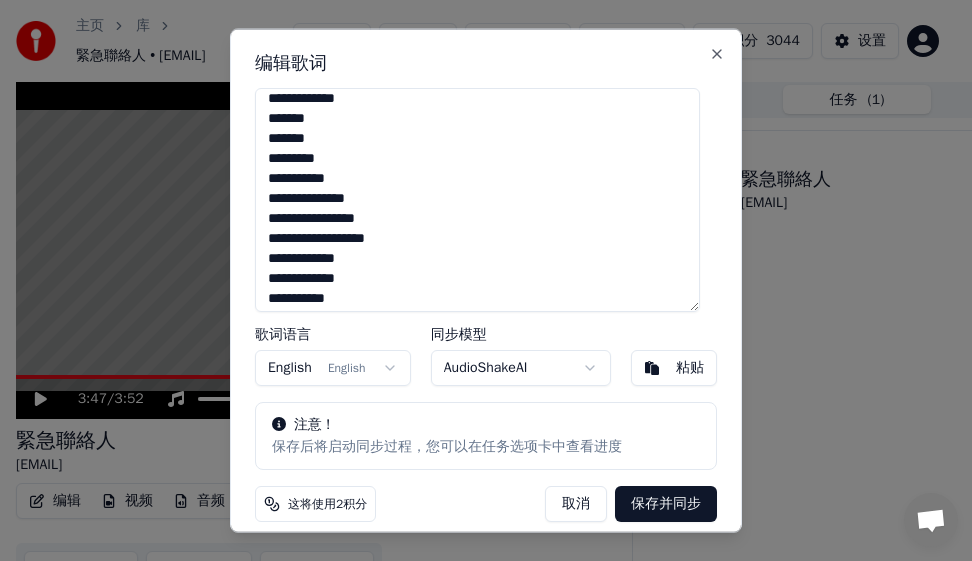 click on "**********" at bounding box center (477, 199) 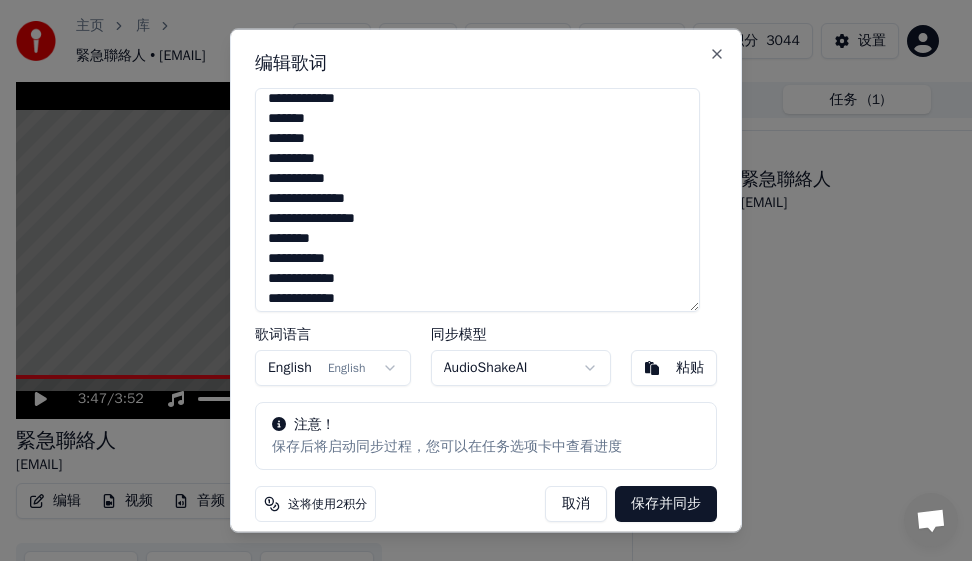 scroll, scrollTop: 947, scrollLeft: 0, axis: vertical 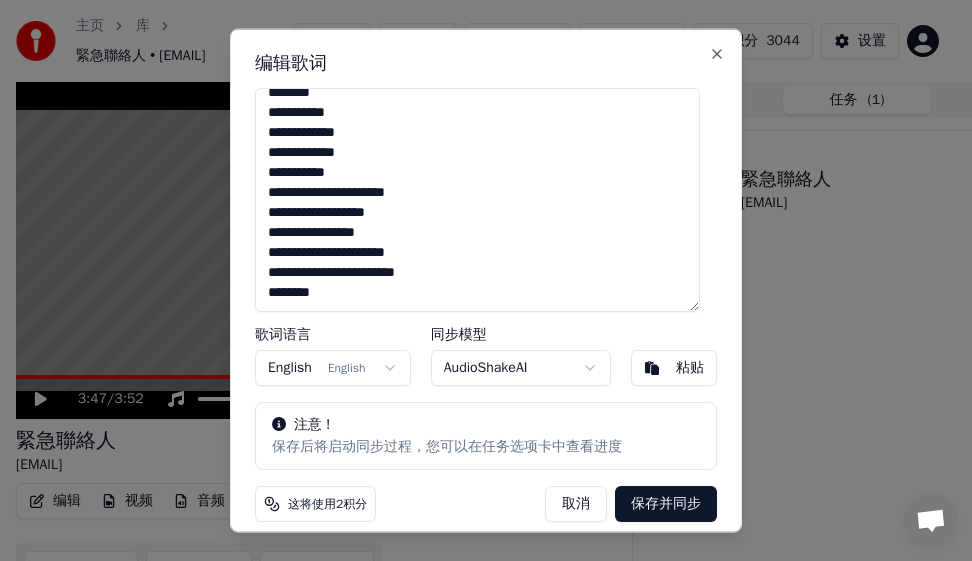 click on "**********" at bounding box center (477, 199) 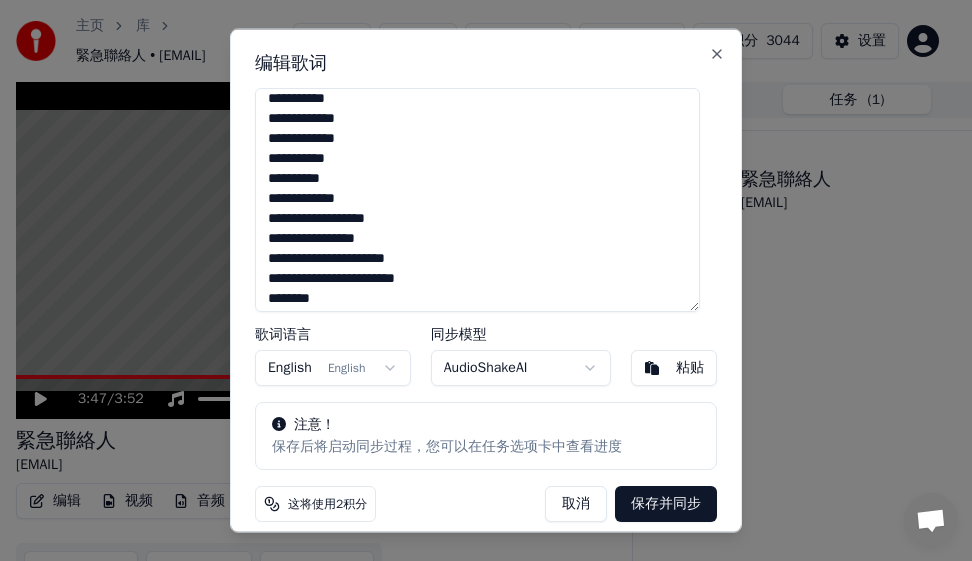 scroll, scrollTop: 973, scrollLeft: 0, axis: vertical 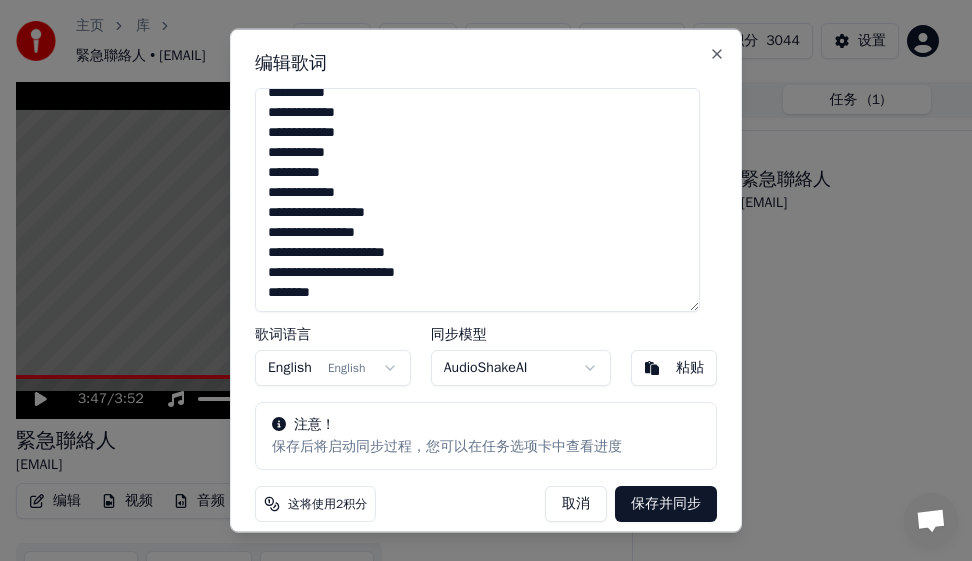 click on "**********" at bounding box center [477, 199] 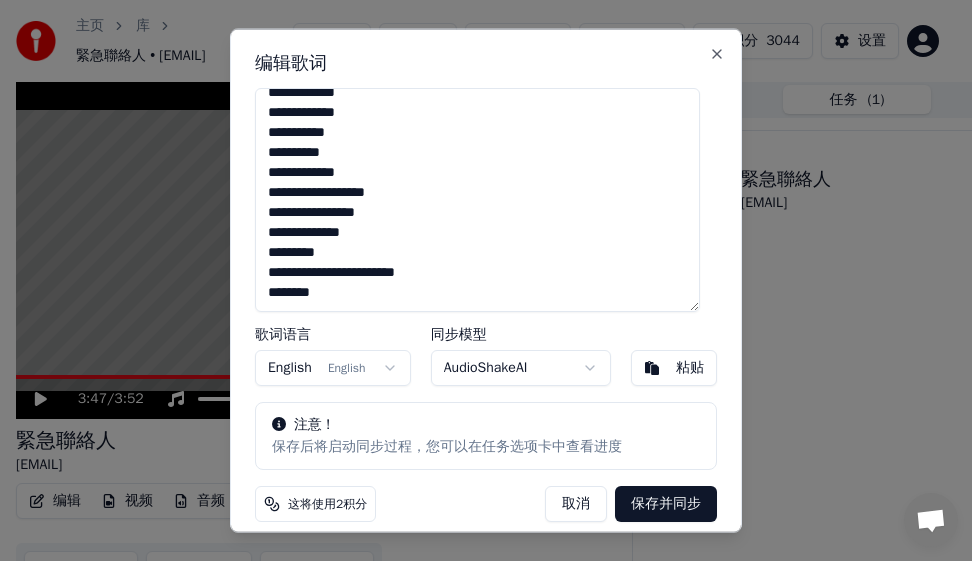 scroll, scrollTop: 993, scrollLeft: 0, axis: vertical 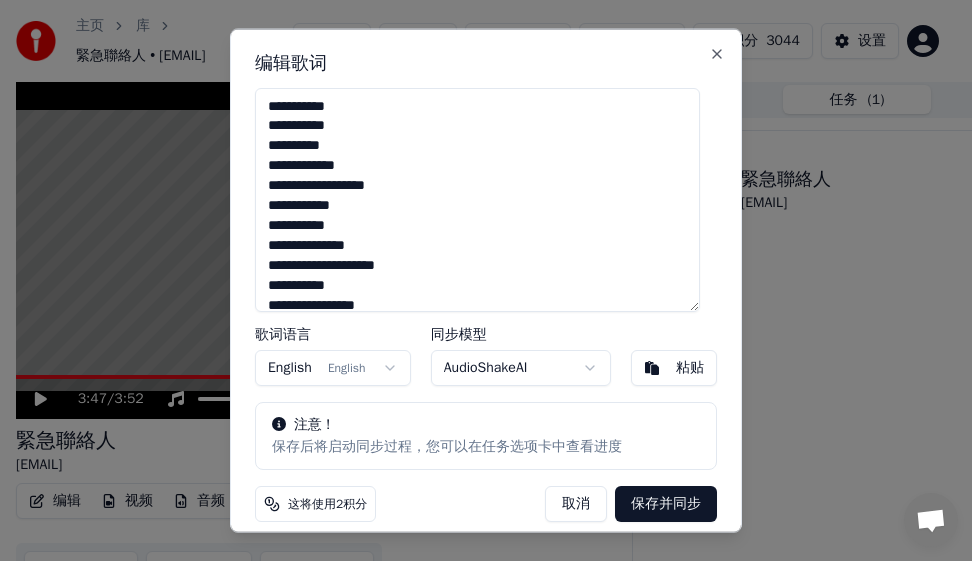 click on "English English" at bounding box center [333, 367] 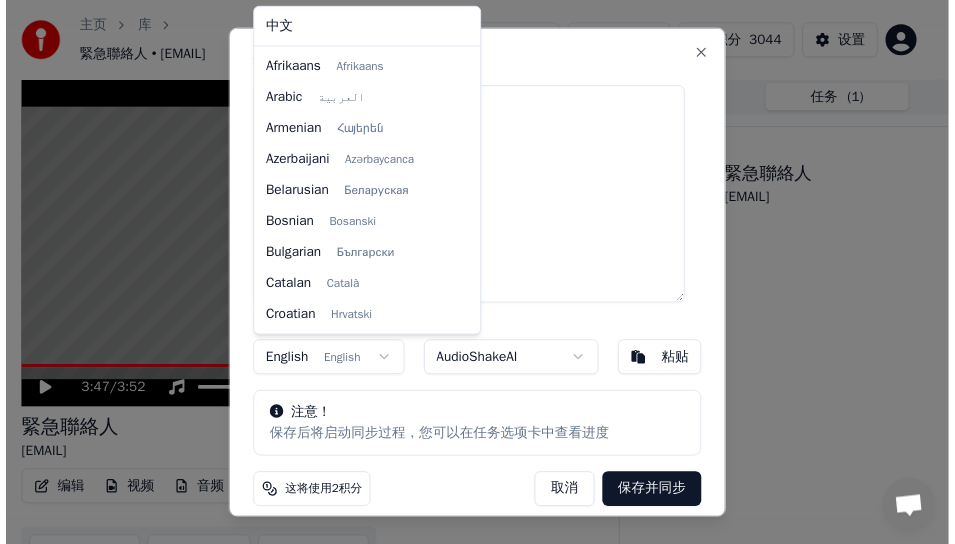 scroll, scrollTop: 128, scrollLeft: 0, axis: vertical 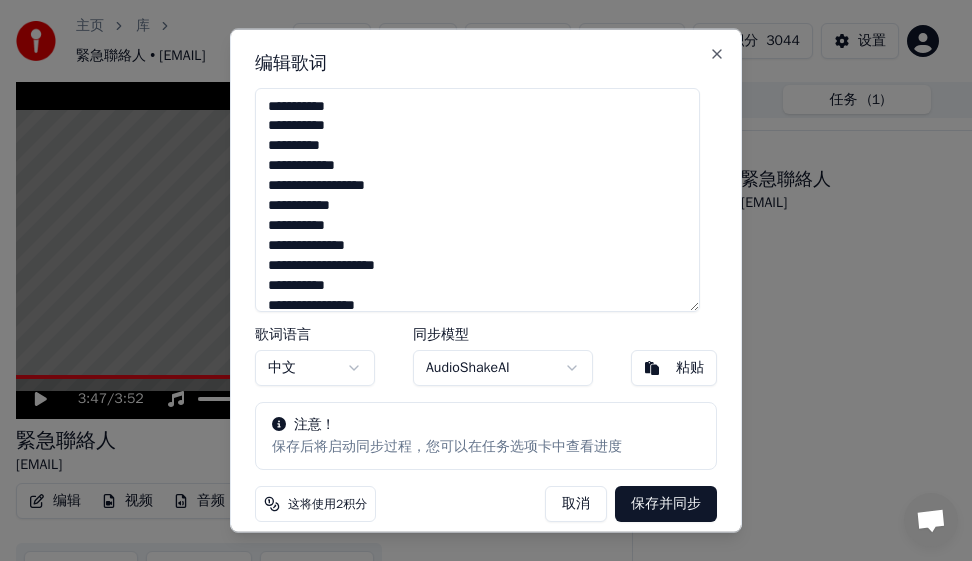 click on "保存并同步" at bounding box center [666, 503] 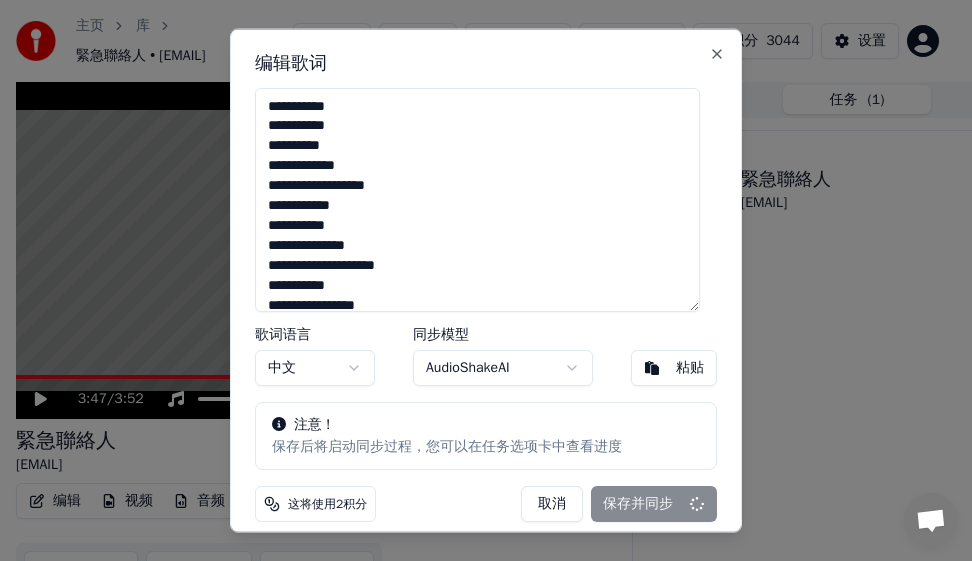 type on "**********" 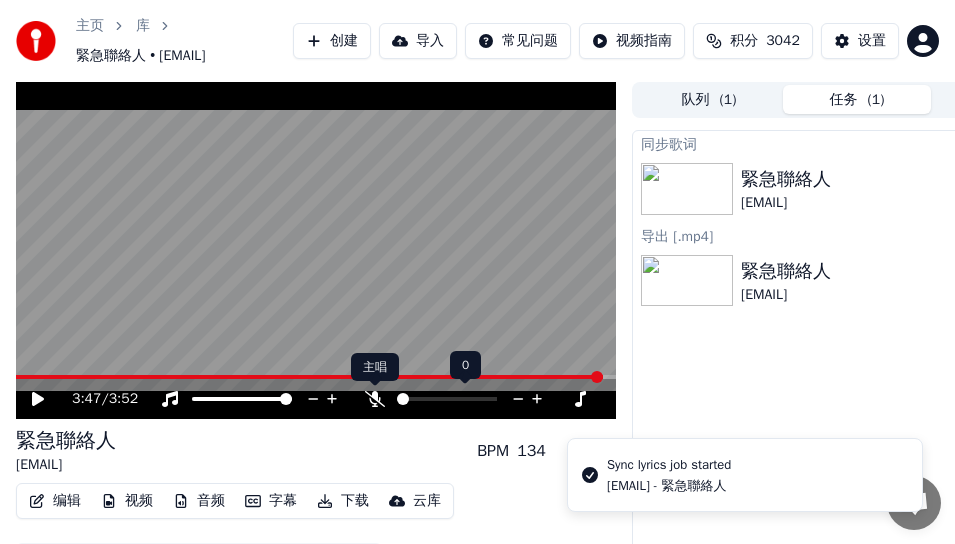click 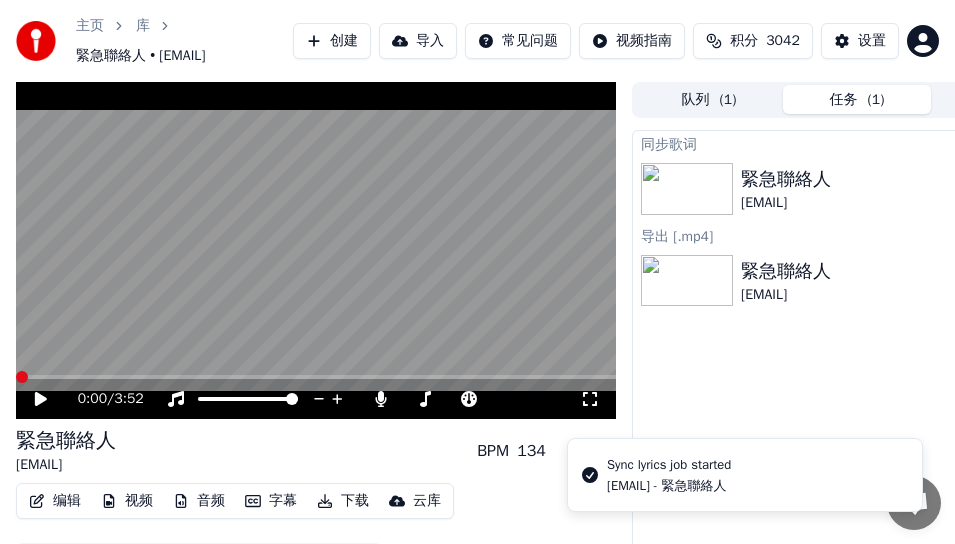 click at bounding box center (22, 377) 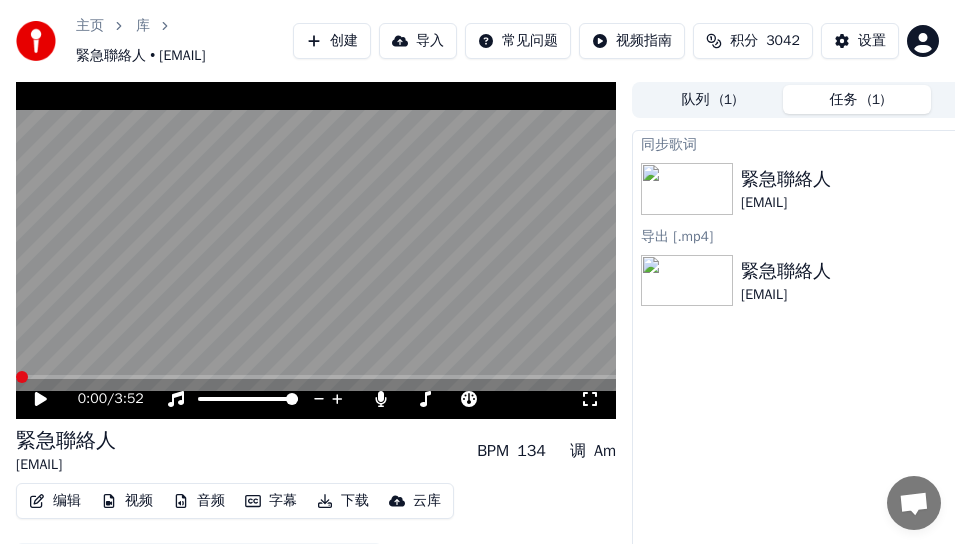 scroll, scrollTop: 63, scrollLeft: 0, axis: vertical 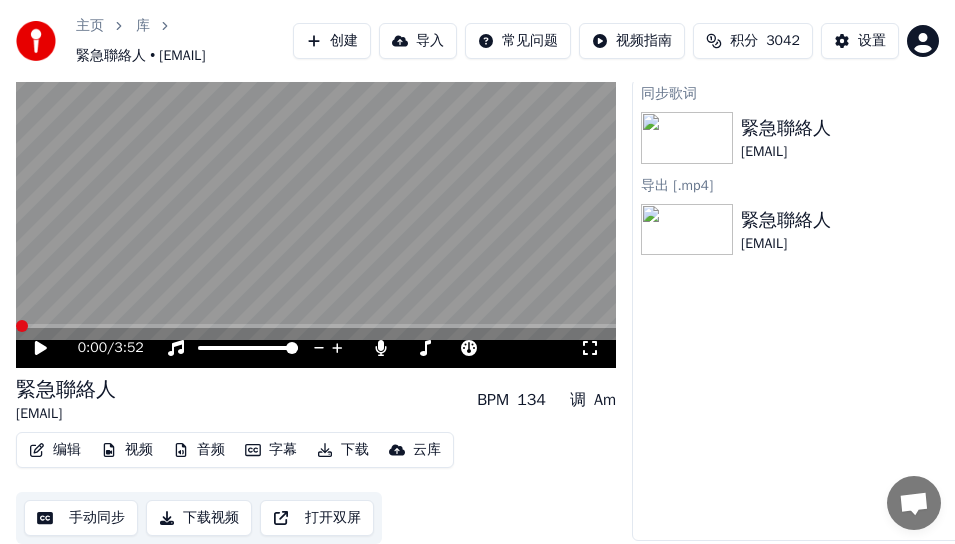 click 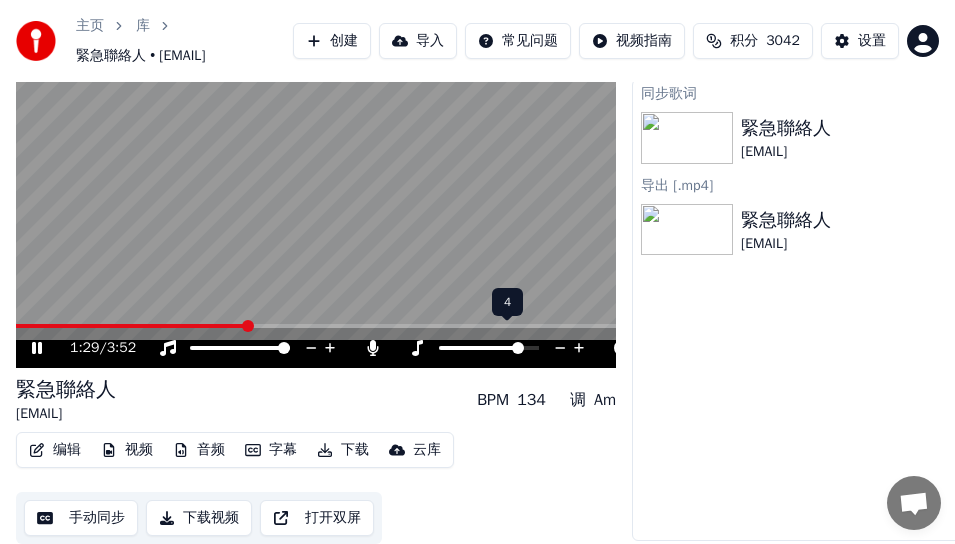 click at bounding box center [316, 326] 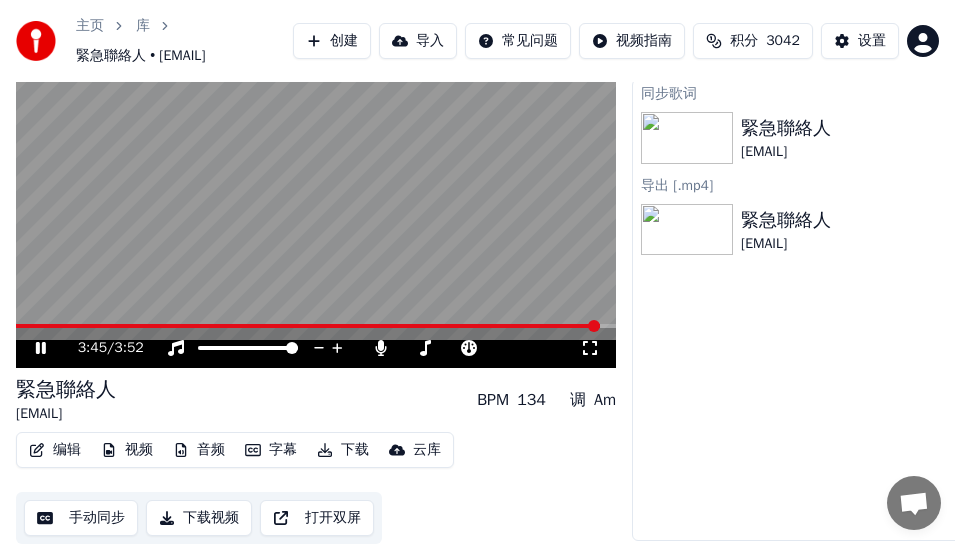 click on "编辑" at bounding box center (55, 450) 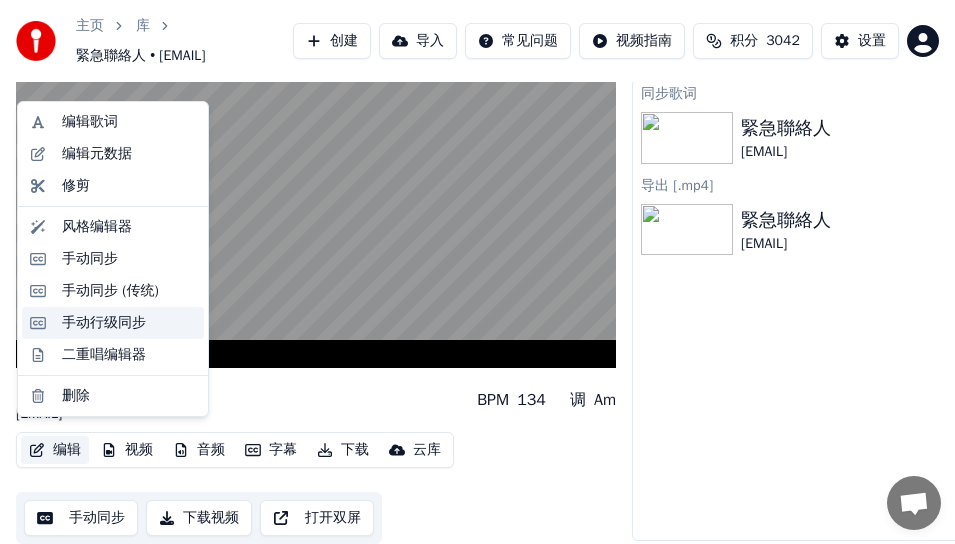 click on "手动行级同步" at bounding box center [104, 323] 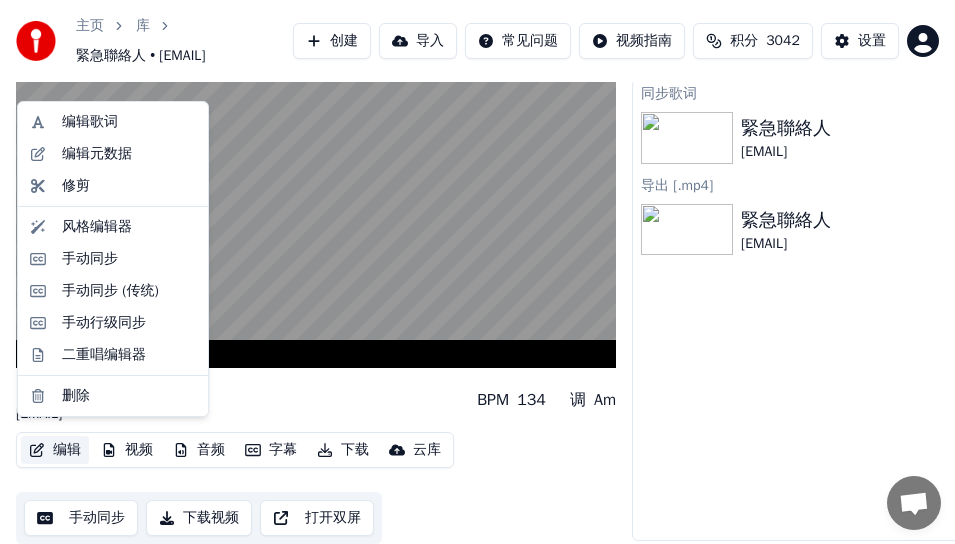 scroll, scrollTop: 0, scrollLeft: 0, axis: both 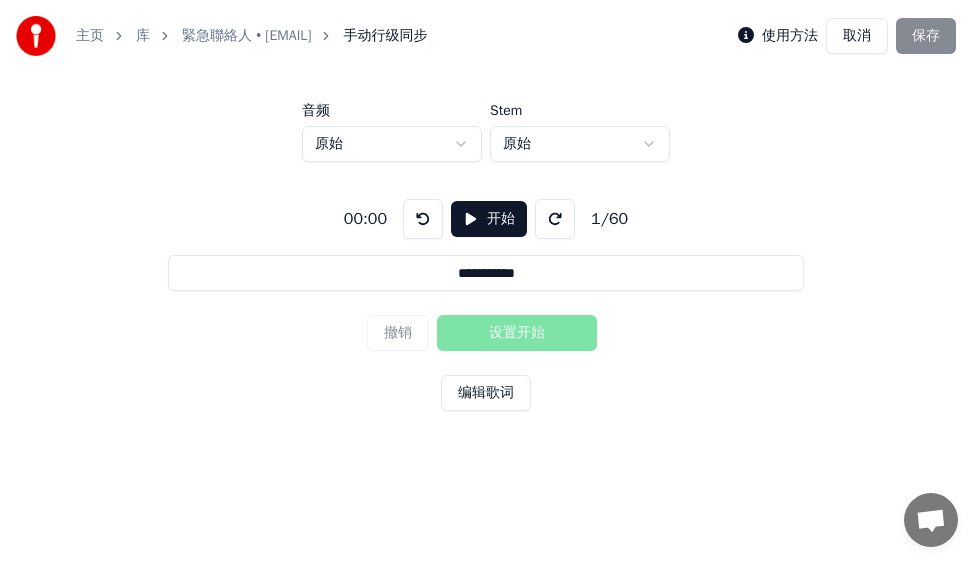 click on "开始" at bounding box center (489, 219) 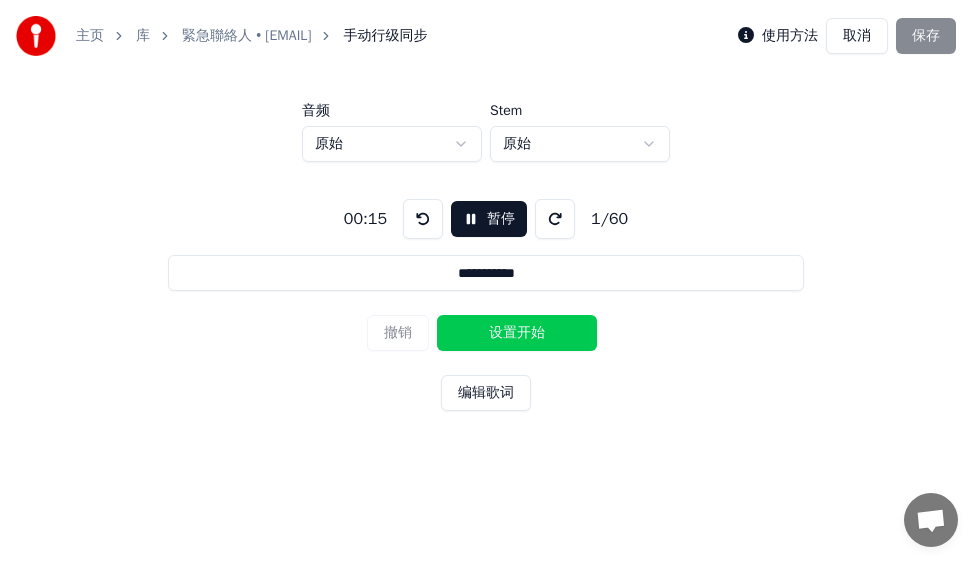 click on "设置开始" at bounding box center (517, 333) 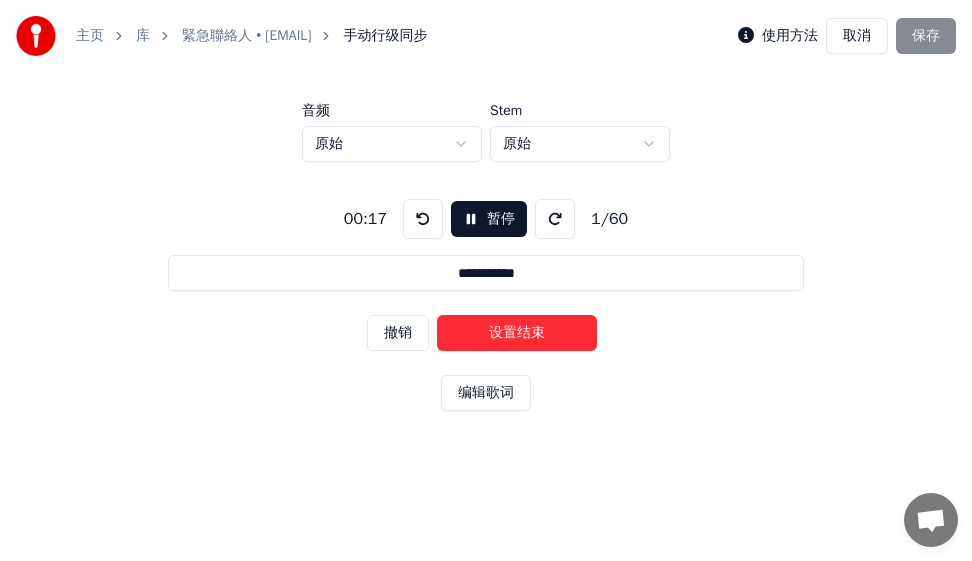 click on "设置结束" at bounding box center [517, 333] 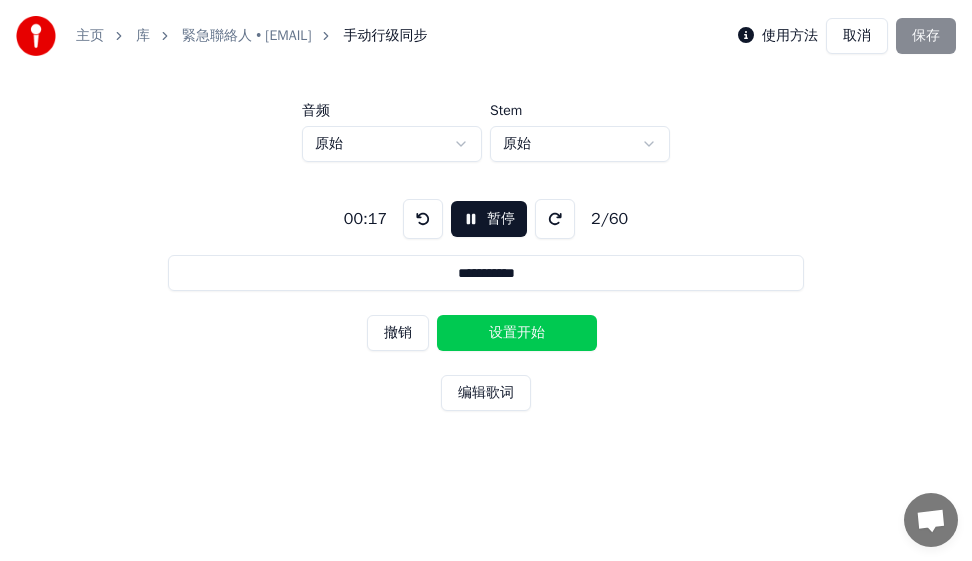 click on "设置开始" at bounding box center [517, 333] 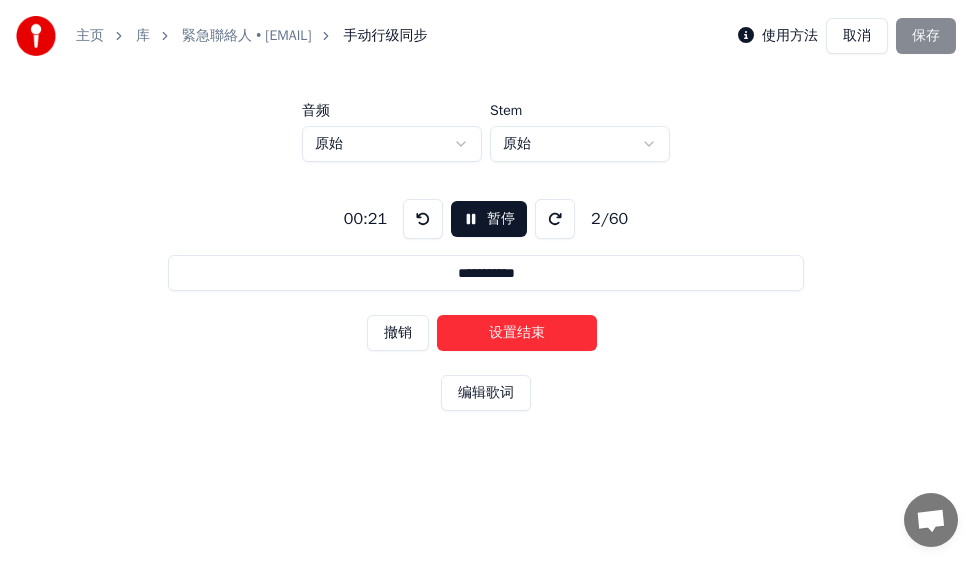 click on "设置结束" at bounding box center [517, 333] 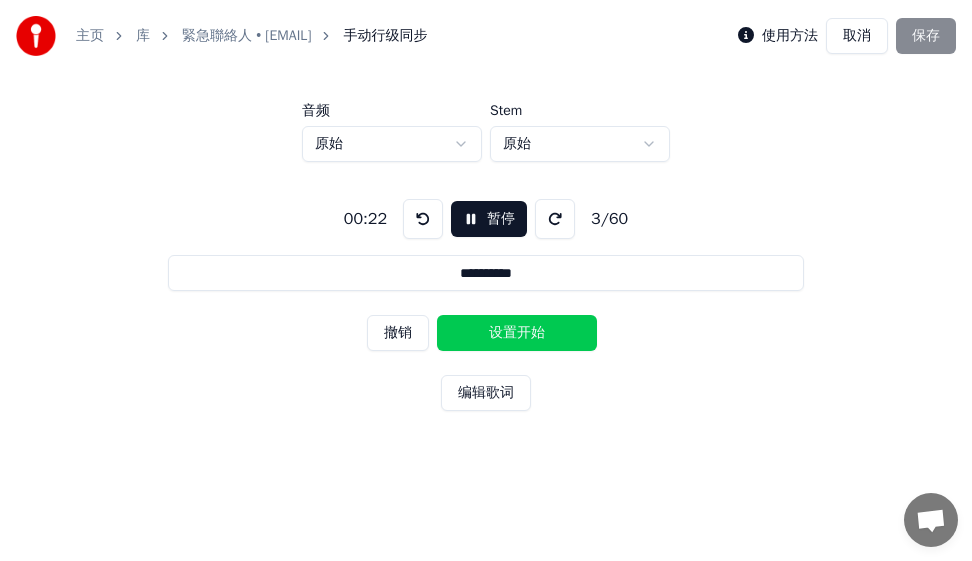 click on "设置开始" at bounding box center (517, 333) 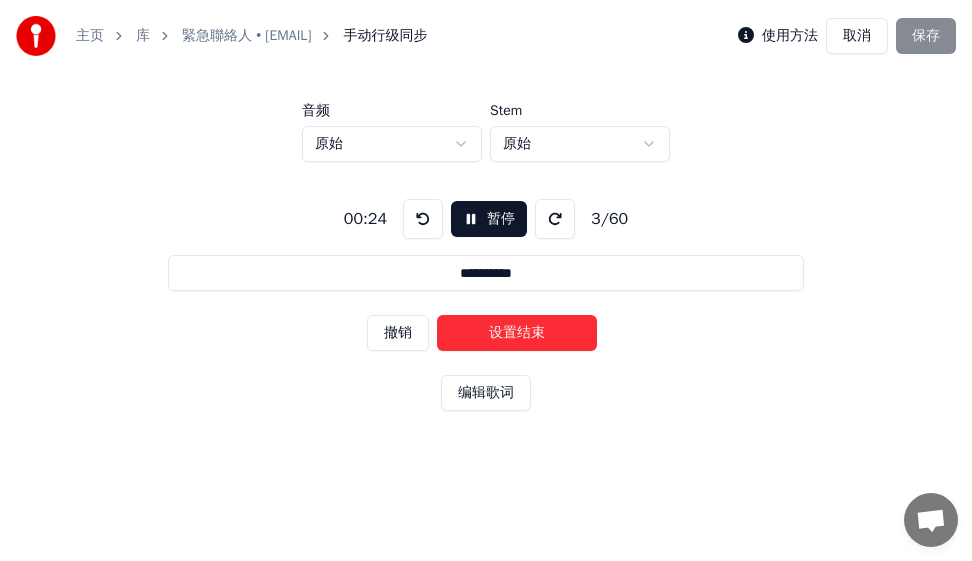 click on "设置结束" at bounding box center (517, 333) 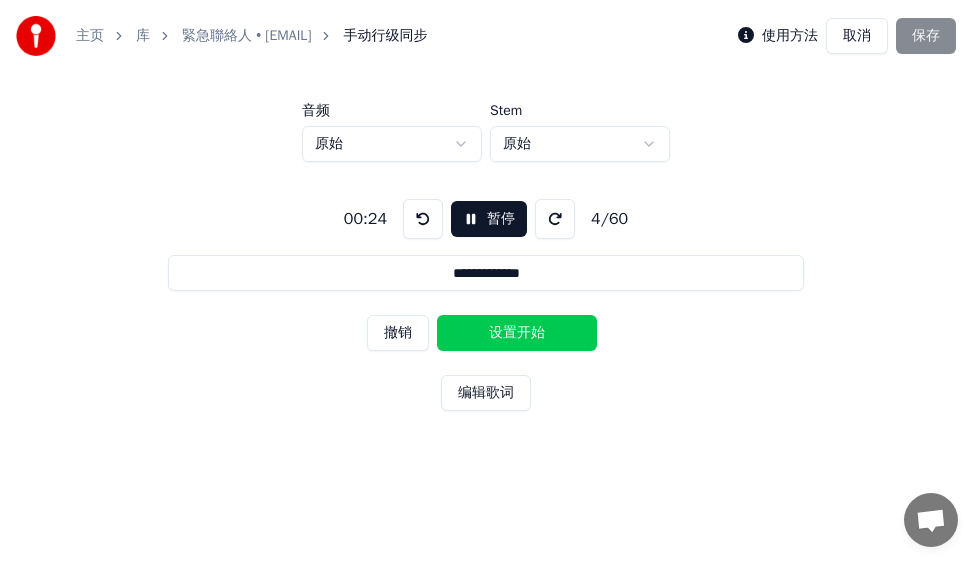 click on "设置开始" at bounding box center (517, 333) 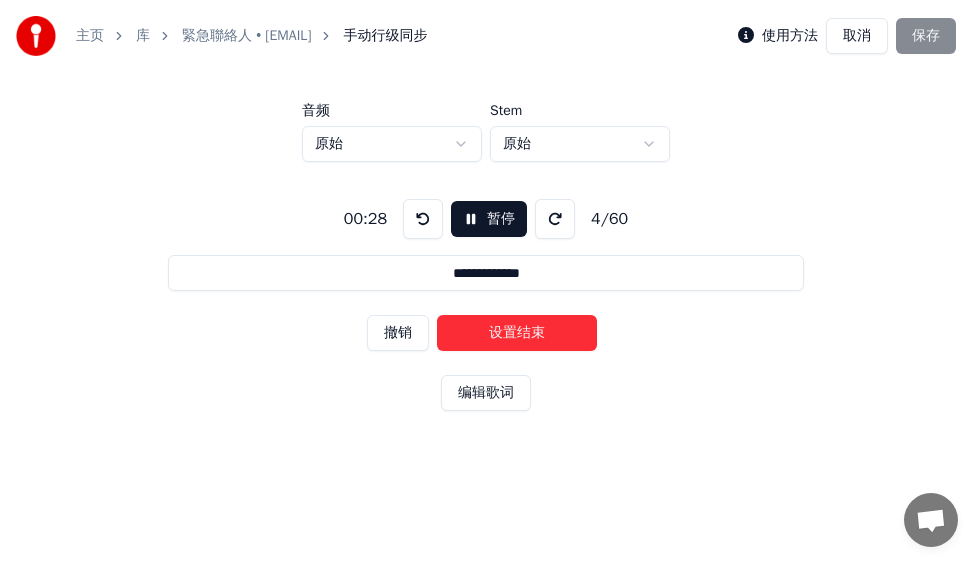 click on "设置结束" at bounding box center [517, 333] 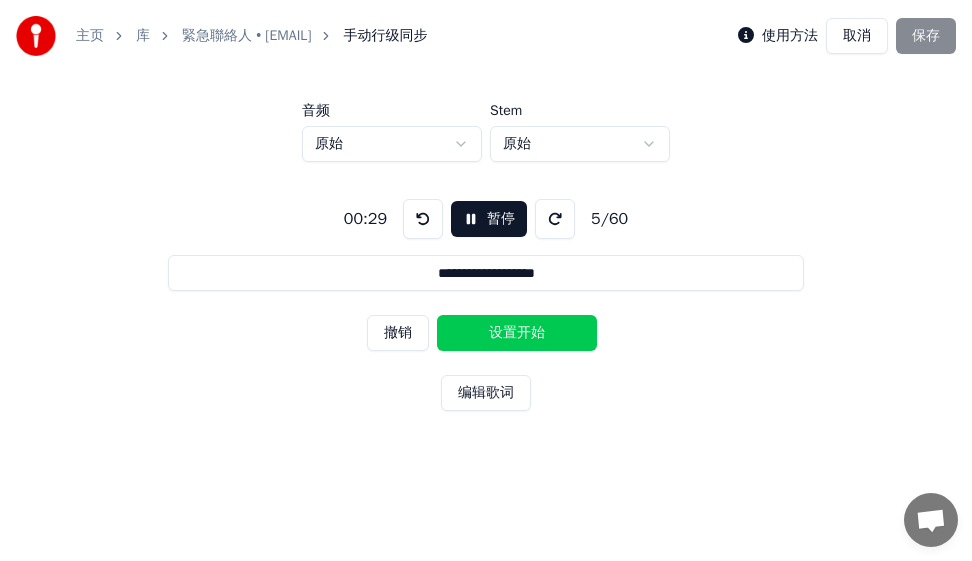 click on "设置开始" at bounding box center (517, 333) 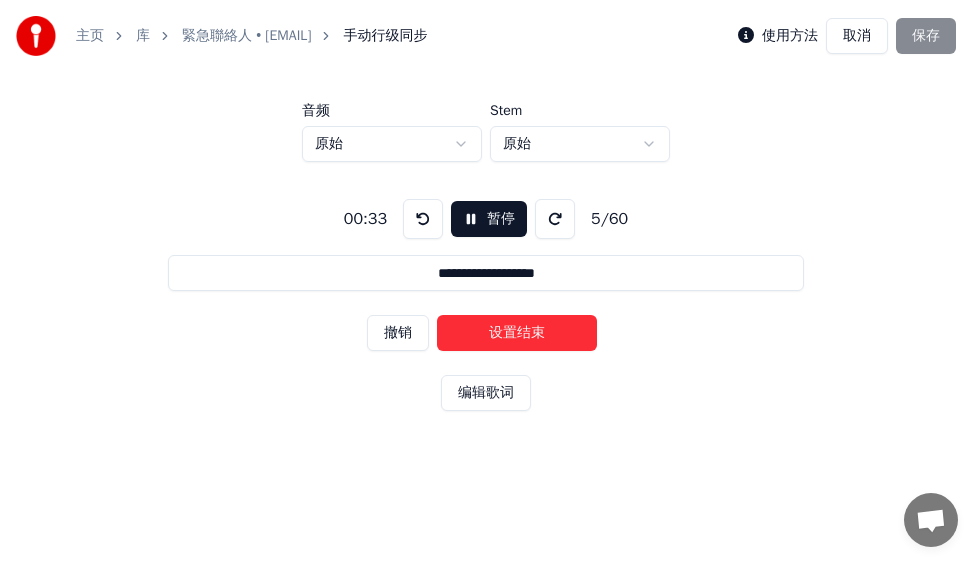 click on "设置结束" at bounding box center (517, 333) 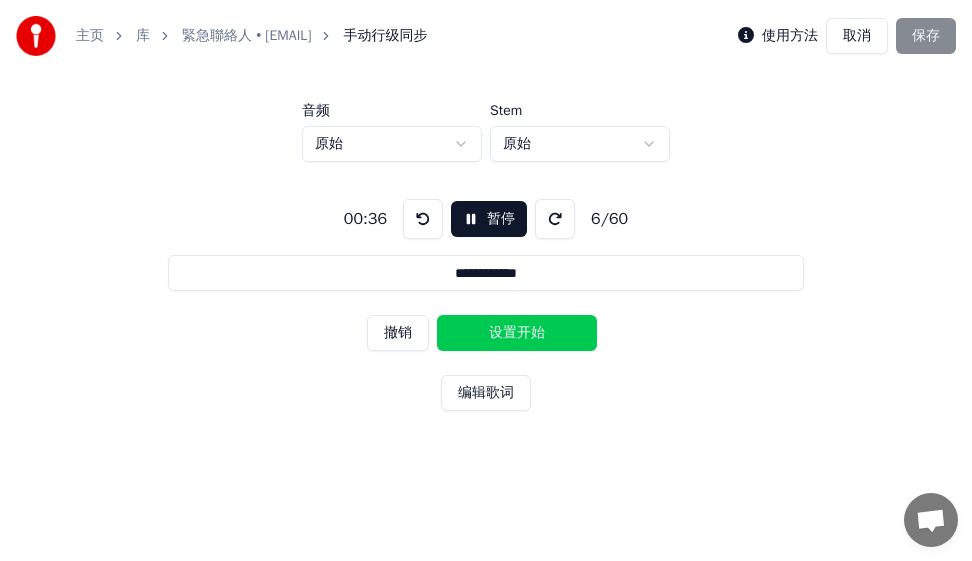 click on "设置开始" at bounding box center (517, 333) 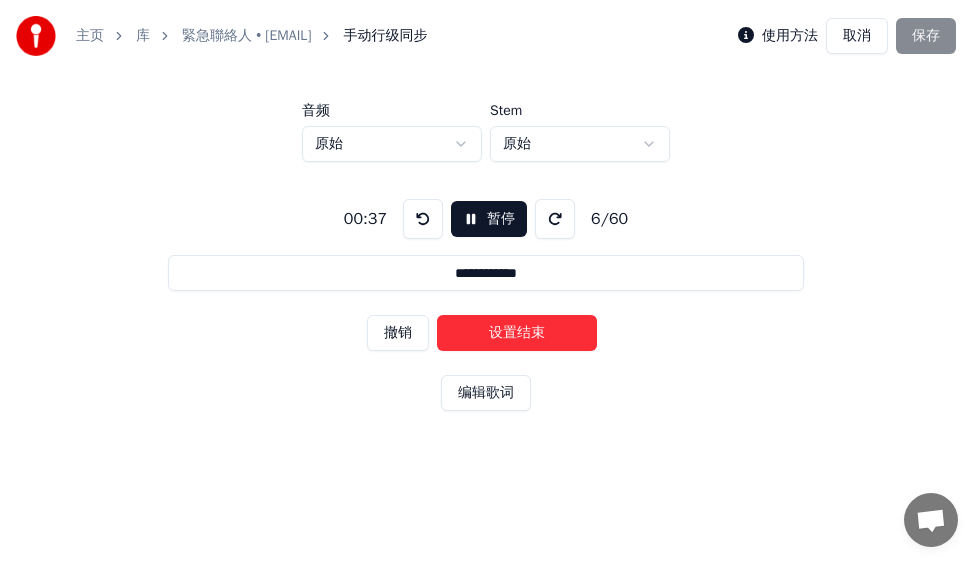 click on "设置结束" at bounding box center (517, 333) 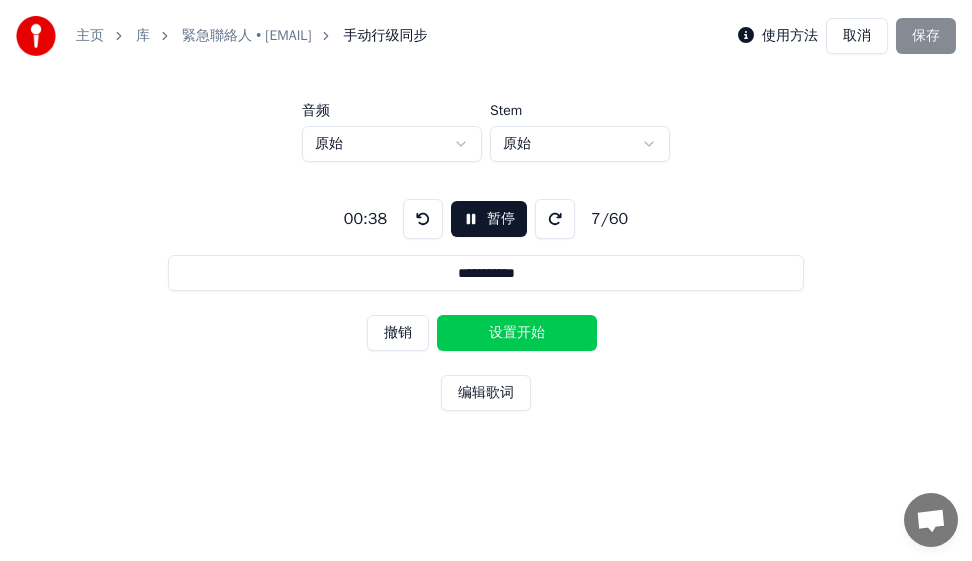 click on "设置开始" at bounding box center (517, 333) 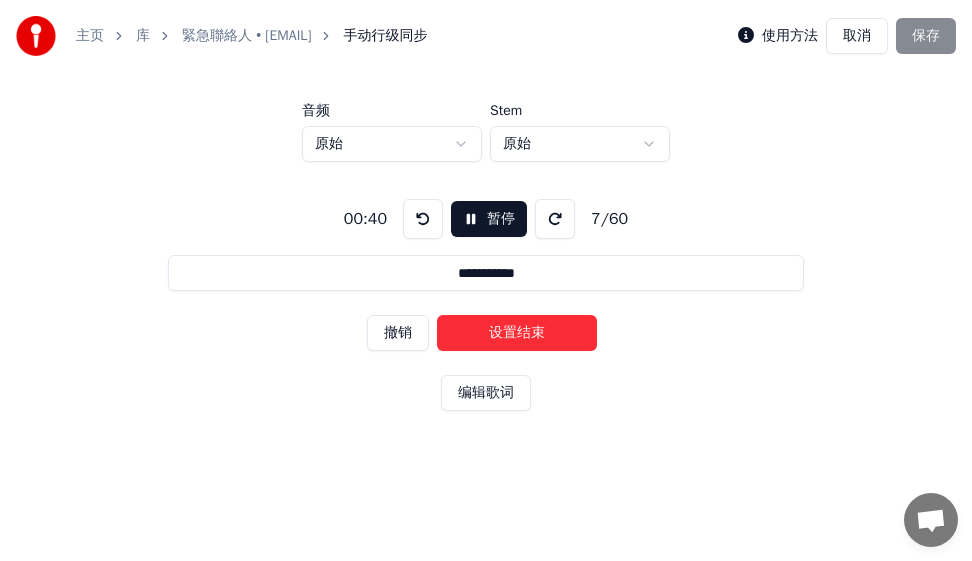 click on "设置结束" at bounding box center (517, 333) 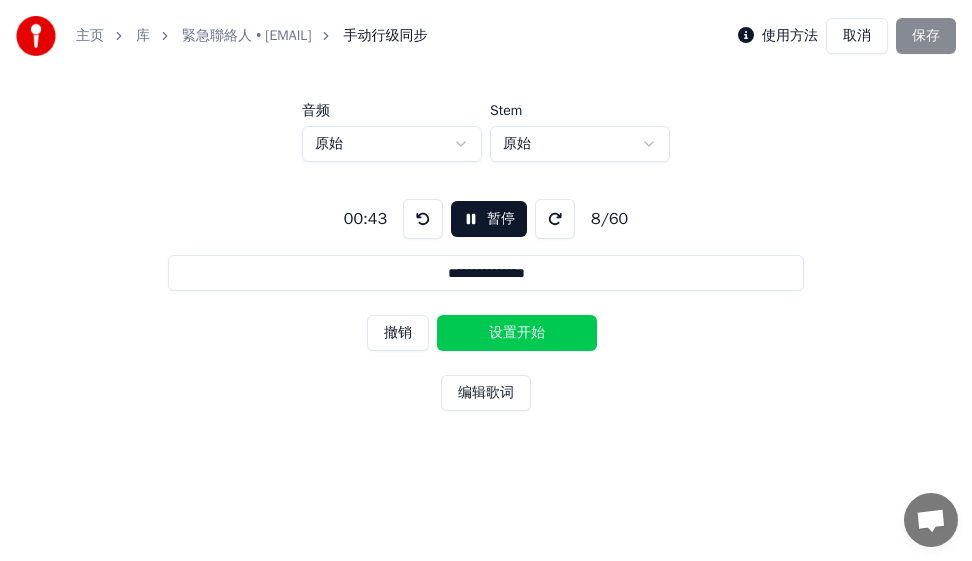 click on "设置开始" at bounding box center [517, 333] 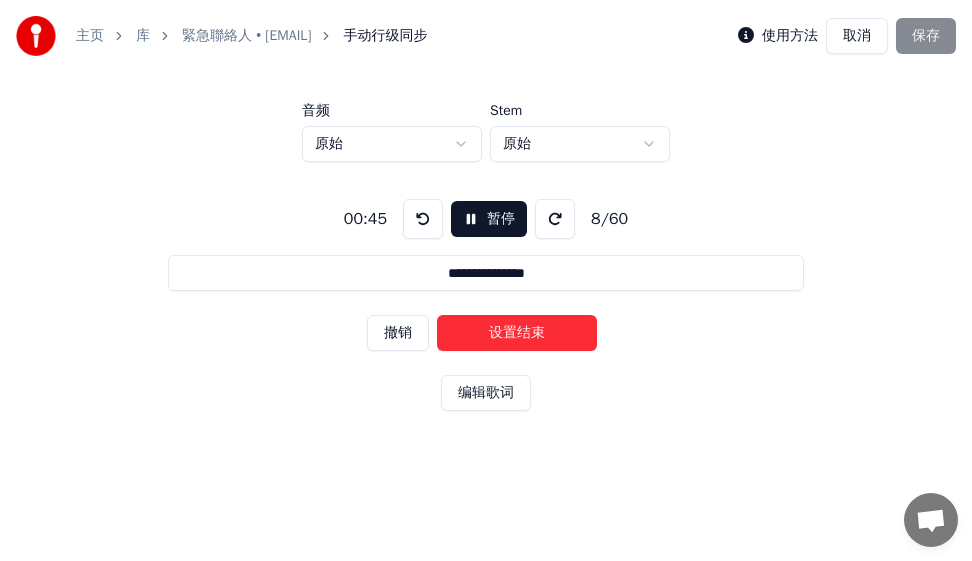 click on "设置结束" at bounding box center [517, 333] 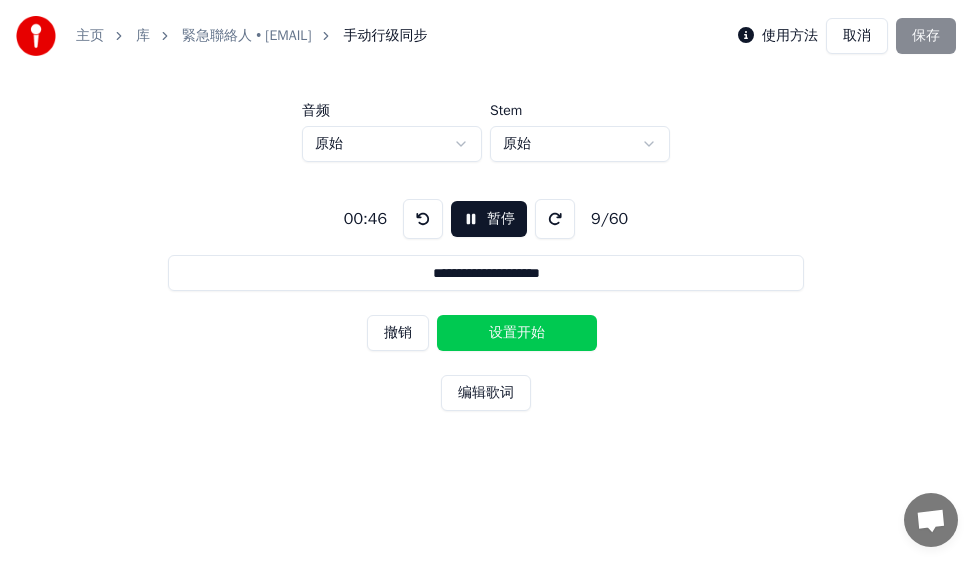 click on "设置开始" at bounding box center [517, 333] 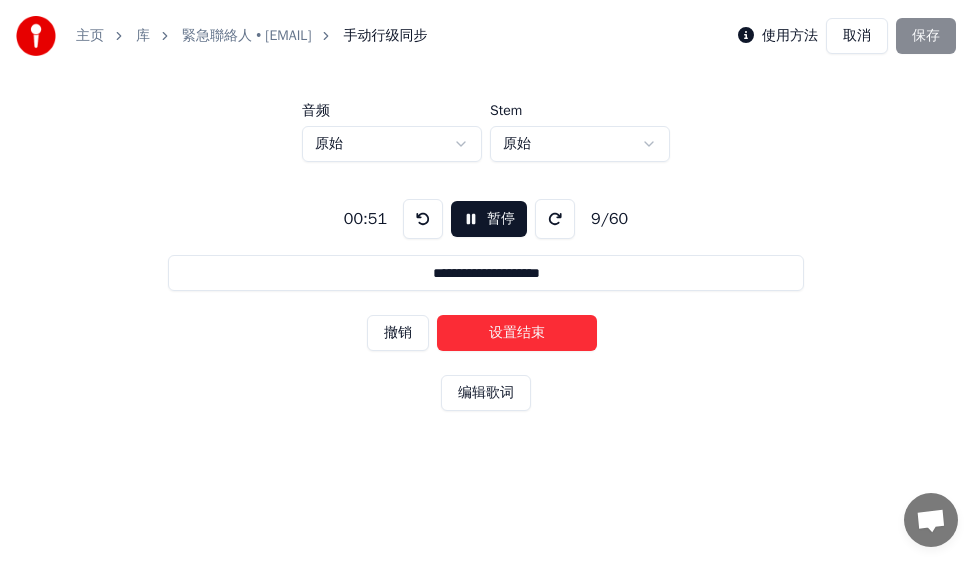 click on "设置结束" at bounding box center (517, 333) 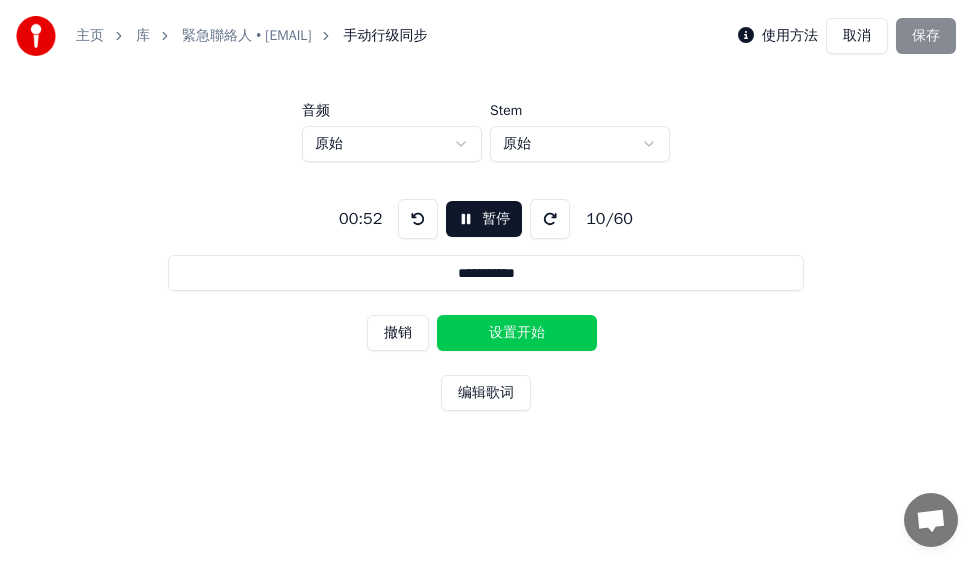 click on "设置开始" at bounding box center [517, 333] 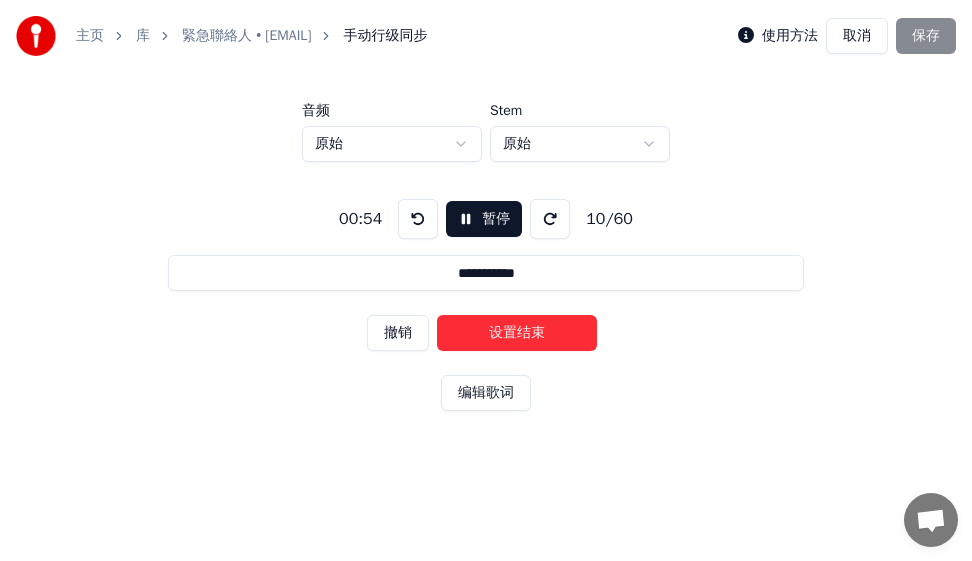 click on "设置结束" at bounding box center (517, 333) 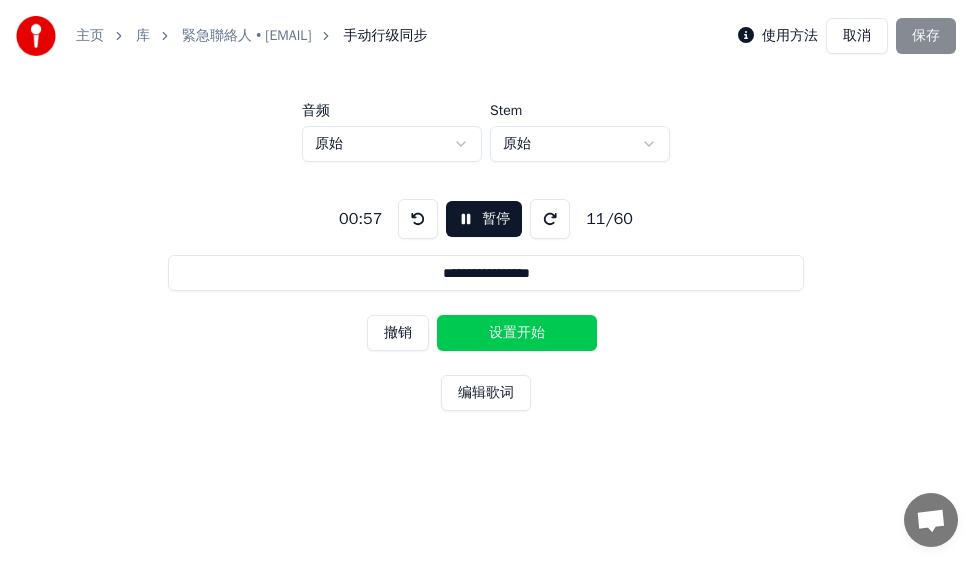 click on "设置开始" at bounding box center [517, 333] 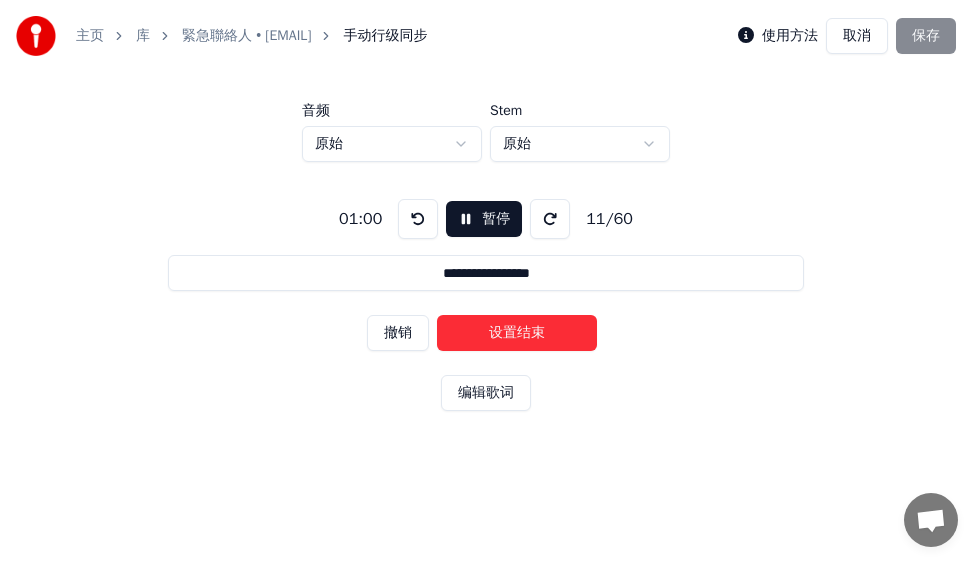 click on "设置结束" at bounding box center [517, 333] 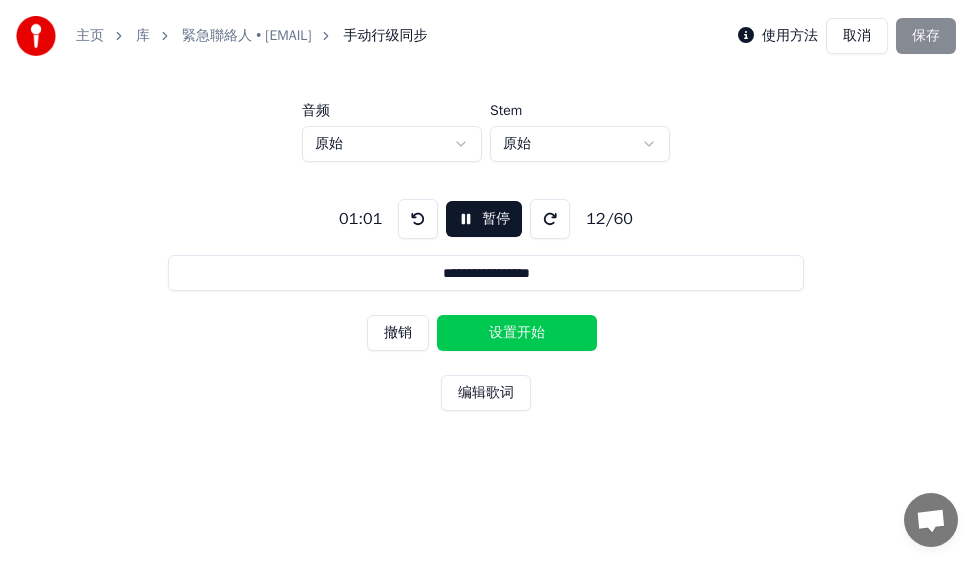 click on "设置开始" at bounding box center (517, 333) 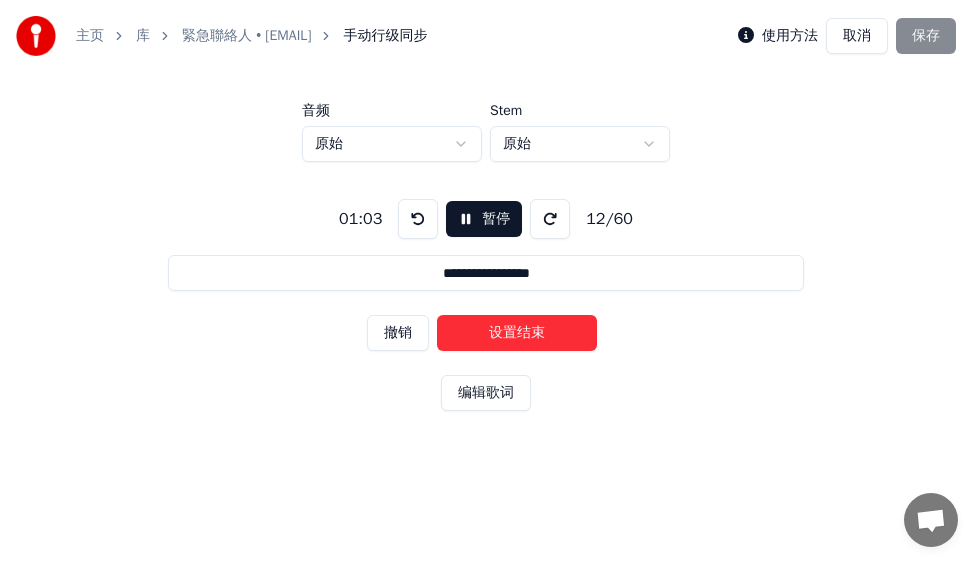 click on "设置结束" at bounding box center (517, 333) 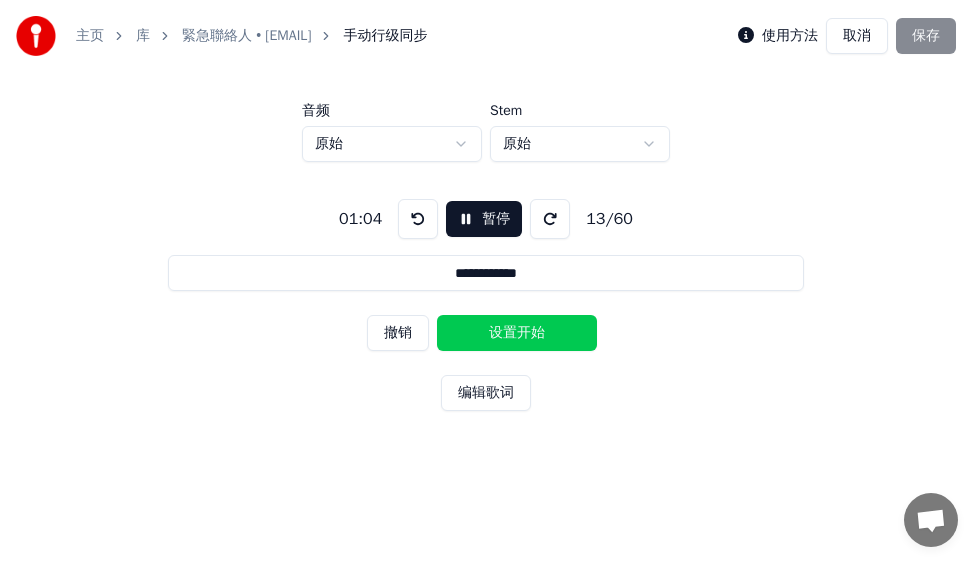 click on "设置开始" at bounding box center [517, 333] 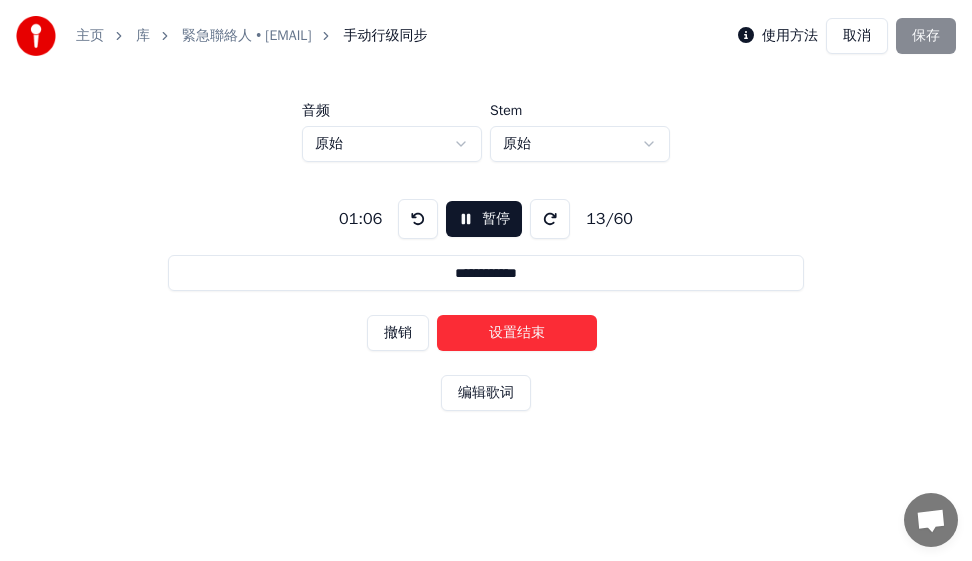 click on "设置结束" at bounding box center (517, 333) 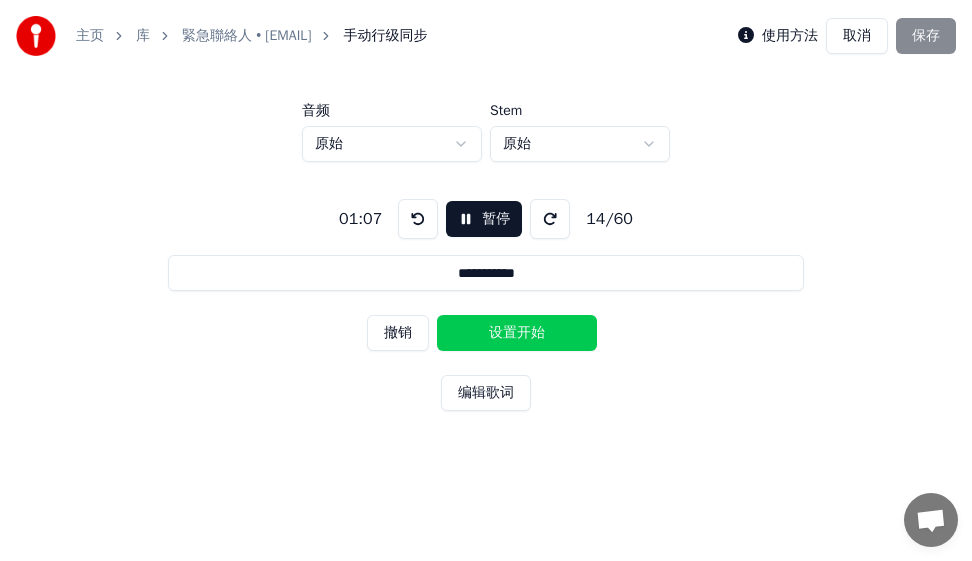 click on "设置开始" at bounding box center (517, 333) 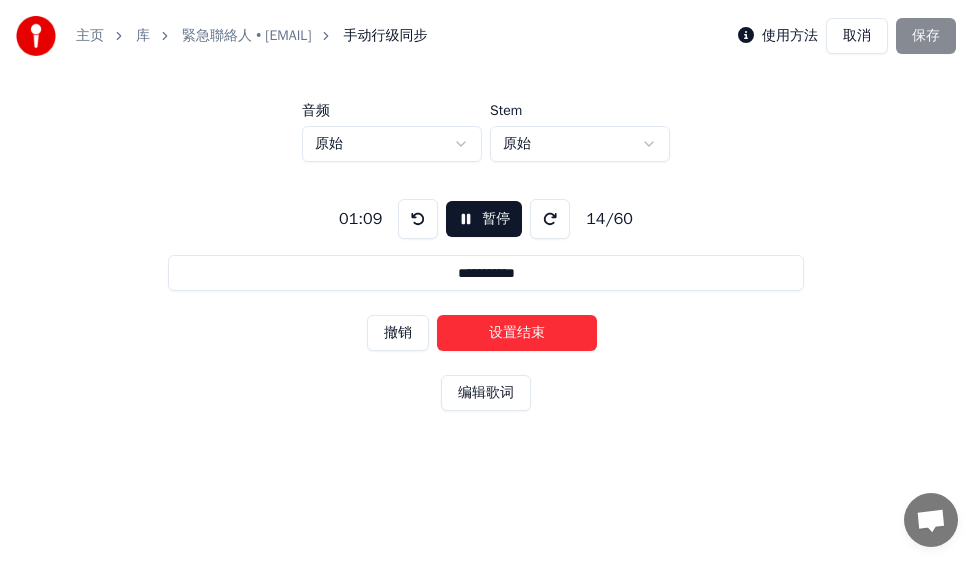 click on "设置结束" at bounding box center (517, 333) 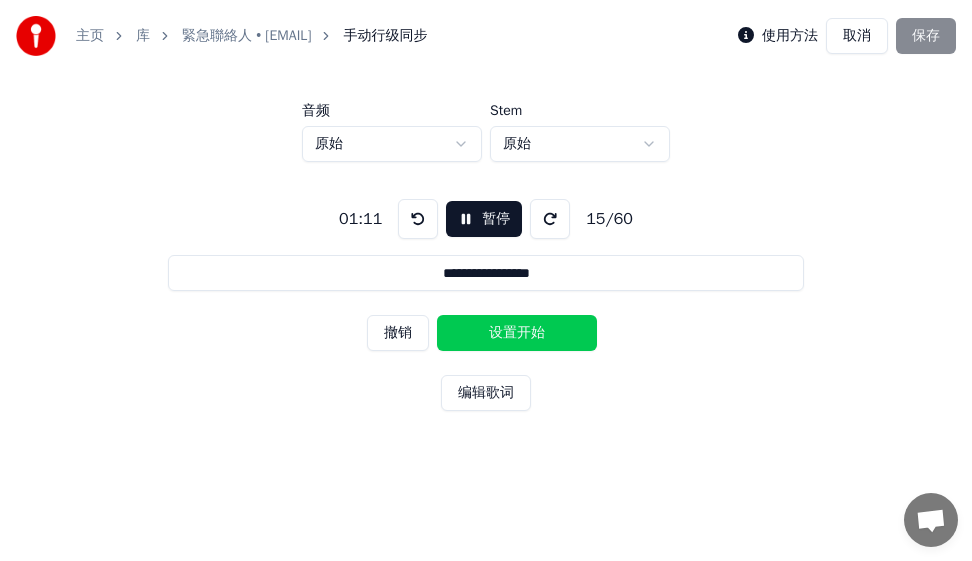click on "设置开始" at bounding box center [517, 333] 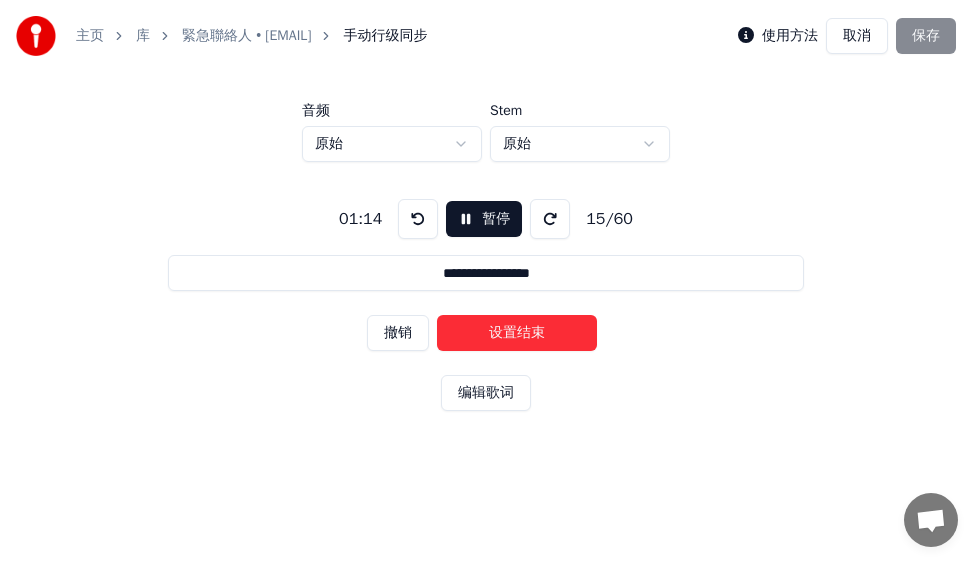 click on "设置结束" at bounding box center [517, 333] 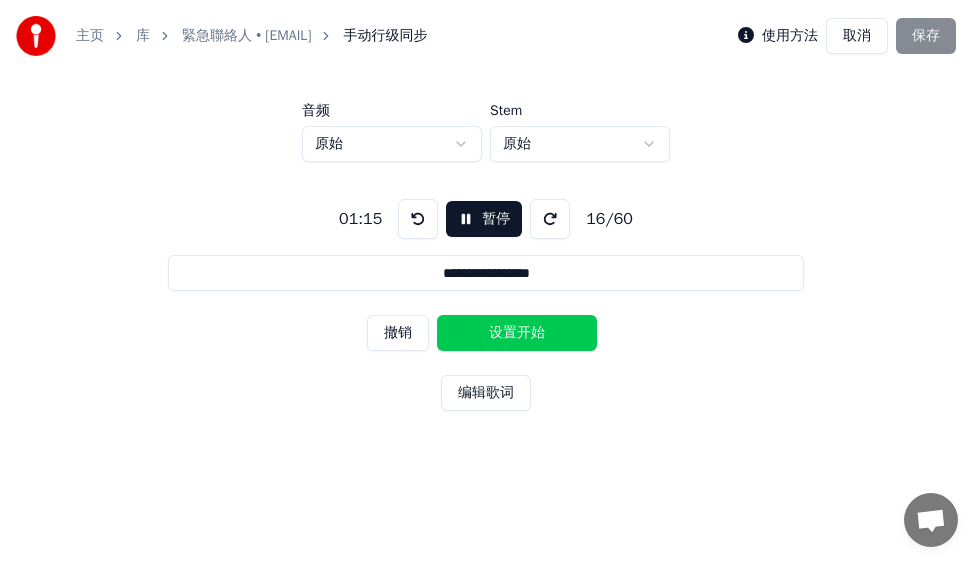 click on "设置开始" at bounding box center [517, 333] 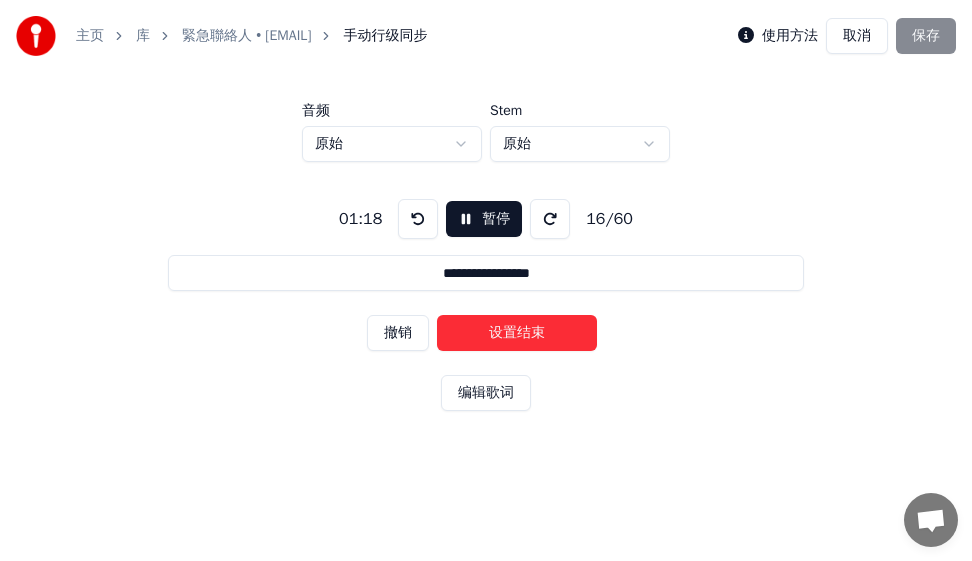 click on "设置结束" at bounding box center [517, 333] 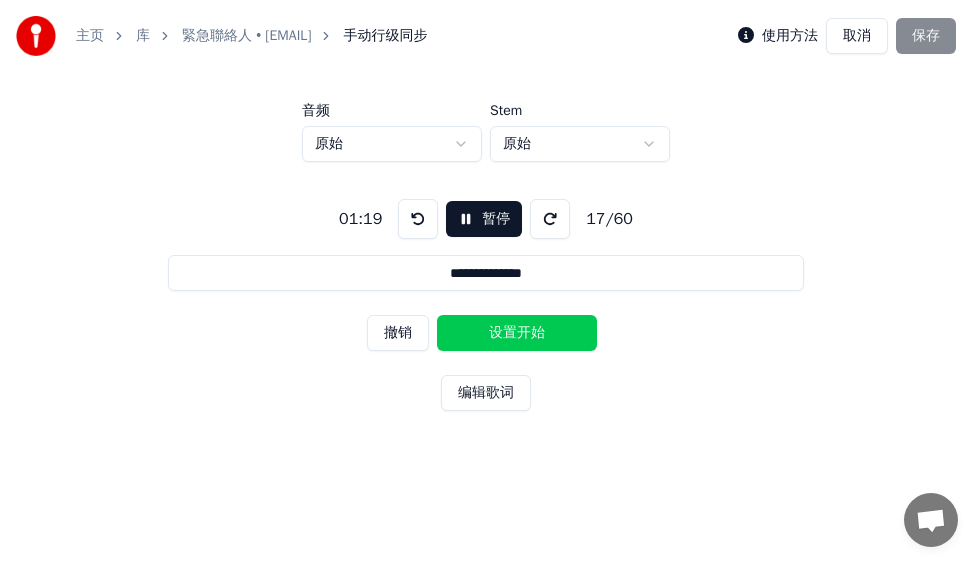 click on "设置开始" at bounding box center [517, 333] 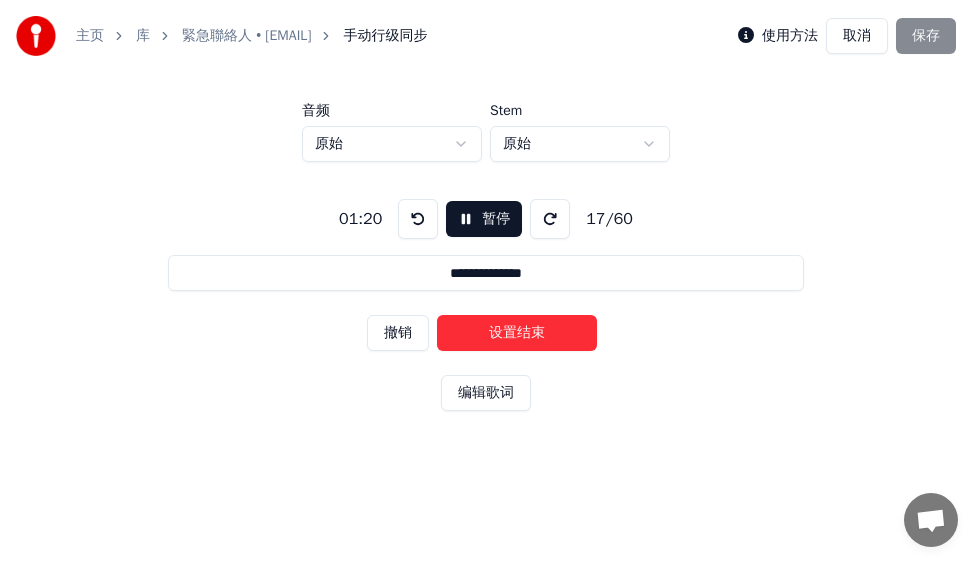 click on "设置结束" at bounding box center (517, 333) 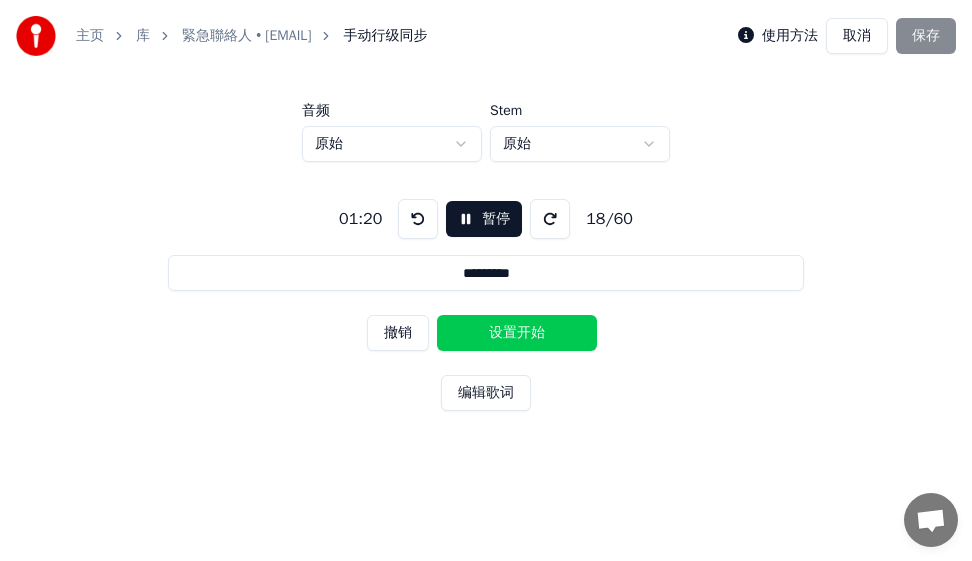 click on "设置开始" at bounding box center [517, 333] 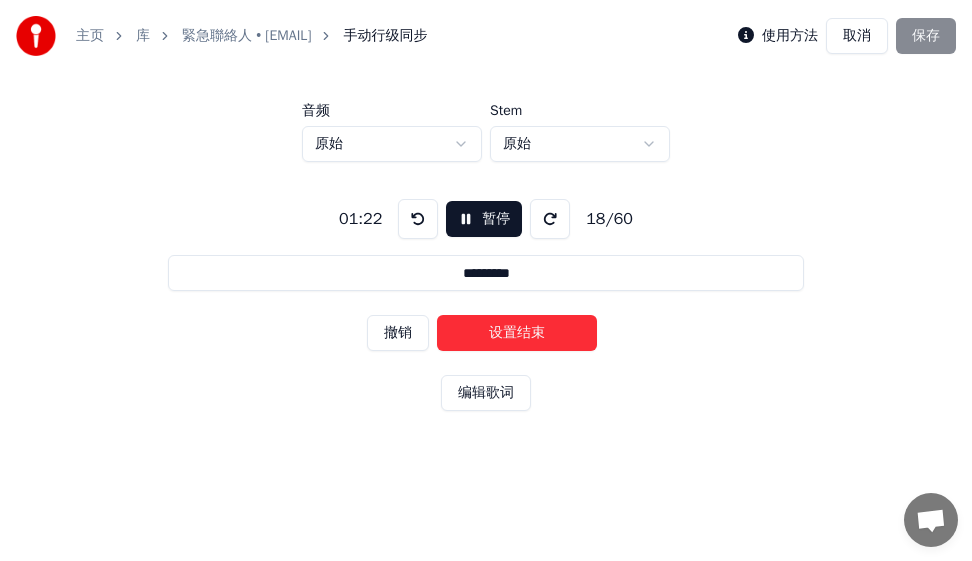 click on "设置结束" at bounding box center (517, 333) 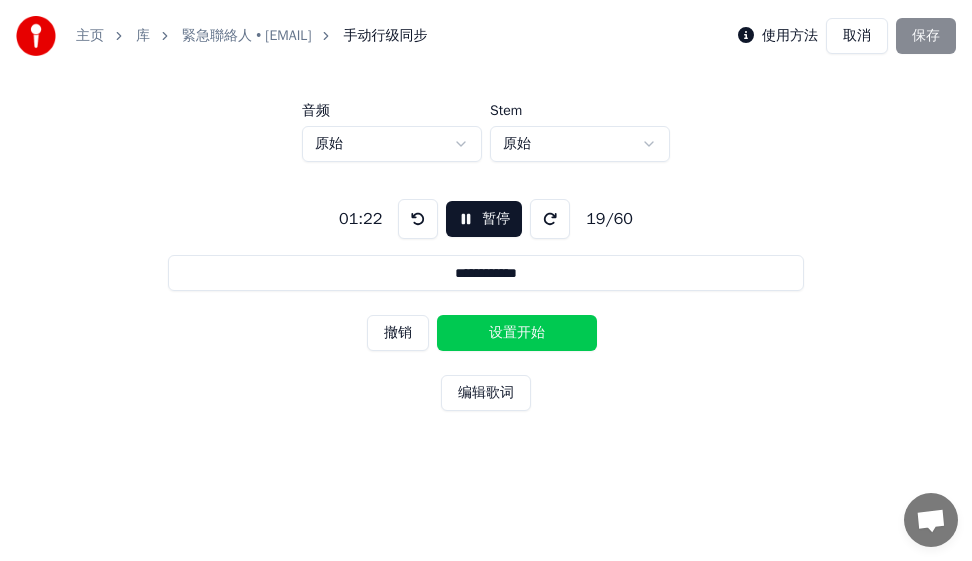 click on "设置开始" at bounding box center (517, 333) 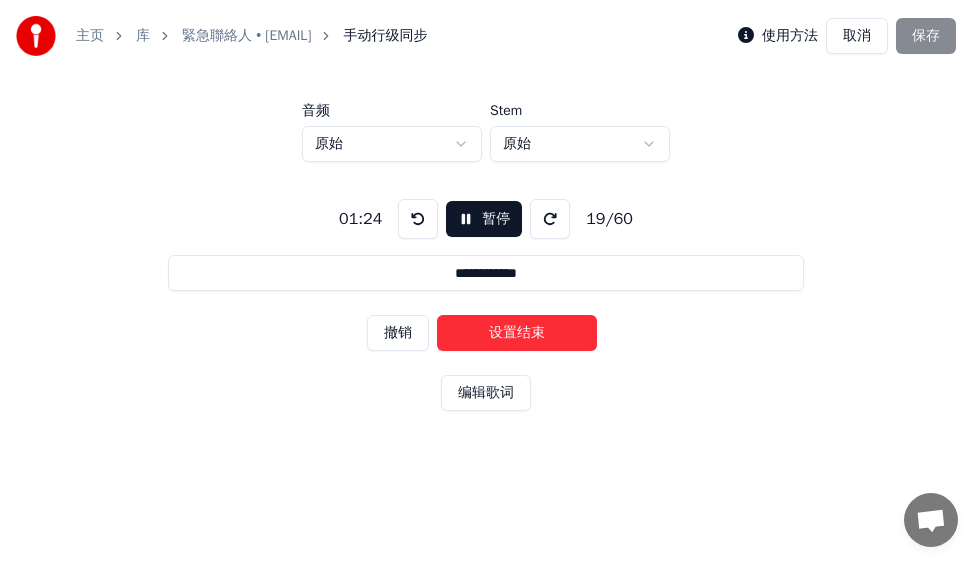 click on "设置结束" at bounding box center [517, 333] 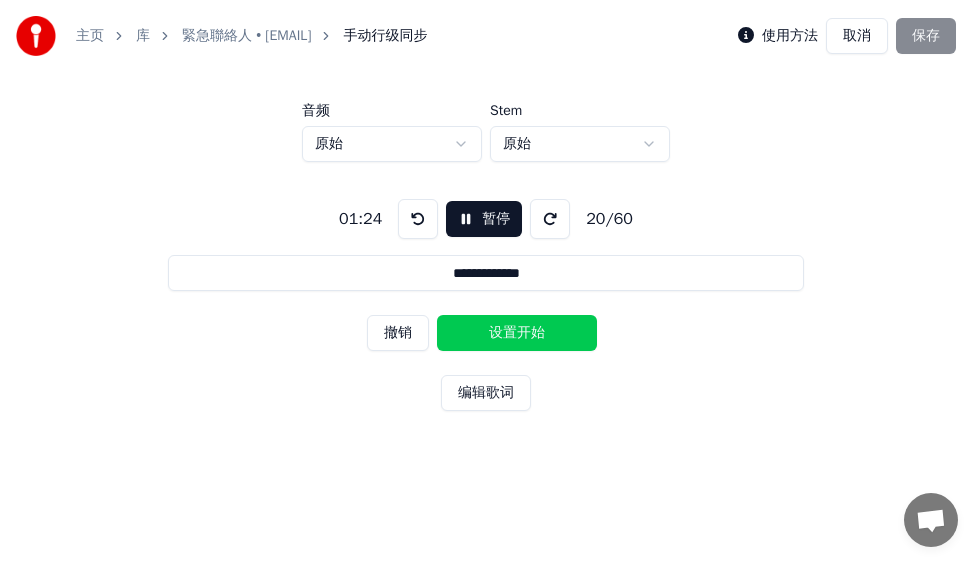 click on "设置开始" at bounding box center [517, 333] 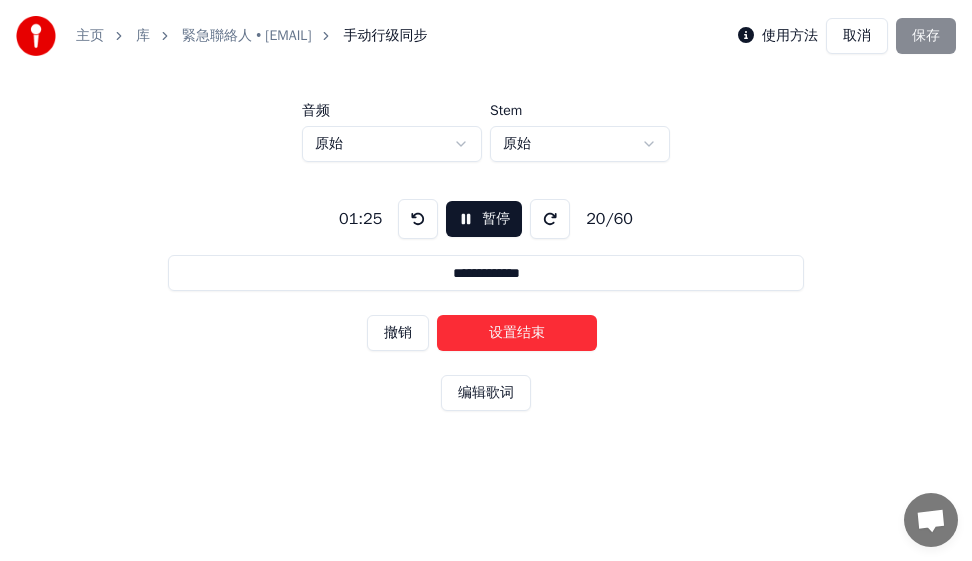 click on "设置结束" at bounding box center [517, 333] 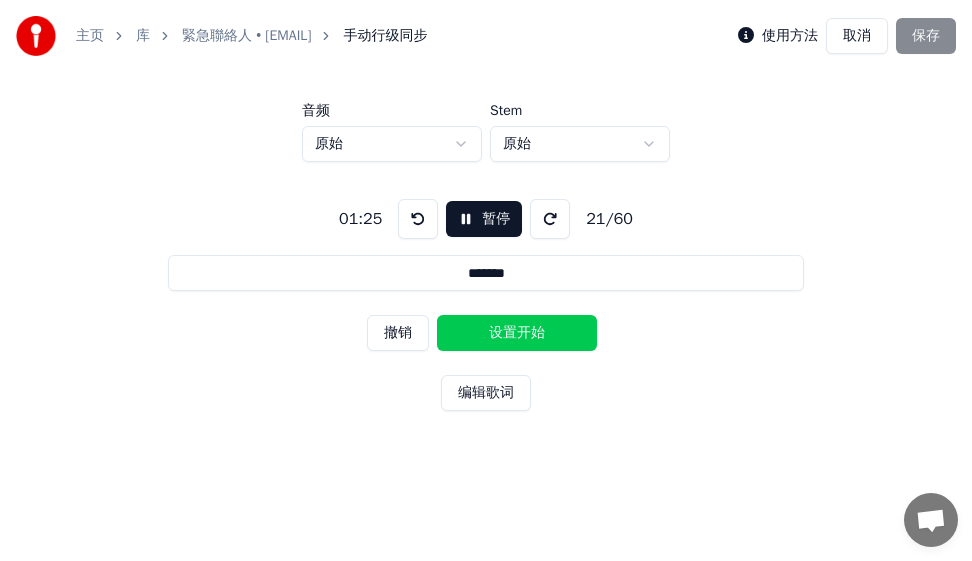 click on "设置开始" at bounding box center [517, 333] 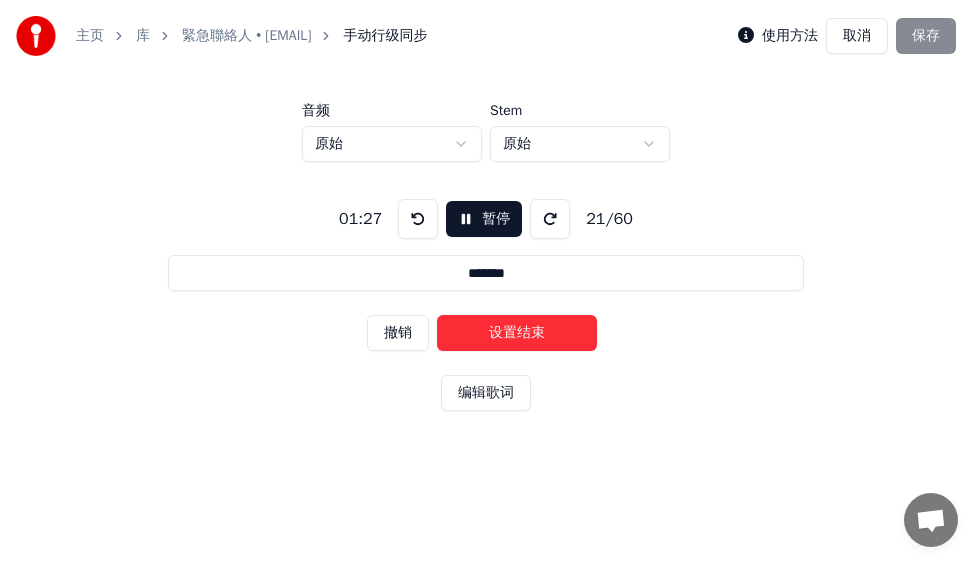click on "设置结束" at bounding box center [517, 333] 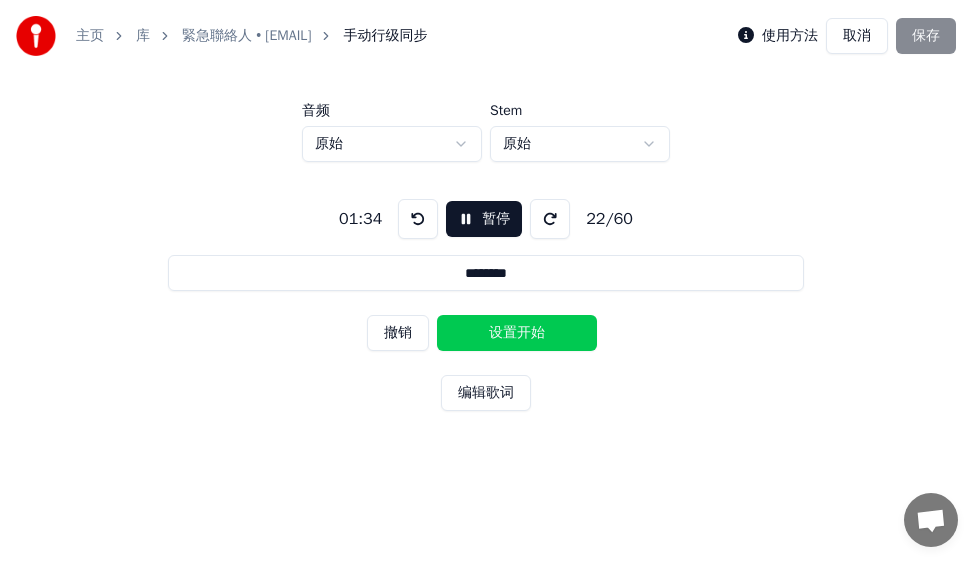 click on "设置开始" at bounding box center (517, 333) 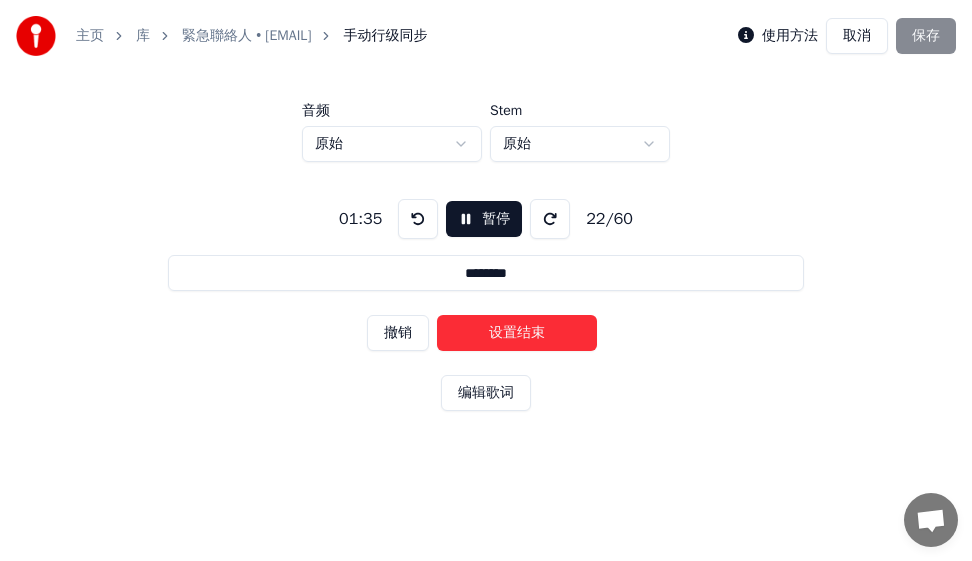 click on "设置结束" at bounding box center [517, 333] 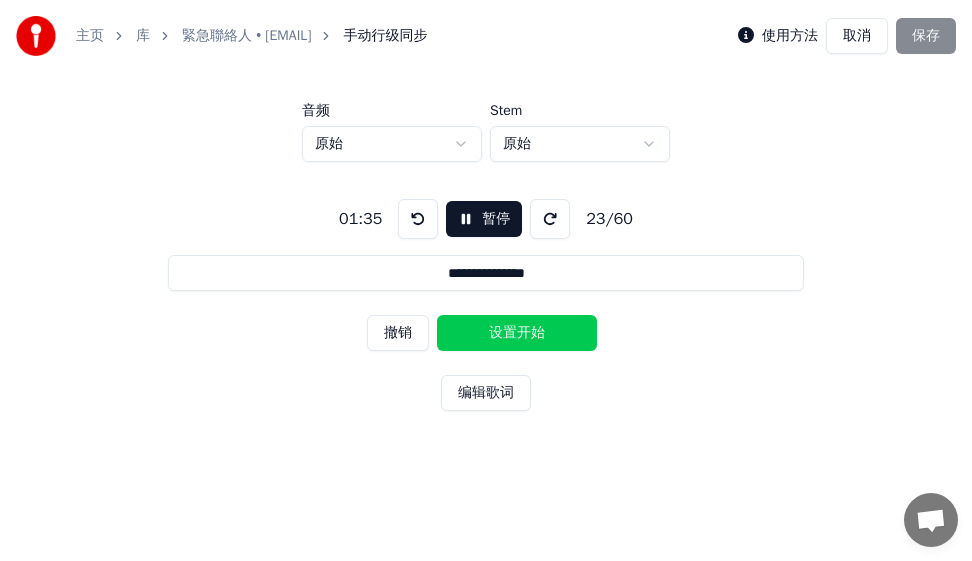 click on "设置开始" at bounding box center (517, 333) 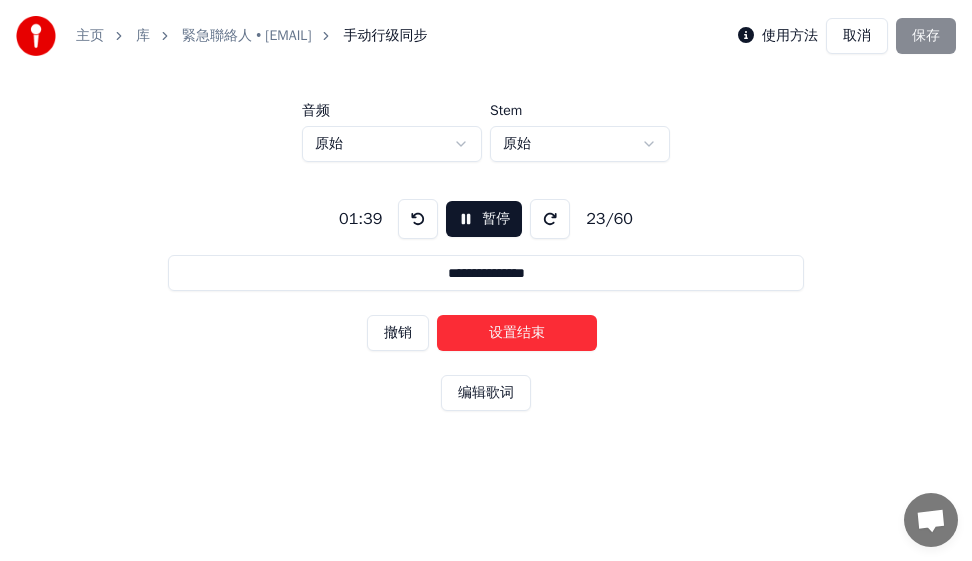 click on "设置结束" at bounding box center (517, 333) 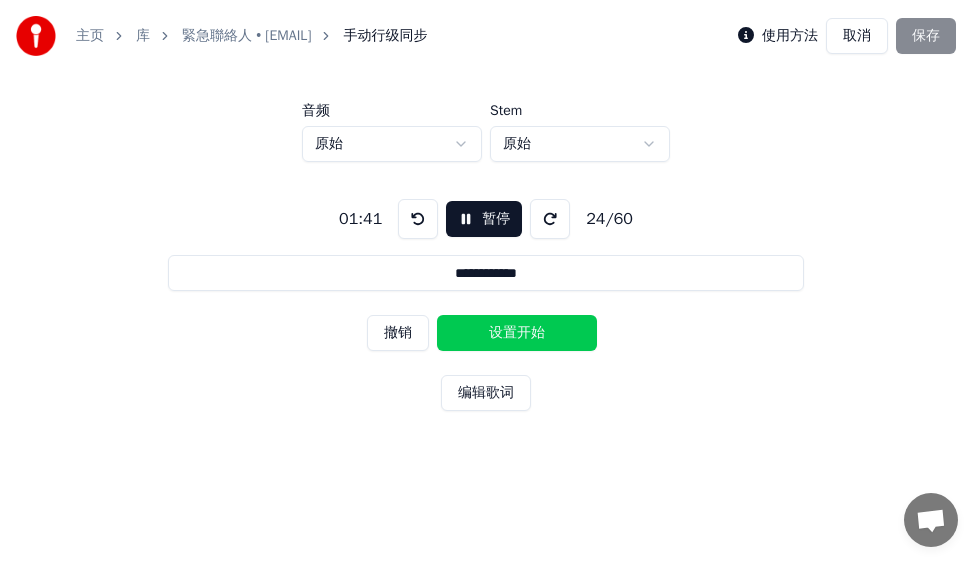 click on "设置开始" at bounding box center (517, 333) 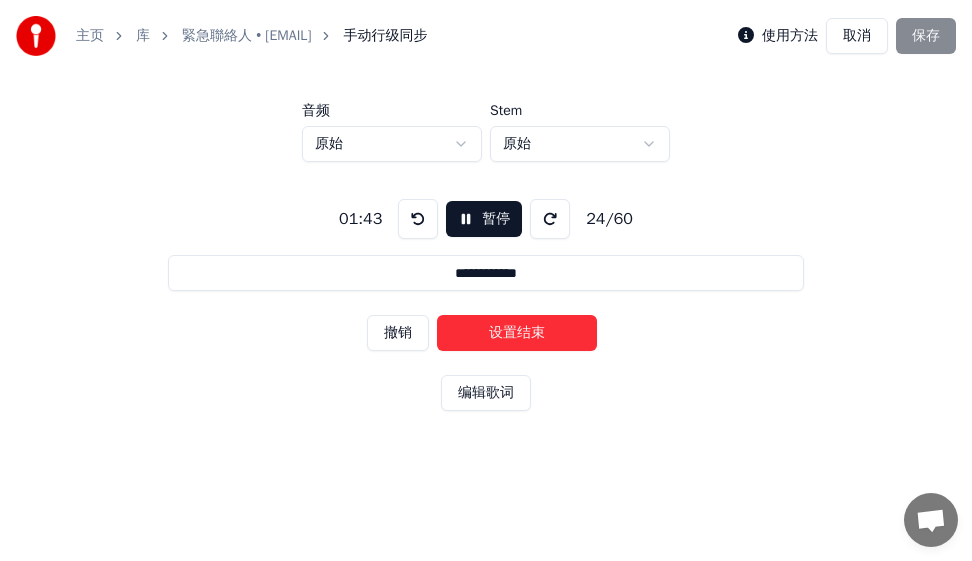 click on "设置结束" at bounding box center (517, 333) 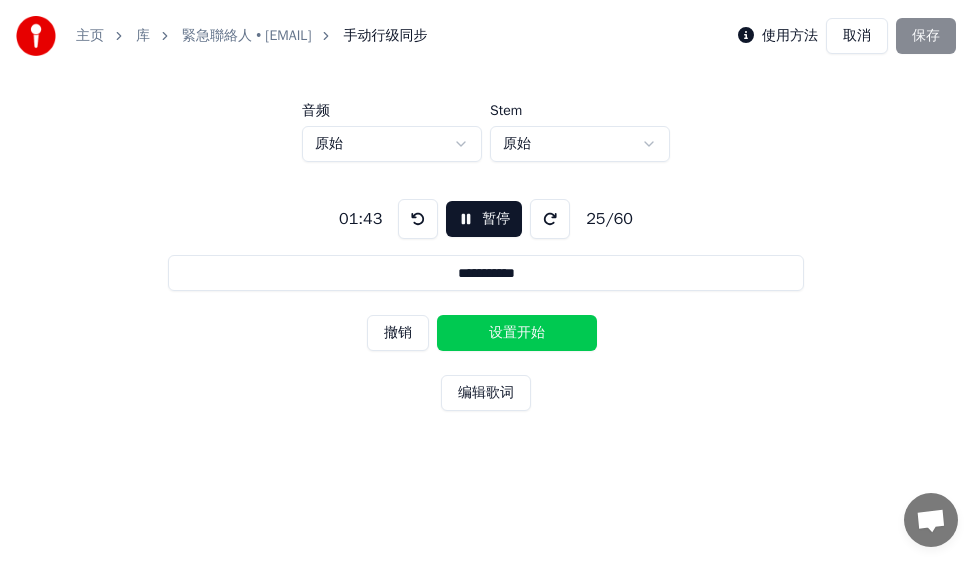 click on "设置开始" at bounding box center (517, 333) 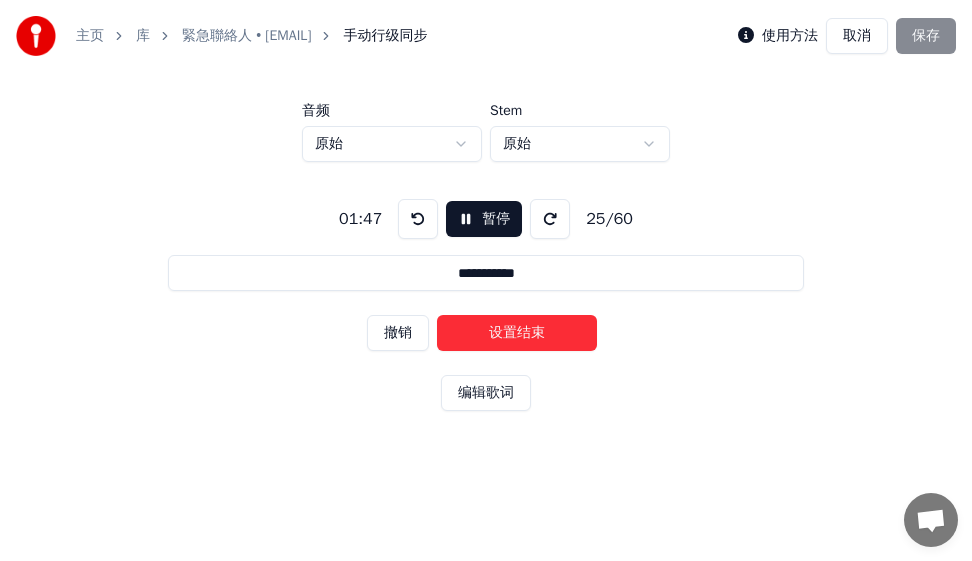 click on "设置结束" at bounding box center [517, 333] 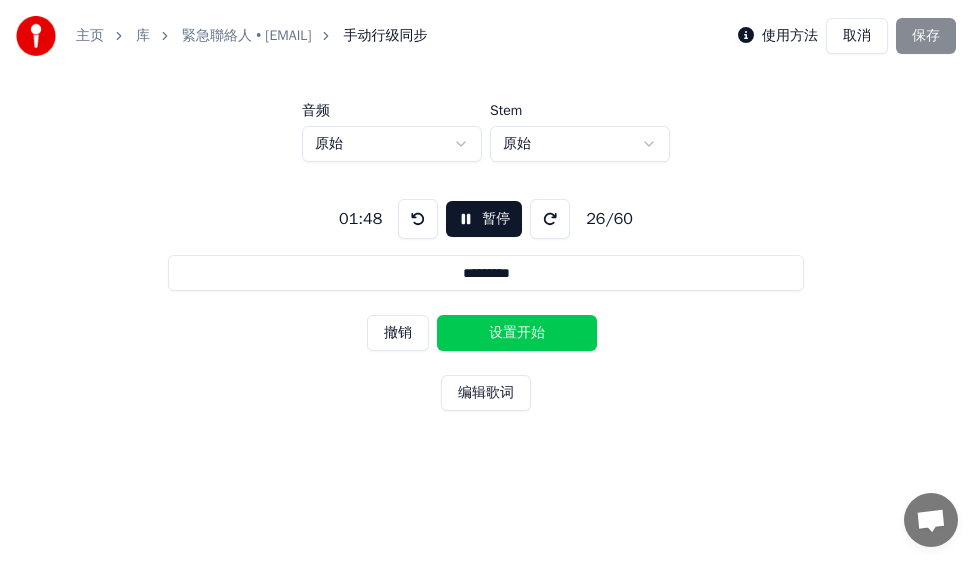 click on "设置开始" at bounding box center [517, 333] 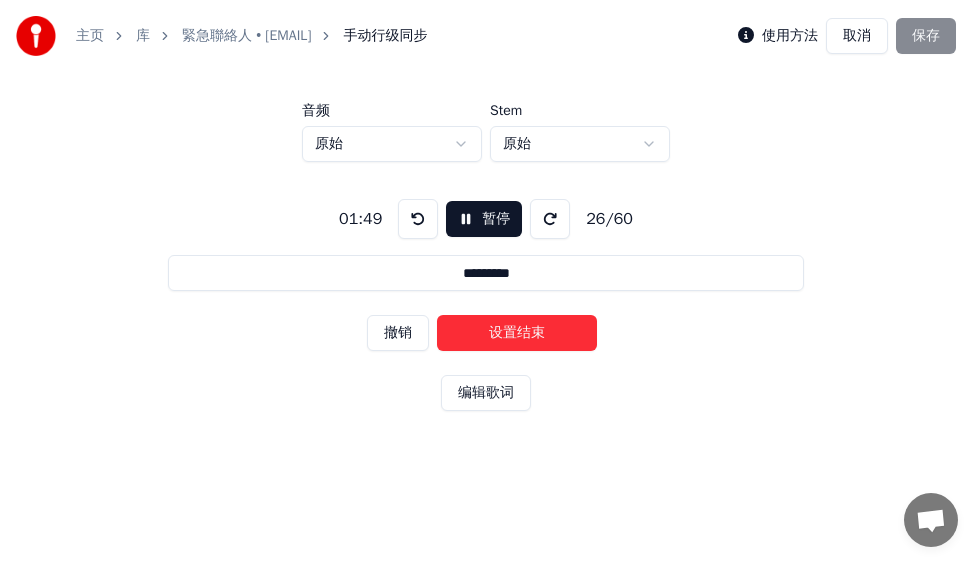 click on "设置结束" at bounding box center [517, 333] 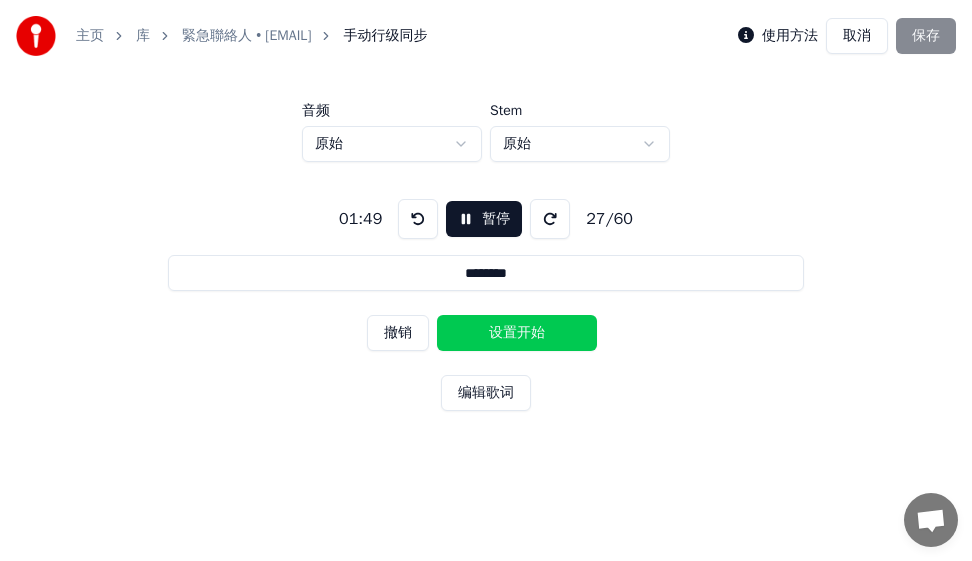 click on "设置开始" at bounding box center (517, 333) 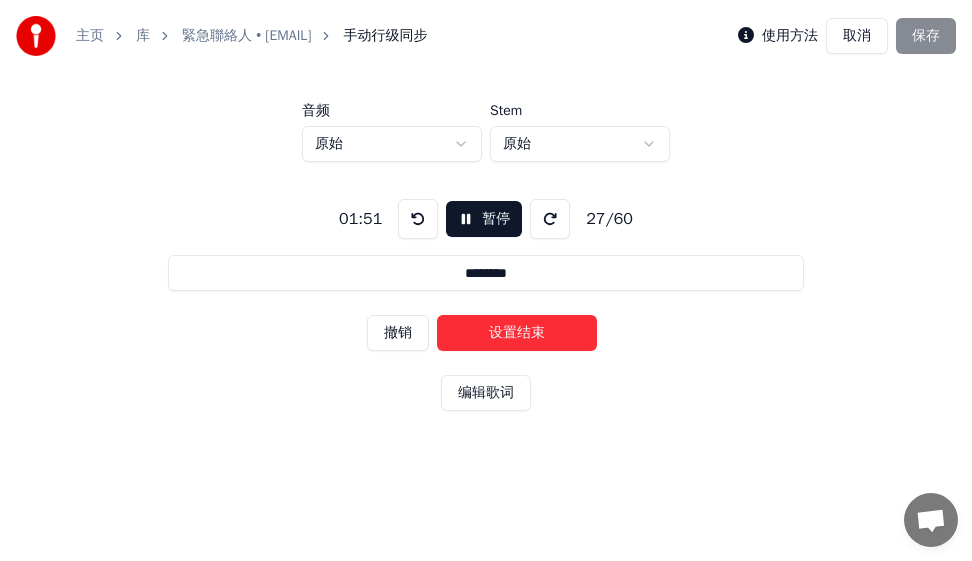 click on "设置结束" at bounding box center (517, 333) 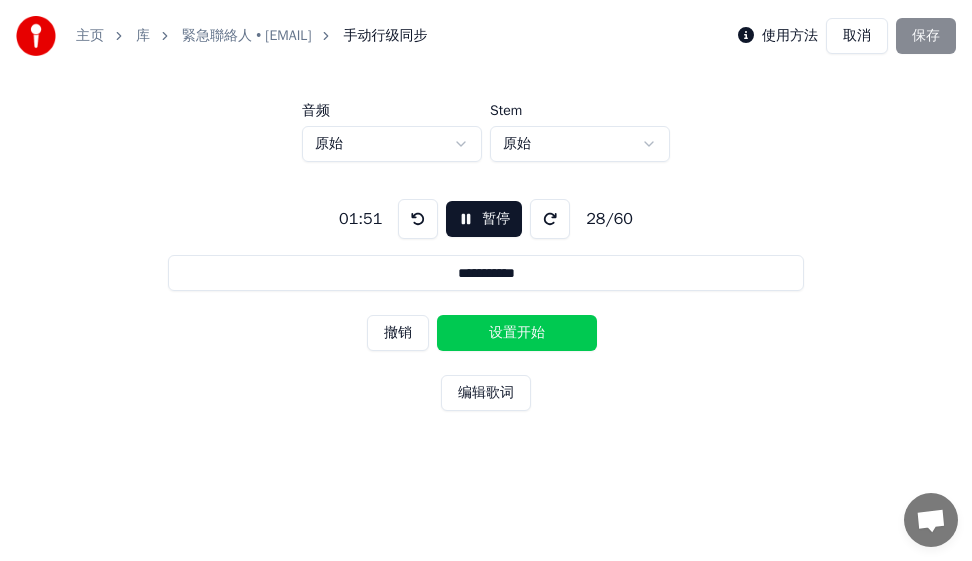 click on "设置开始" at bounding box center (517, 333) 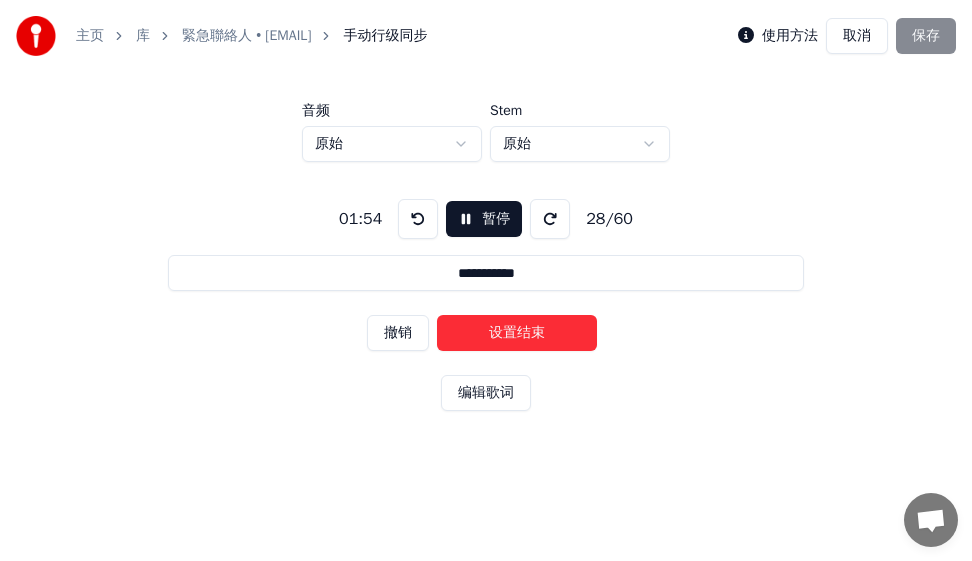click on "设置结束" at bounding box center [517, 333] 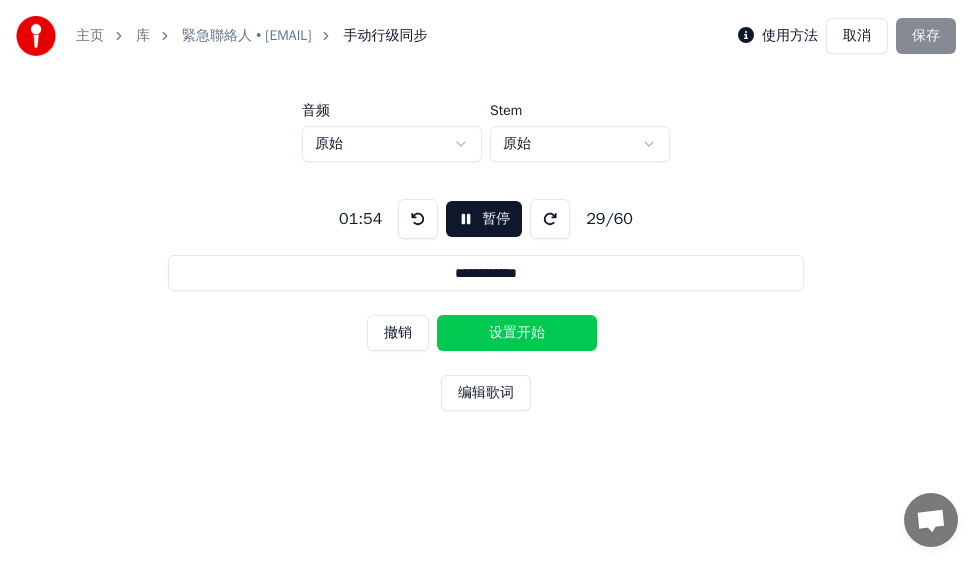click on "设置开始" at bounding box center [517, 333] 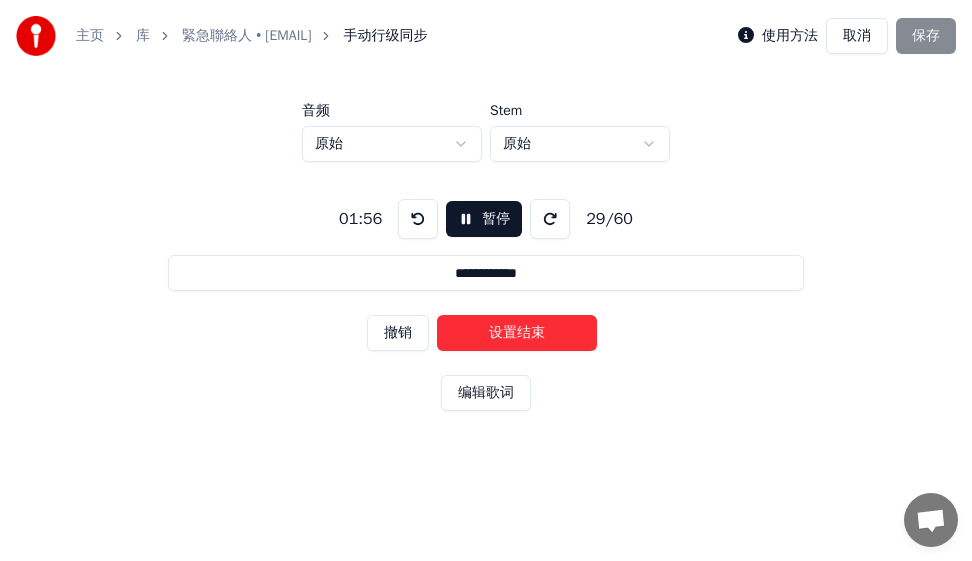 click on "设置结束" at bounding box center (517, 333) 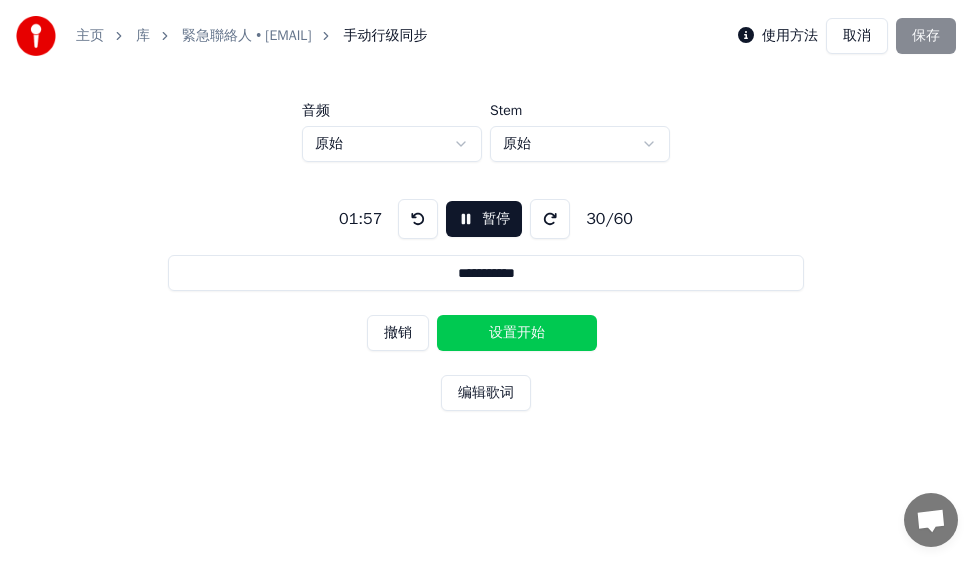 click on "设置开始" at bounding box center [517, 333] 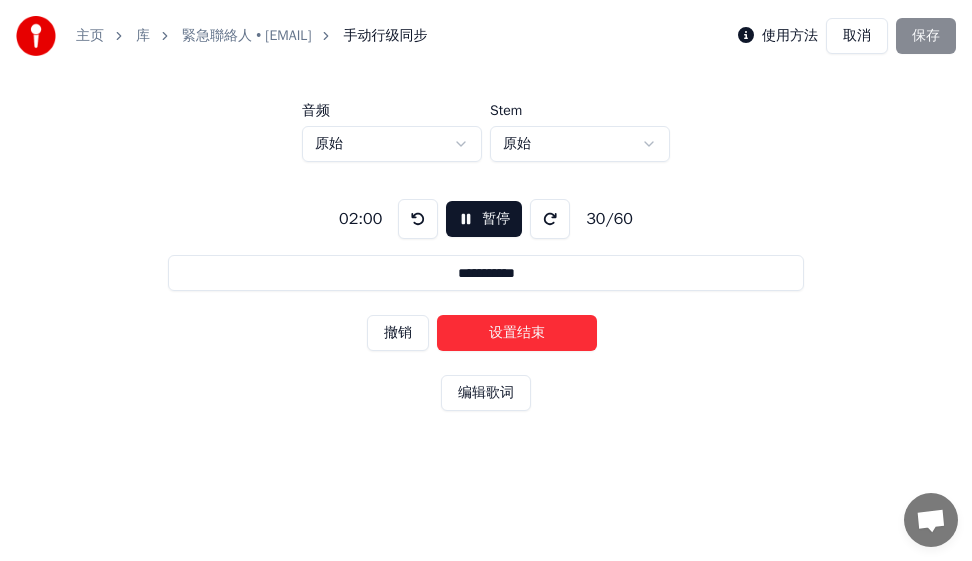 click on "设置结束" at bounding box center (517, 333) 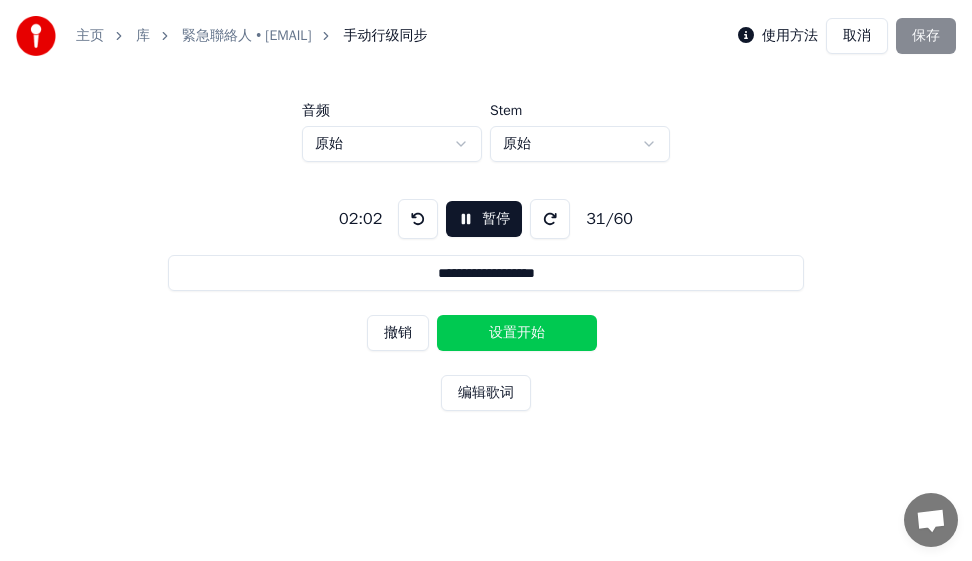 click on "设置开始" at bounding box center (517, 333) 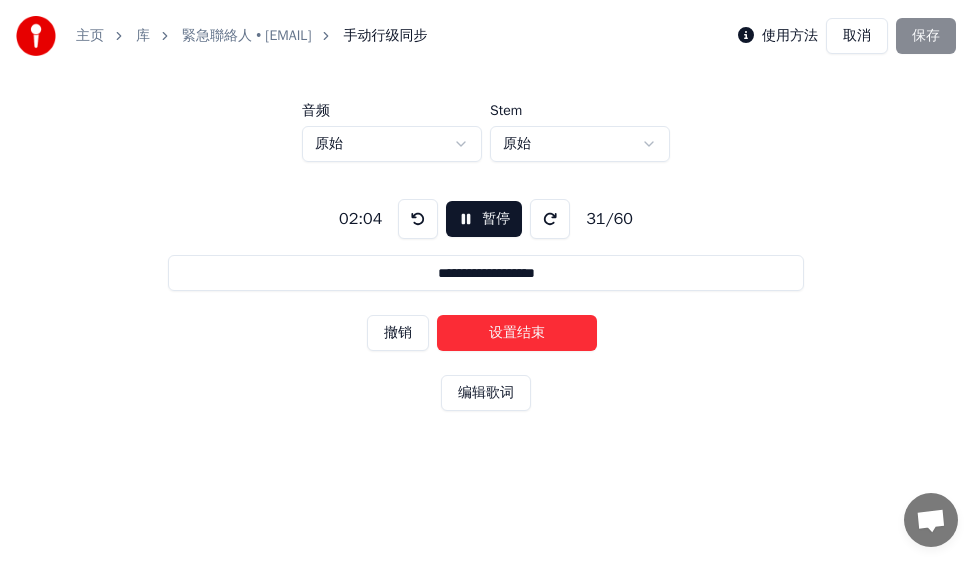 click on "设置结束" at bounding box center [517, 333] 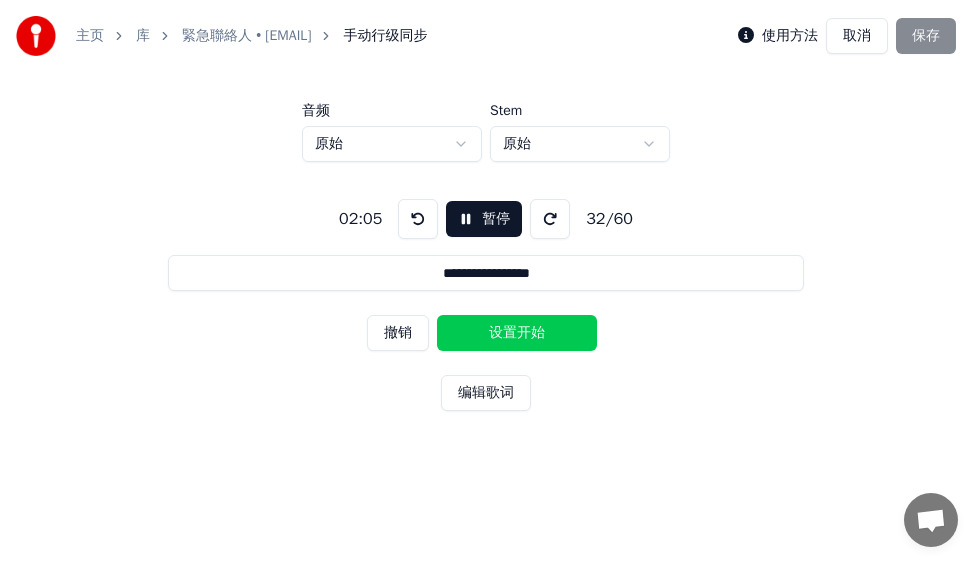 click on "设置开始" at bounding box center [517, 333] 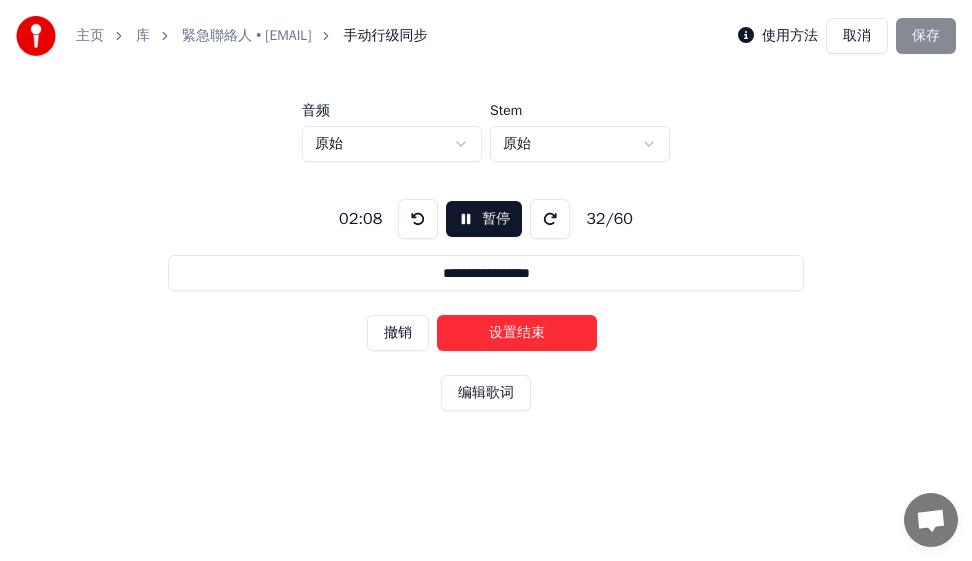 click on "设置结束" at bounding box center (517, 333) 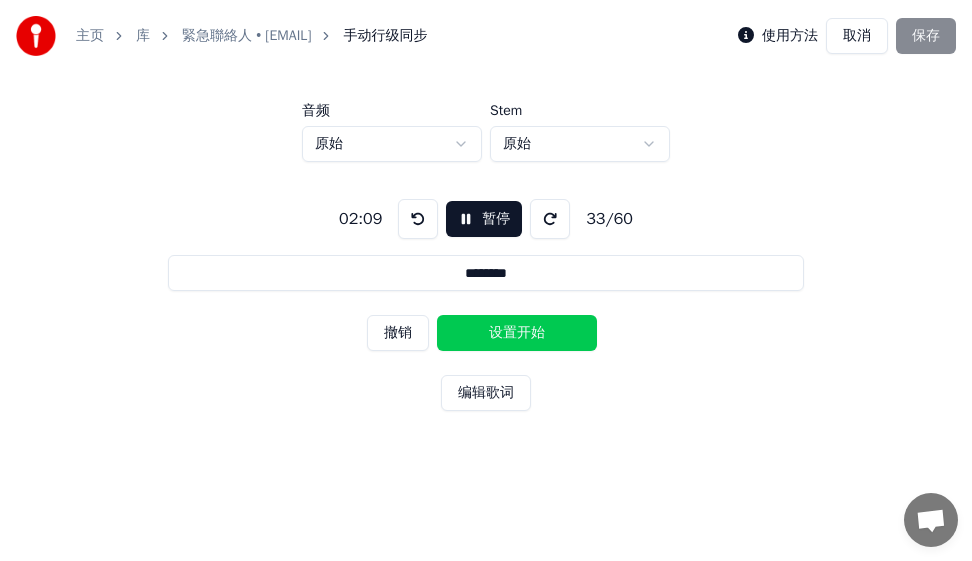 click on "设置开始" at bounding box center (517, 333) 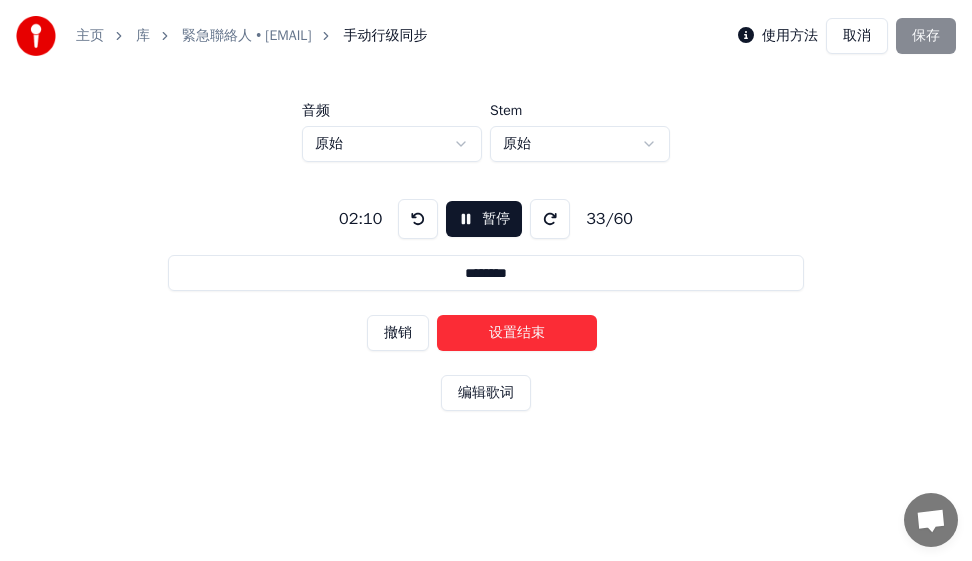 click on "设置结束" at bounding box center [517, 333] 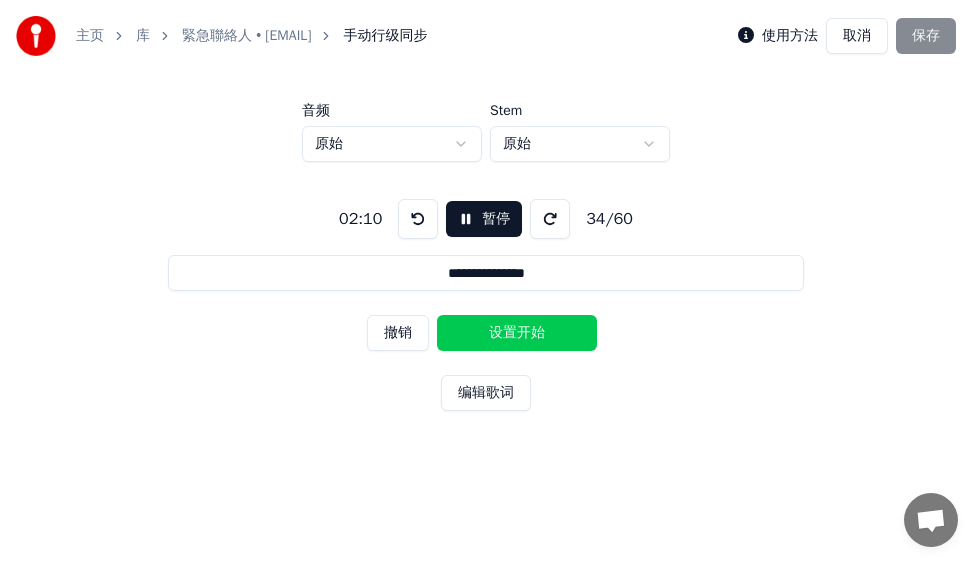 click on "设置开始" at bounding box center (517, 333) 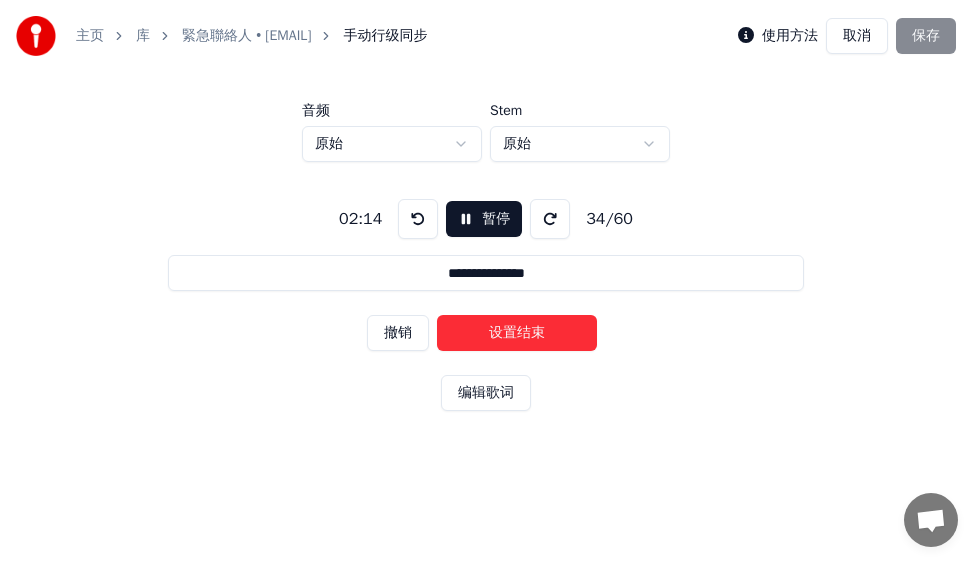 click on "设置结束" at bounding box center [517, 333] 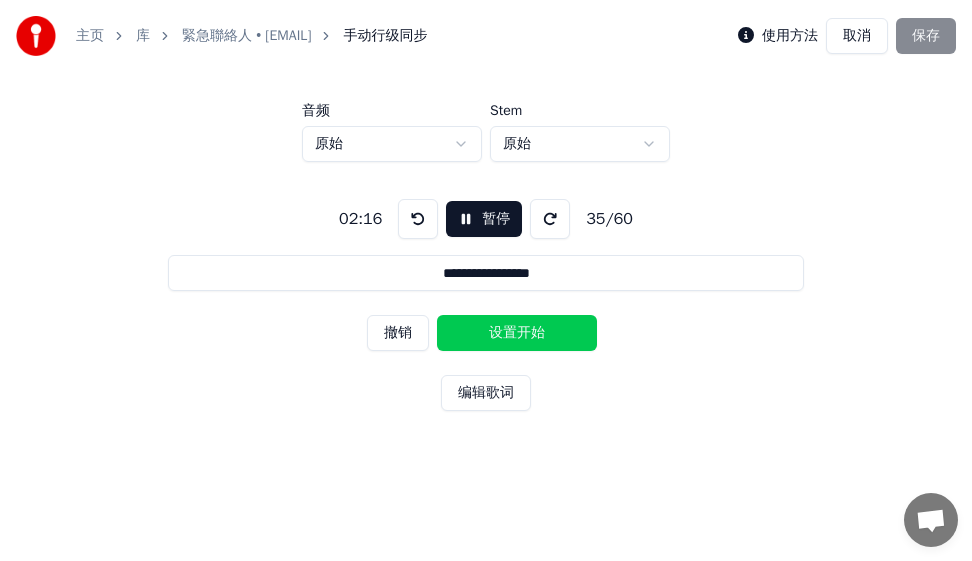 click on "设置开始" at bounding box center [517, 333] 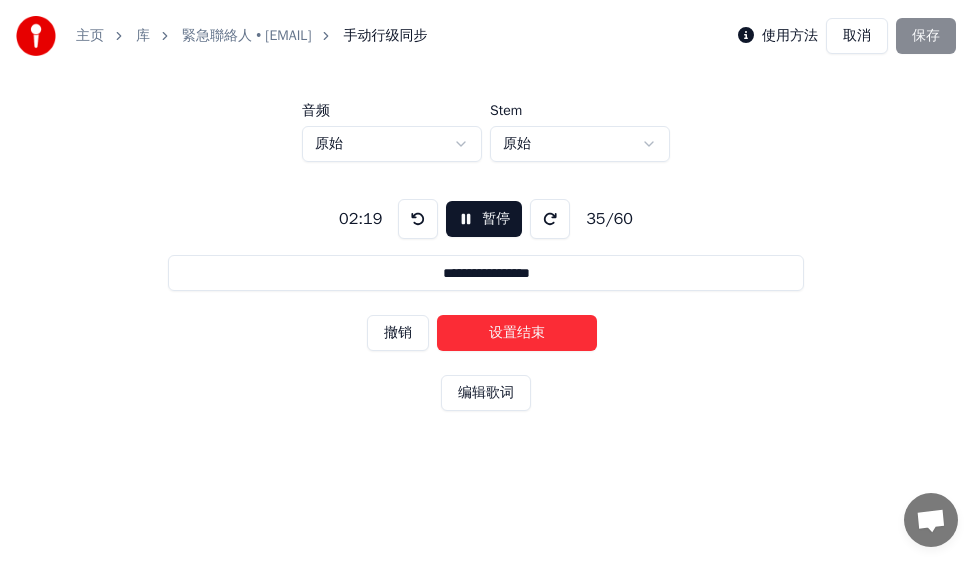 click on "设置结束" at bounding box center [517, 333] 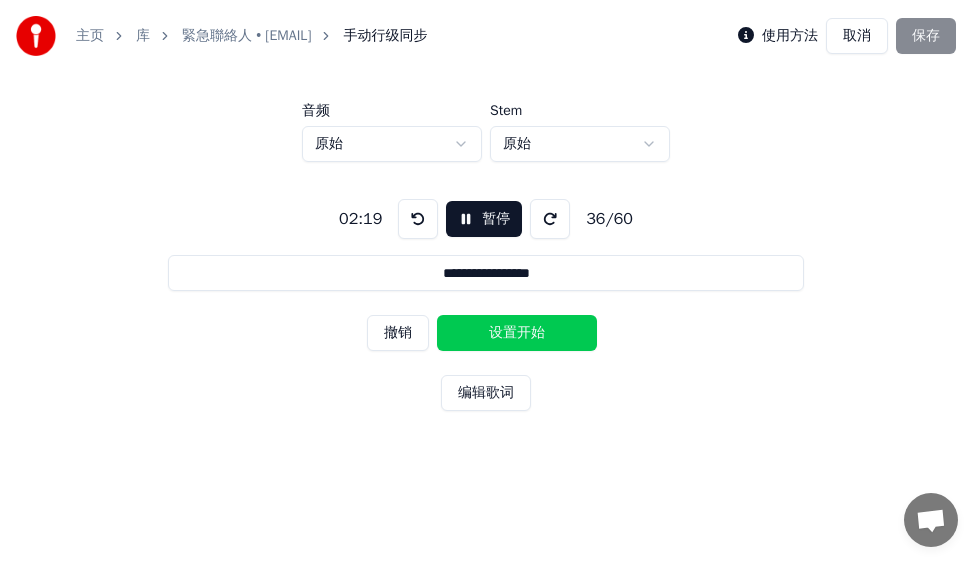 click on "设置开始" at bounding box center [517, 333] 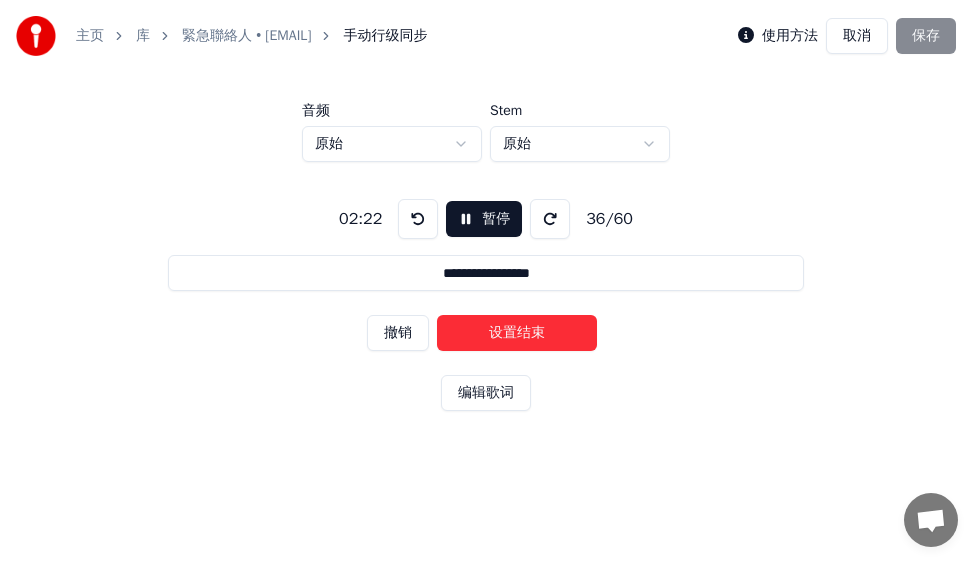 click on "设置结束" at bounding box center (517, 333) 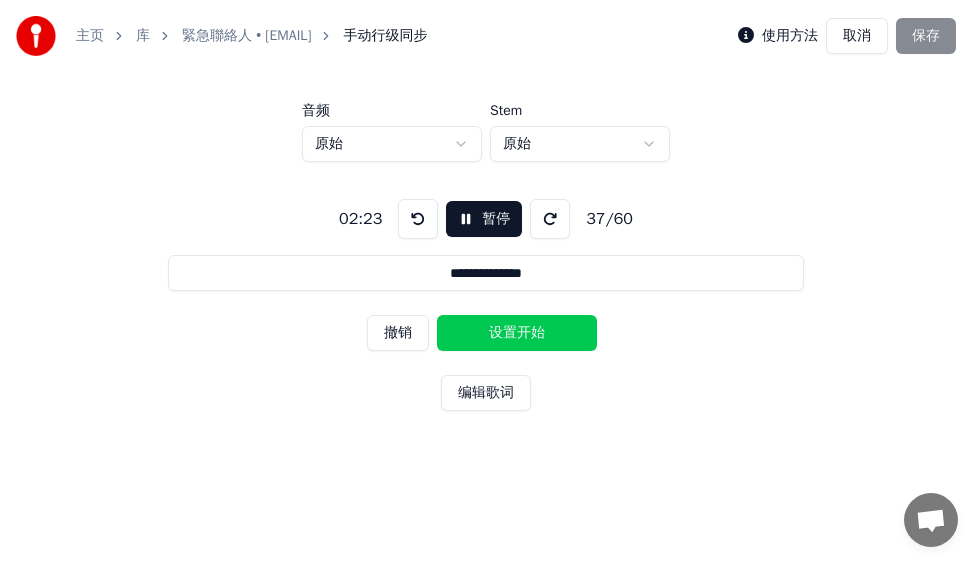 click on "设置开始" at bounding box center [517, 333] 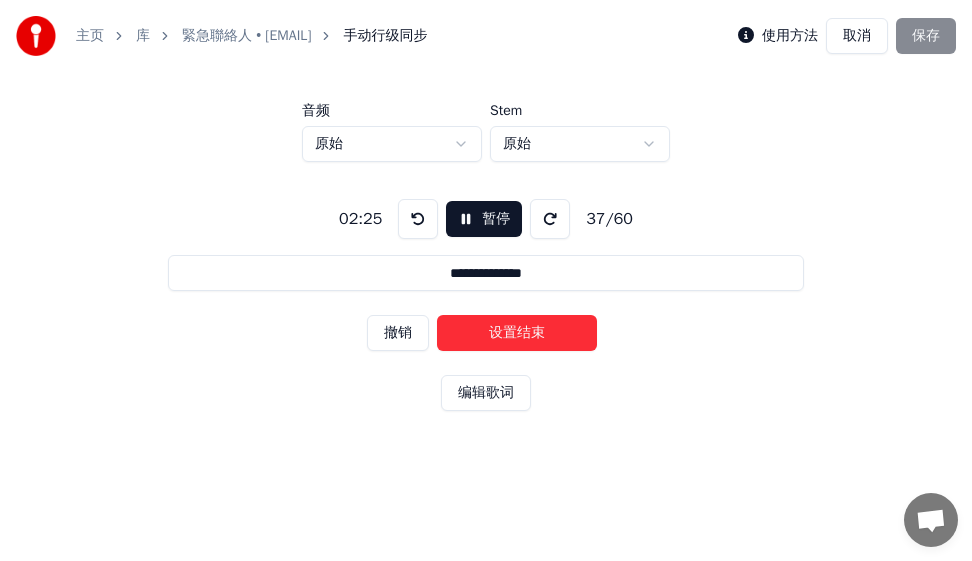 click on "设置结束" at bounding box center (517, 333) 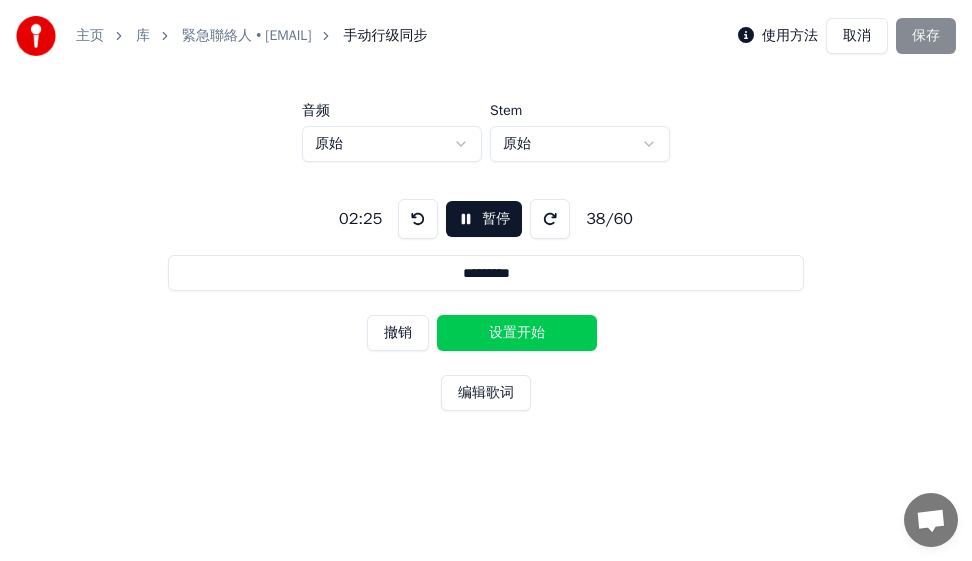 click on "设置开始" at bounding box center [517, 333] 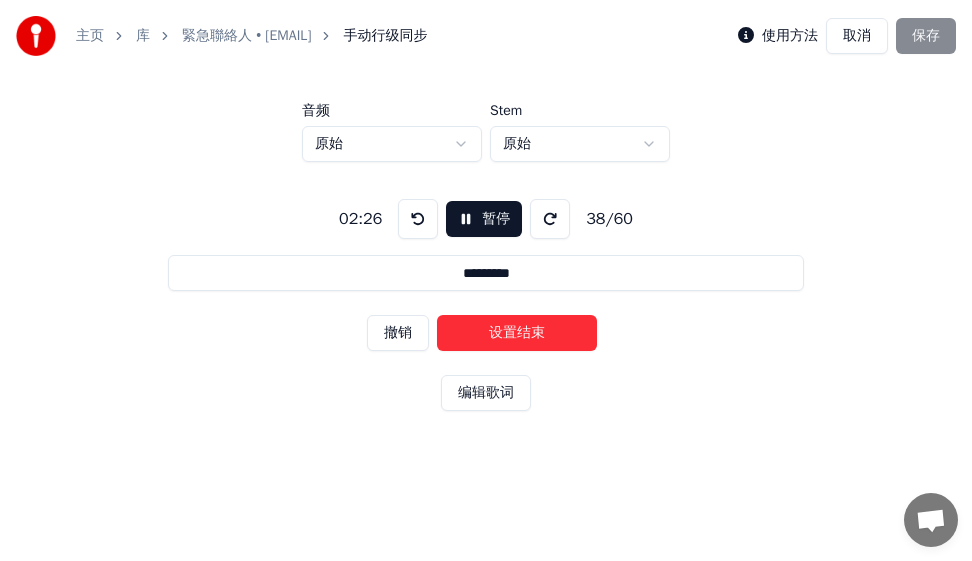 click on "设置结束" at bounding box center (517, 333) 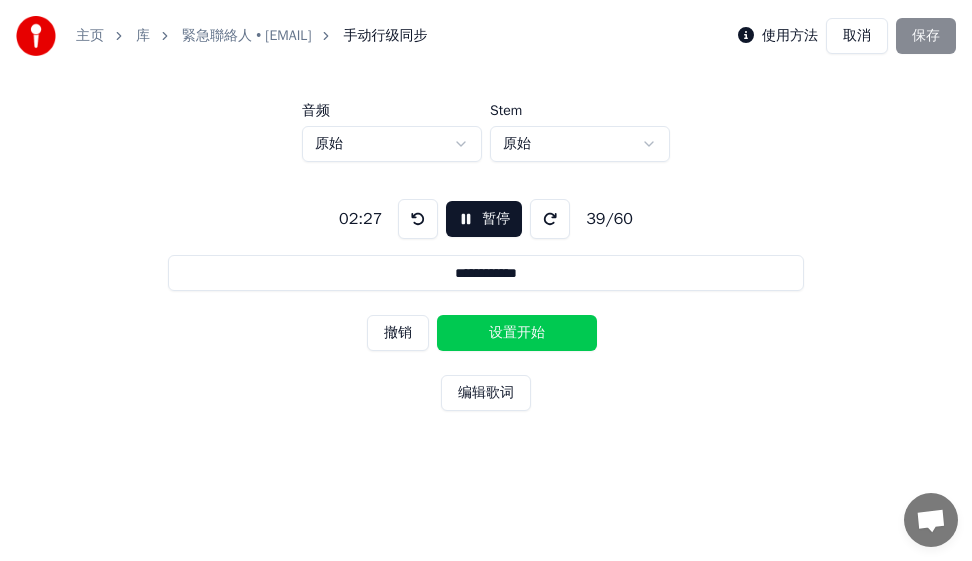 click on "设置开始" at bounding box center (517, 333) 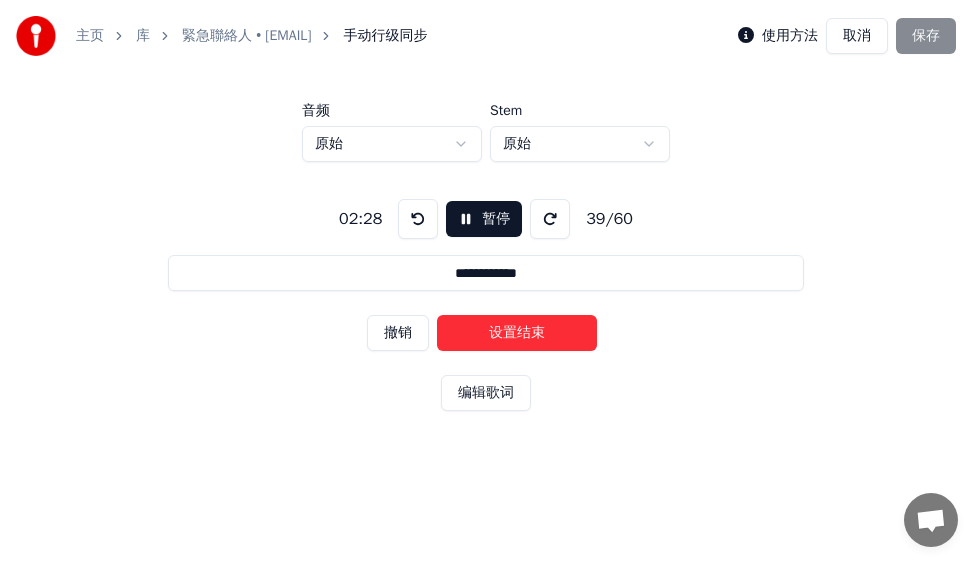 click on "设置结束" at bounding box center (517, 333) 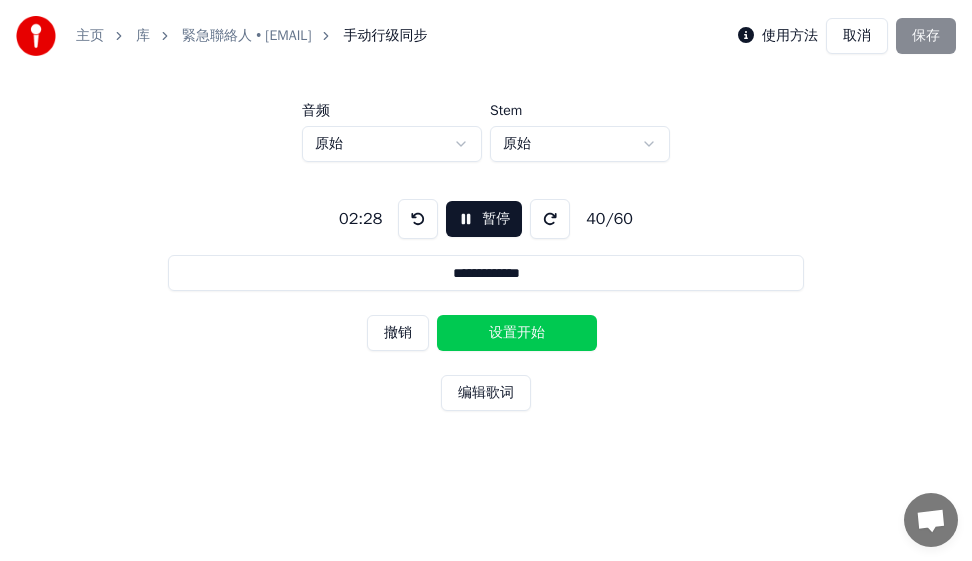 click on "设置开始" at bounding box center [517, 333] 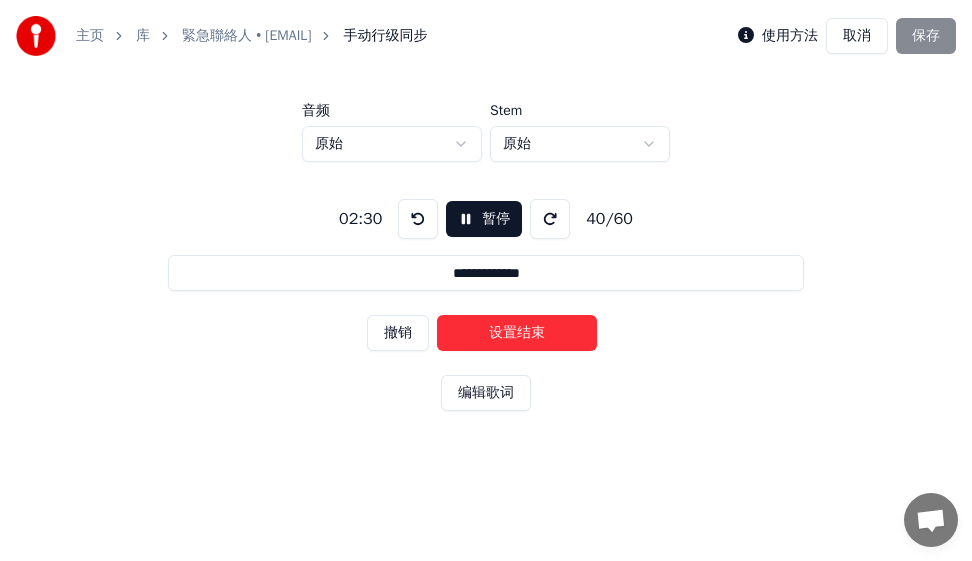 click on "设置结束" at bounding box center [517, 333] 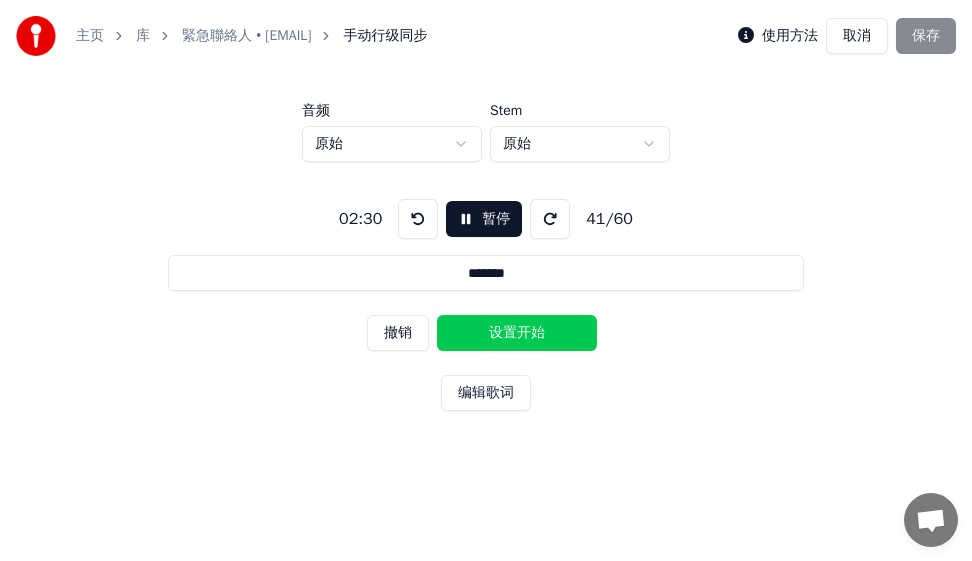 click on "设置开始" at bounding box center (517, 333) 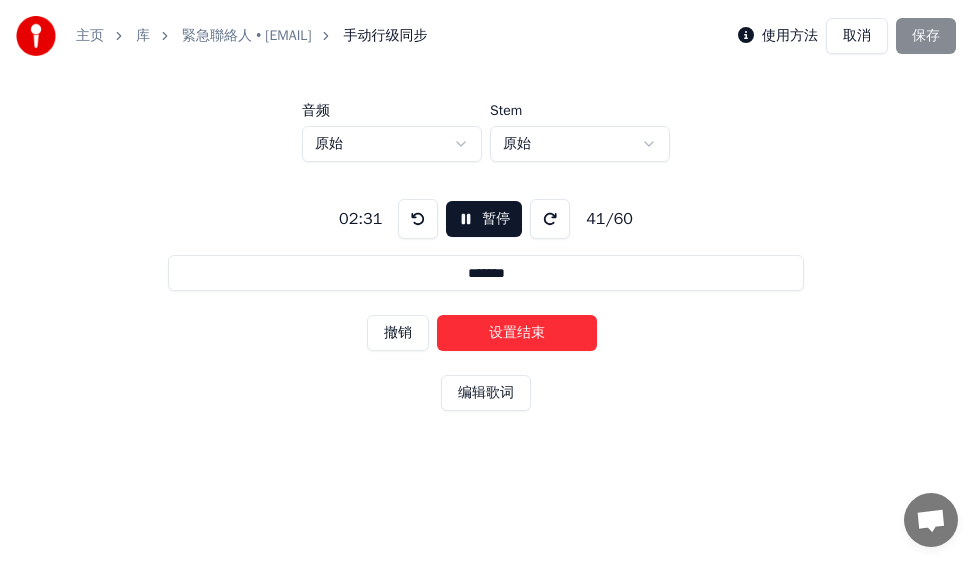 click on "设置结束" at bounding box center (517, 333) 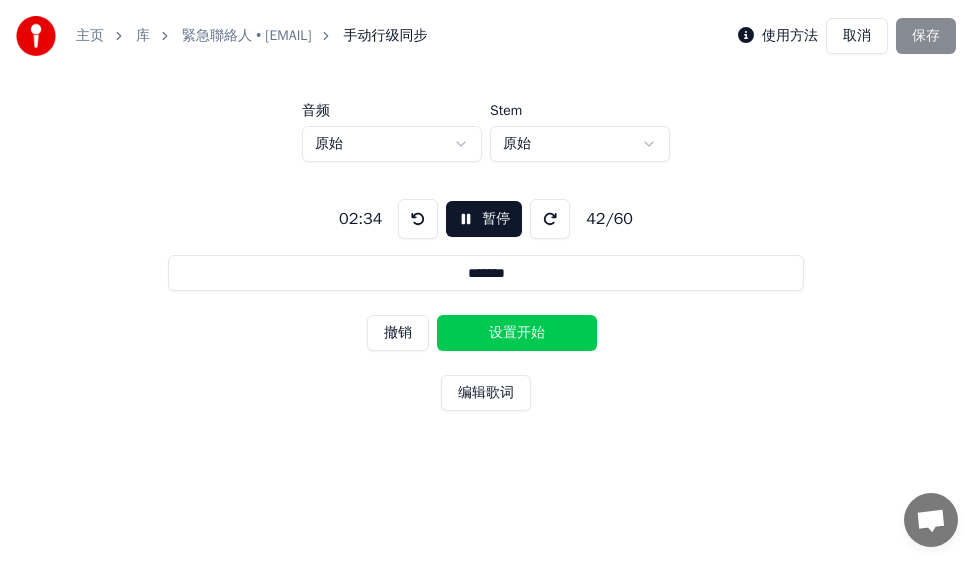 click on "设置开始" at bounding box center [517, 333] 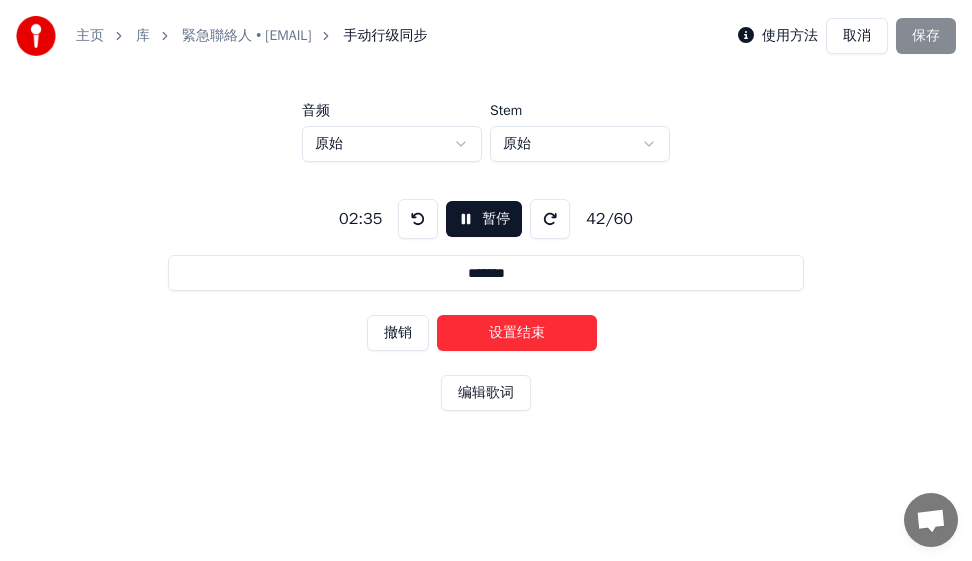 click on "设置结束" at bounding box center [517, 333] 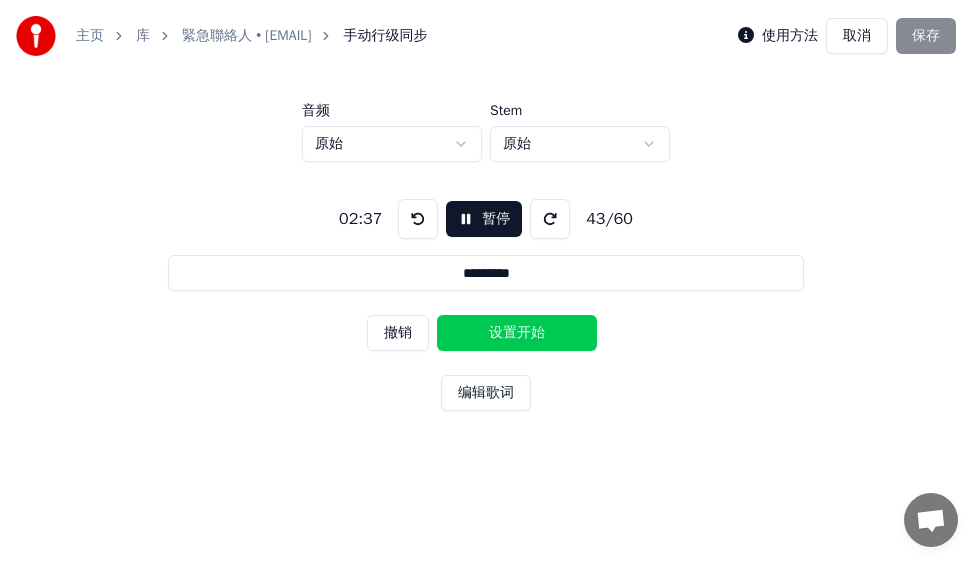 click on "设置开始" at bounding box center [517, 333] 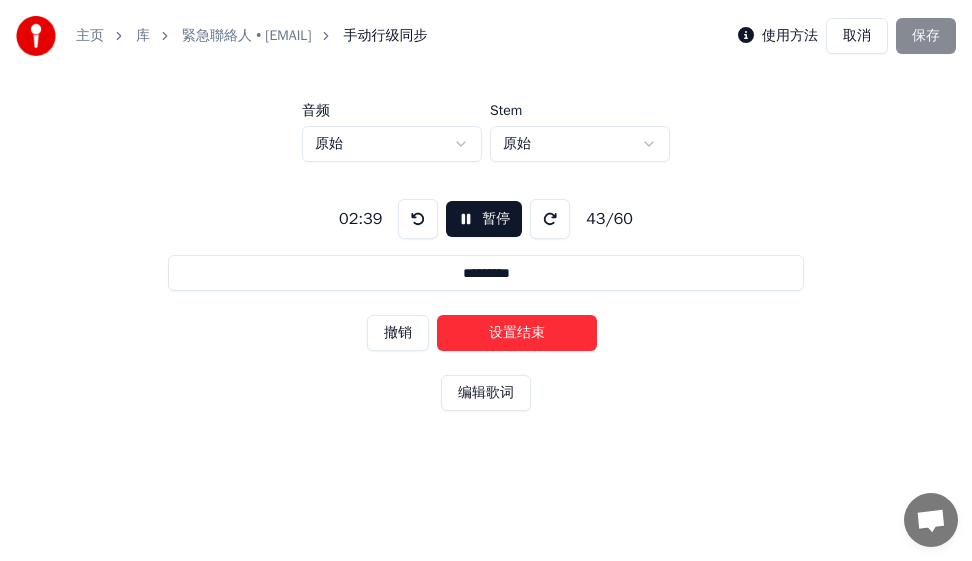 click on "设置结束" at bounding box center (517, 333) 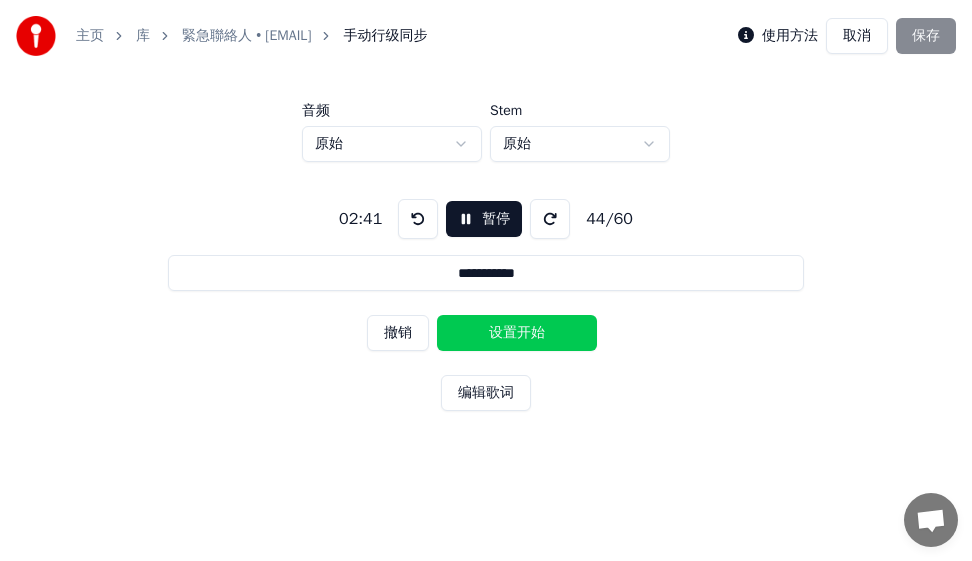 click on "设置开始" at bounding box center [517, 333] 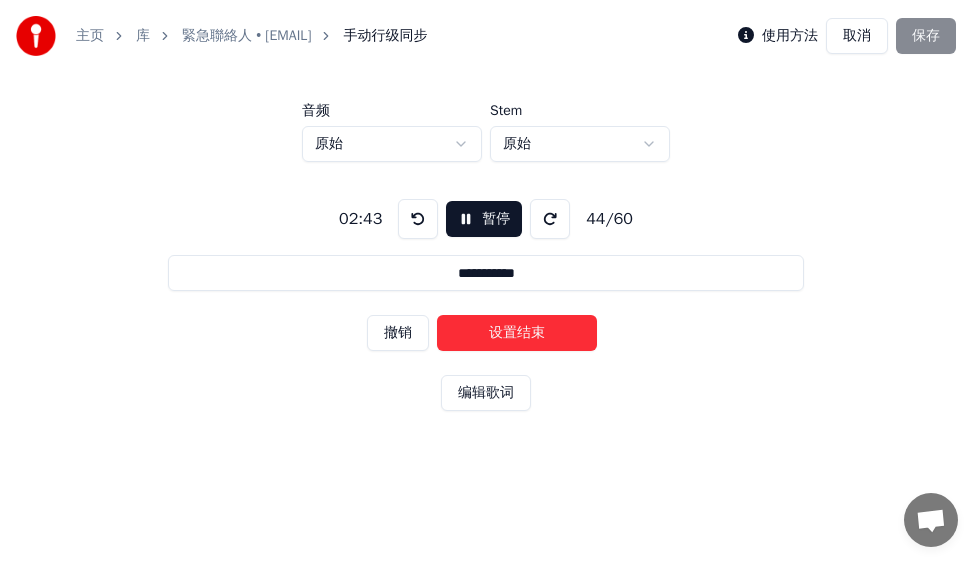 click on "设置结束" at bounding box center (517, 333) 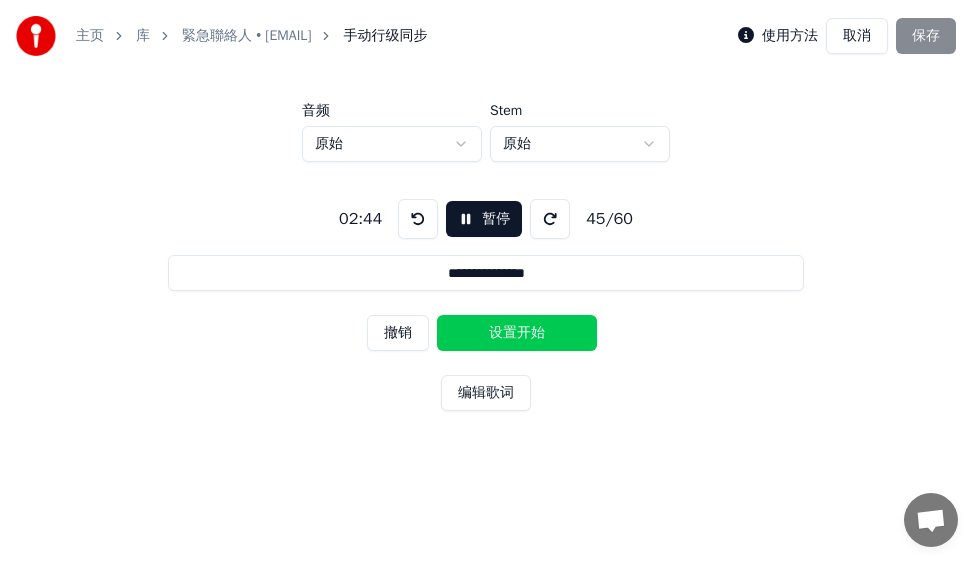 click on "设置开始" at bounding box center [517, 333] 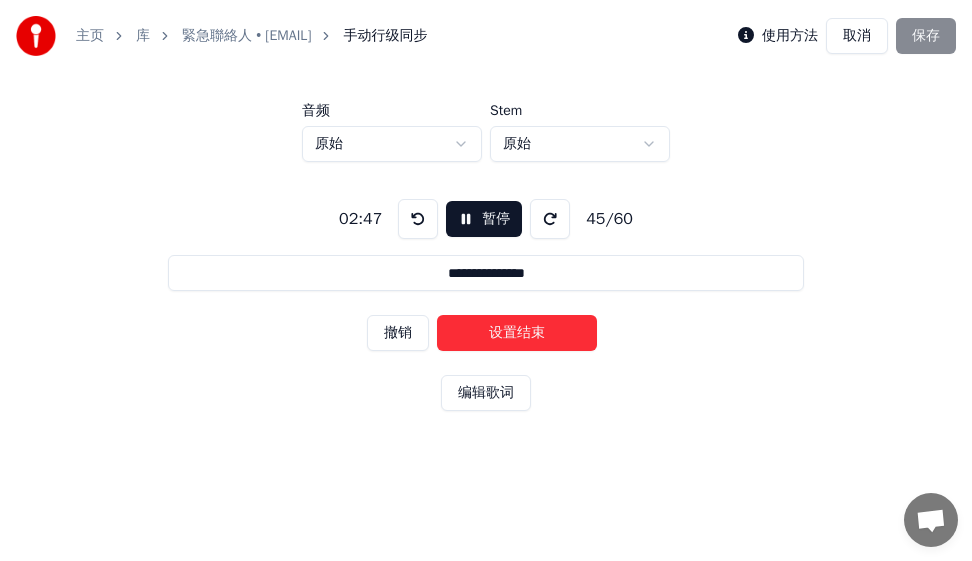 click at bounding box center [418, 219] 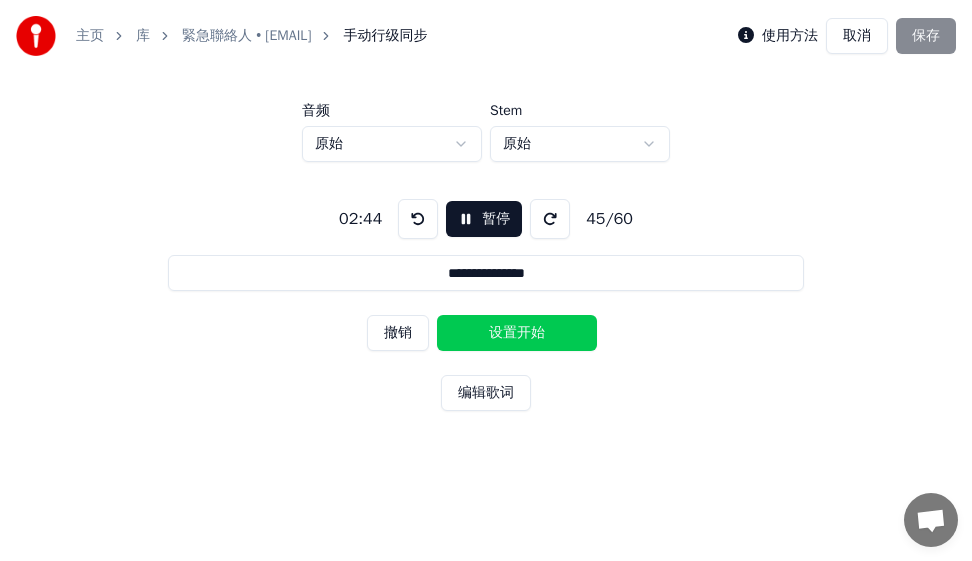click on "设置开始" at bounding box center (517, 333) 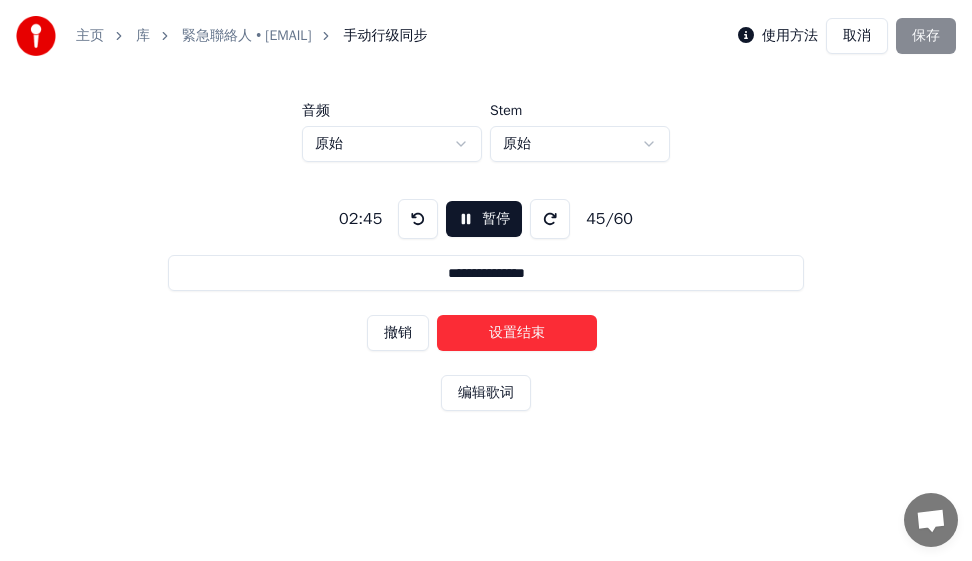 click at bounding box center [418, 219] 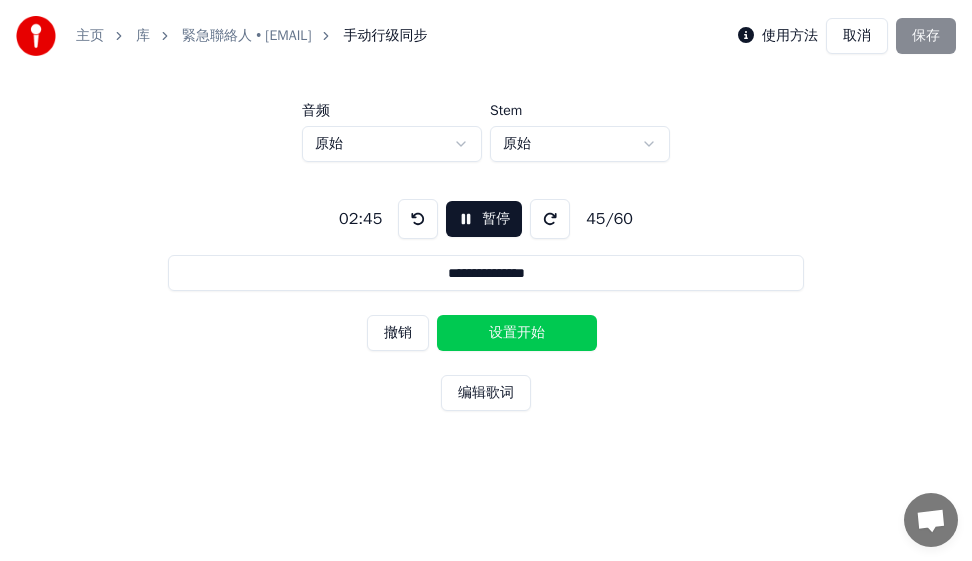click on "设置开始" at bounding box center (517, 333) 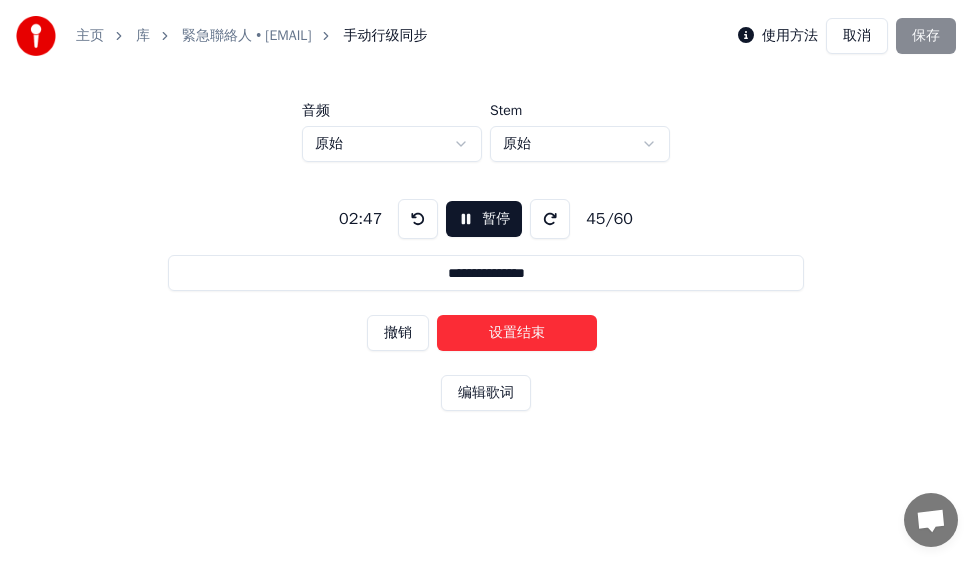 click on "设置结束" at bounding box center (517, 333) 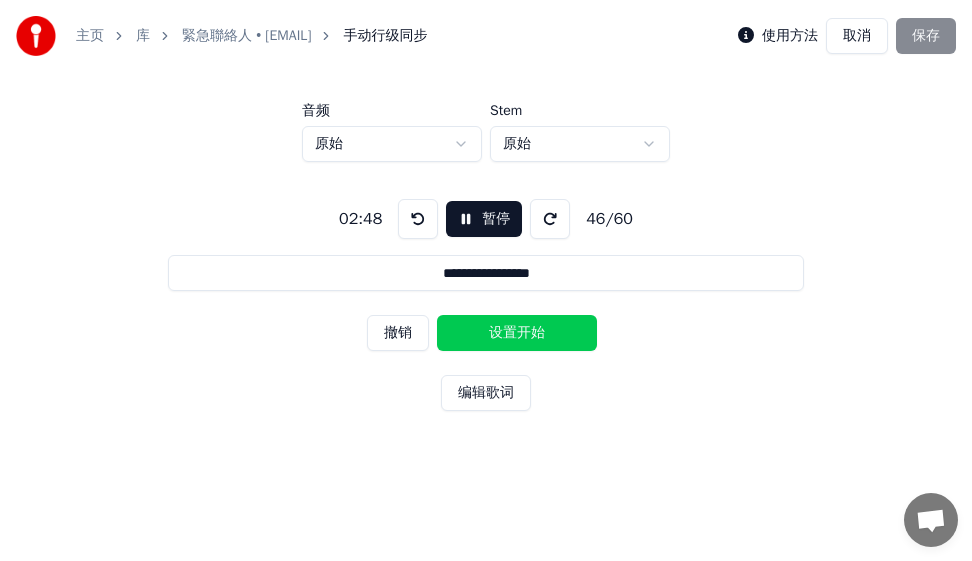 click on "设置开始" at bounding box center [517, 333] 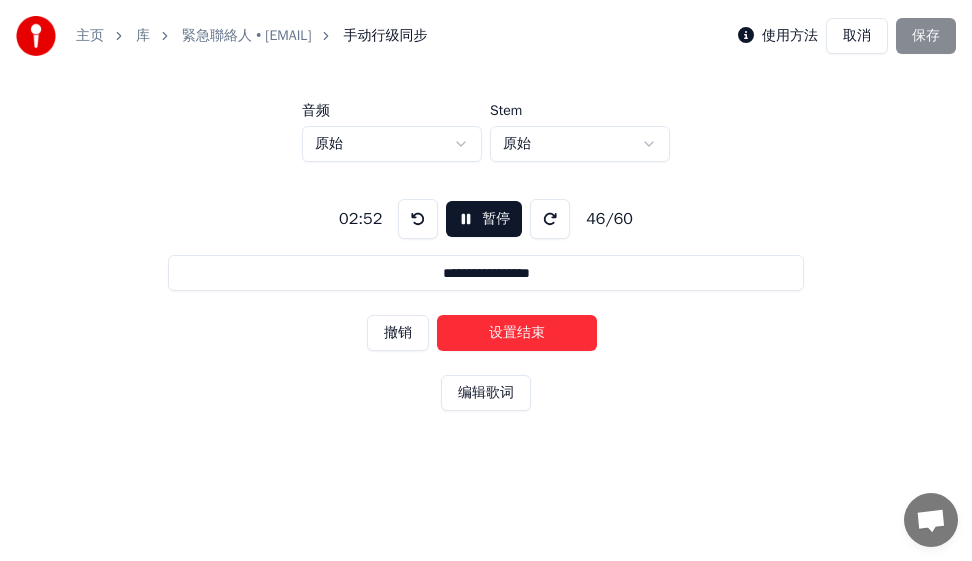 click on "设置结束" at bounding box center (517, 333) 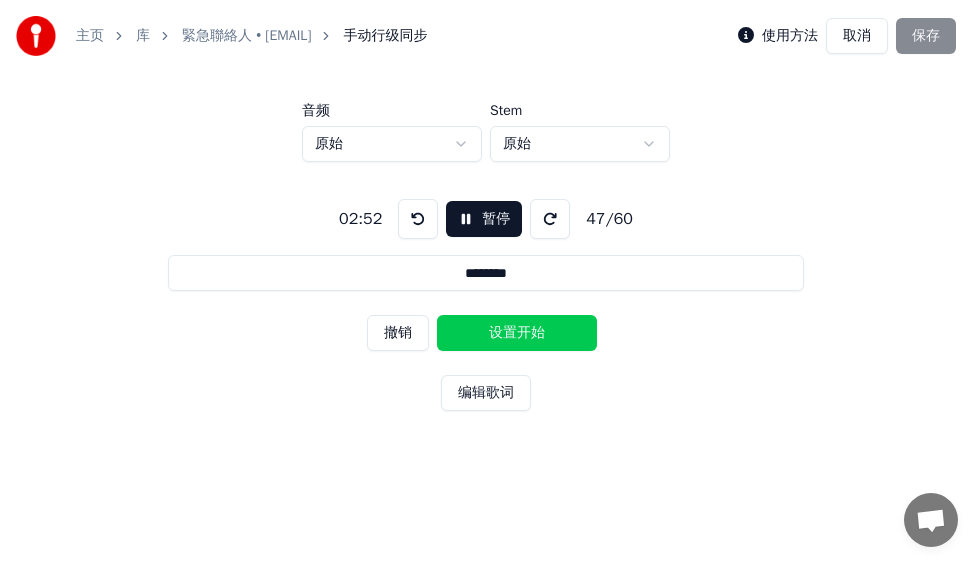 click on "设置开始" at bounding box center [517, 333] 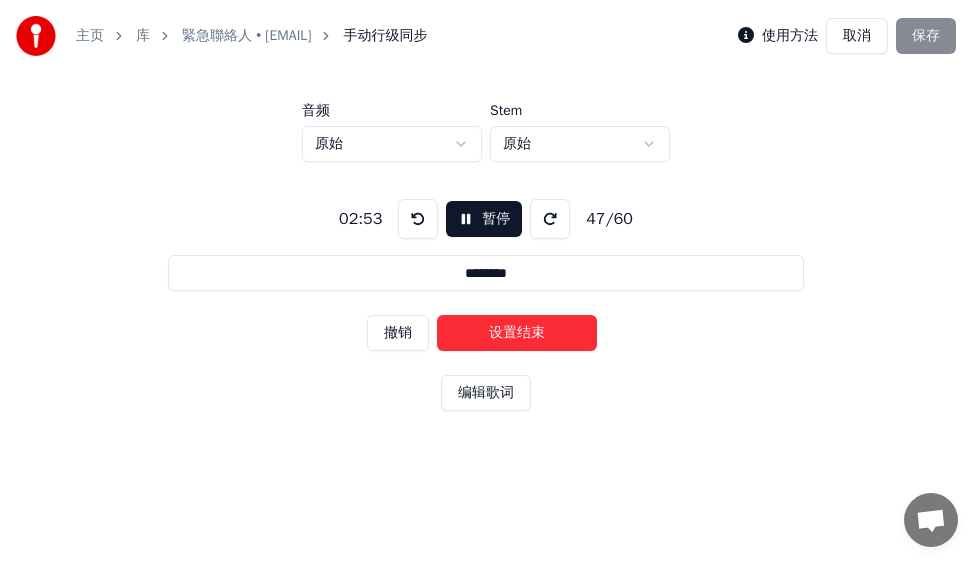 click on "设置结束" at bounding box center [517, 333] 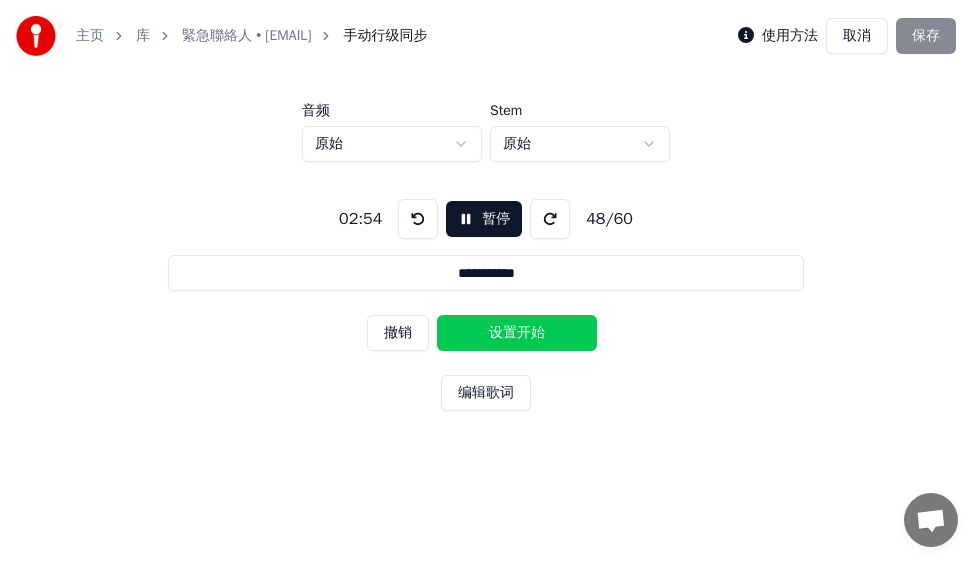 click on "设置开始" at bounding box center (517, 333) 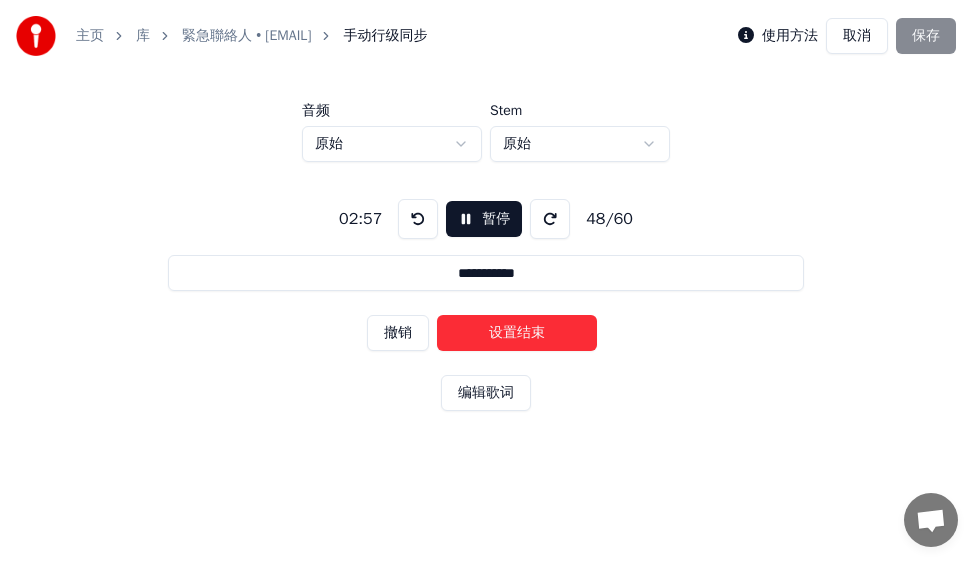 click on "设置结束" at bounding box center [517, 333] 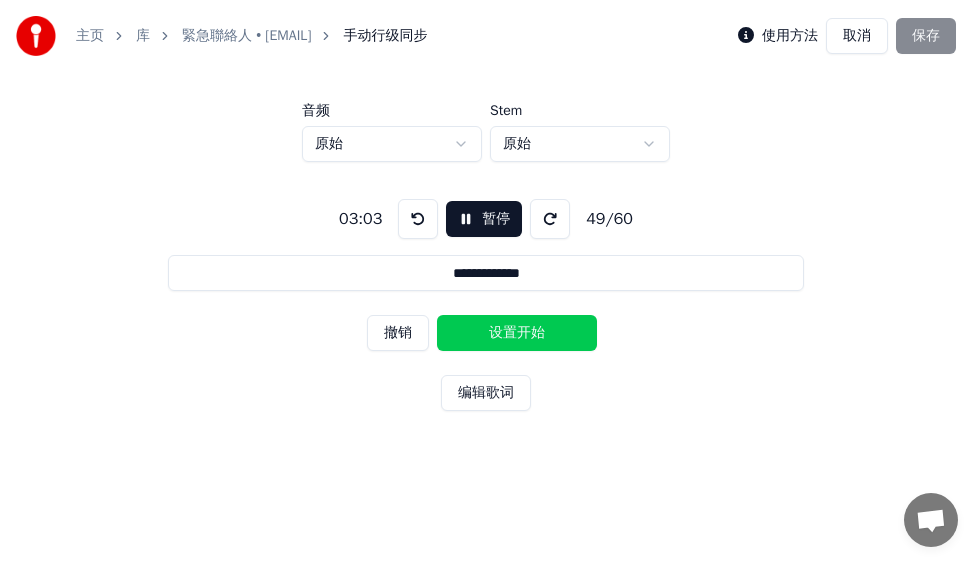 click on "设置开始" at bounding box center (517, 333) 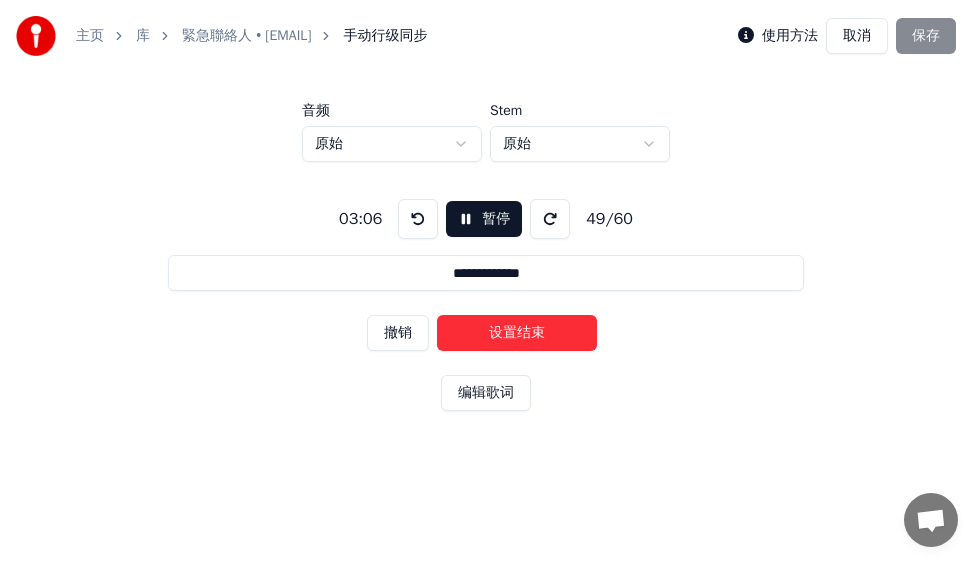 click on "设置结束" at bounding box center (517, 333) 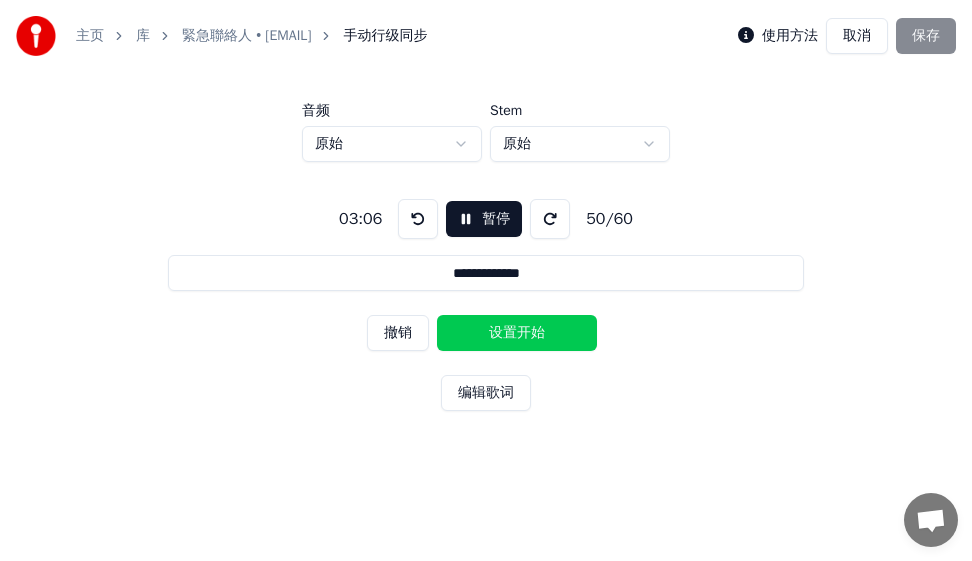 click on "设置开始" at bounding box center [517, 333] 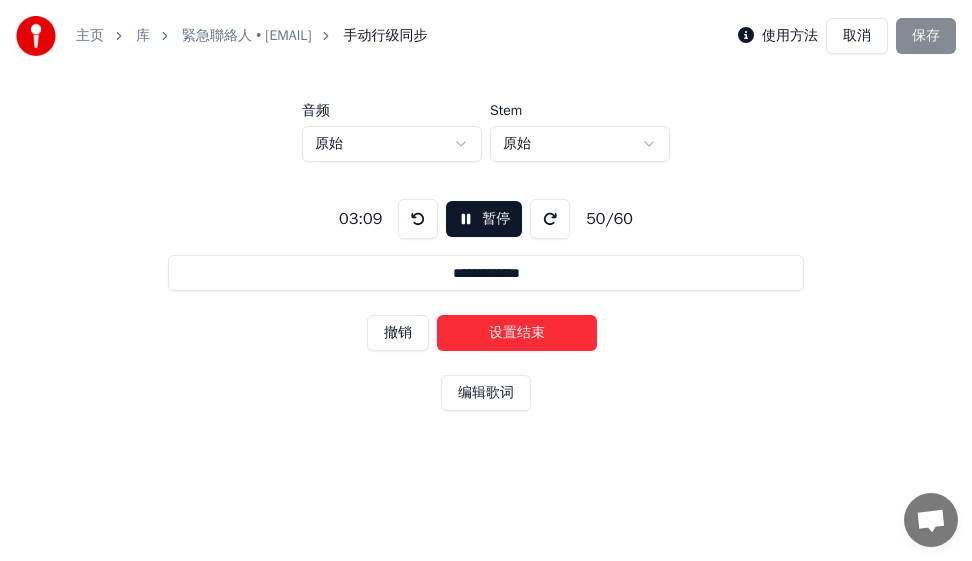 click on "设置结束" at bounding box center (517, 333) 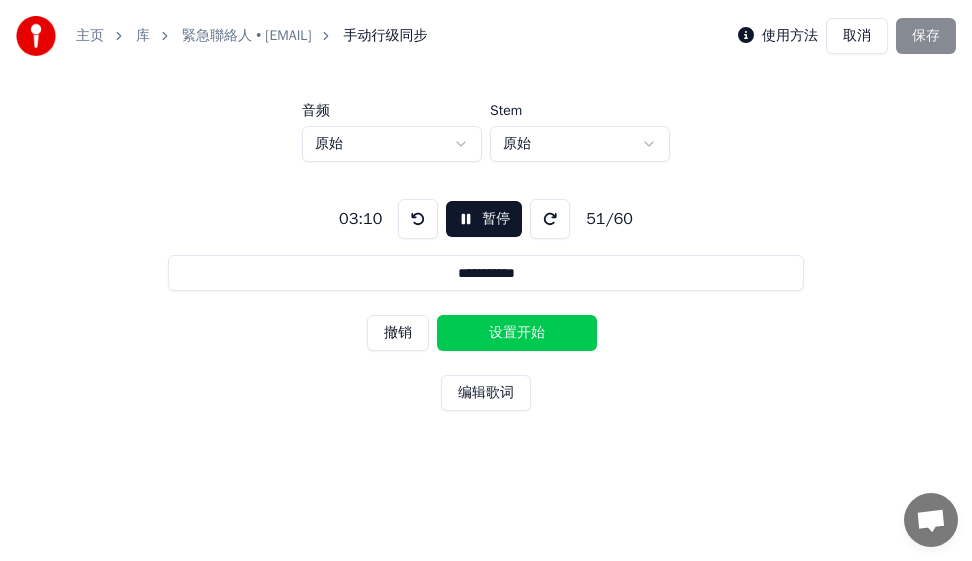 click on "设置开始" at bounding box center (517, 333) 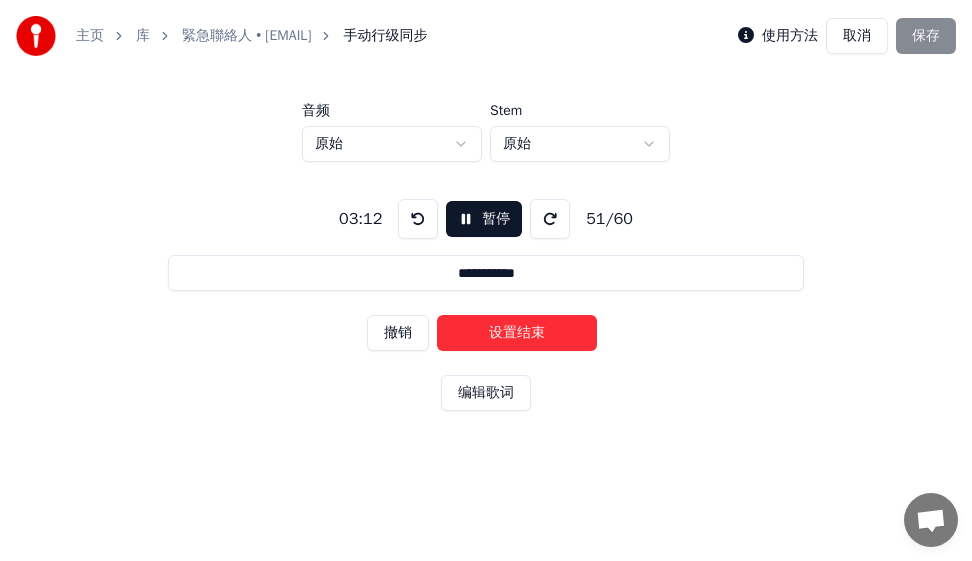 click on "设置结束" at bounding box center (517, 333) 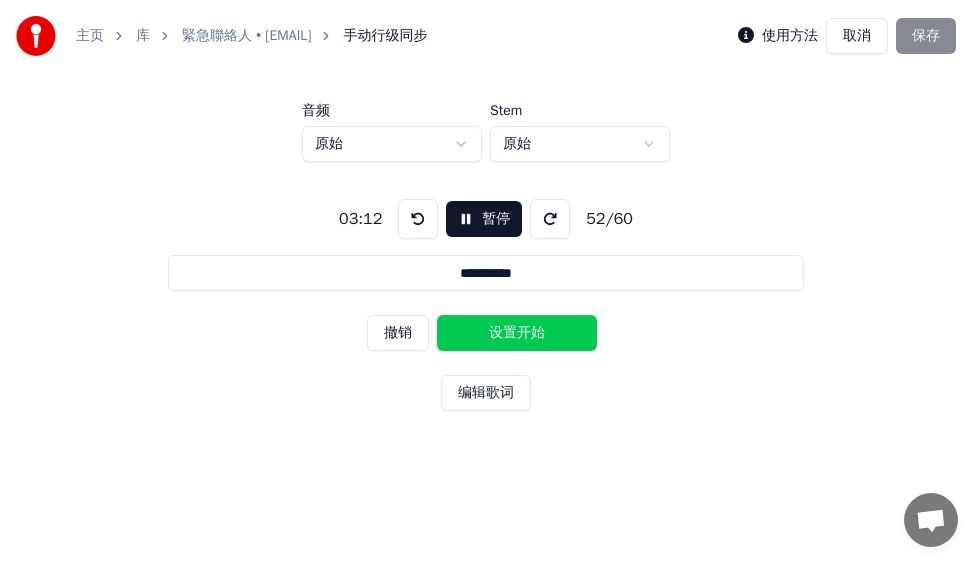 click on "设置开始" at bounding box center [517, 333] 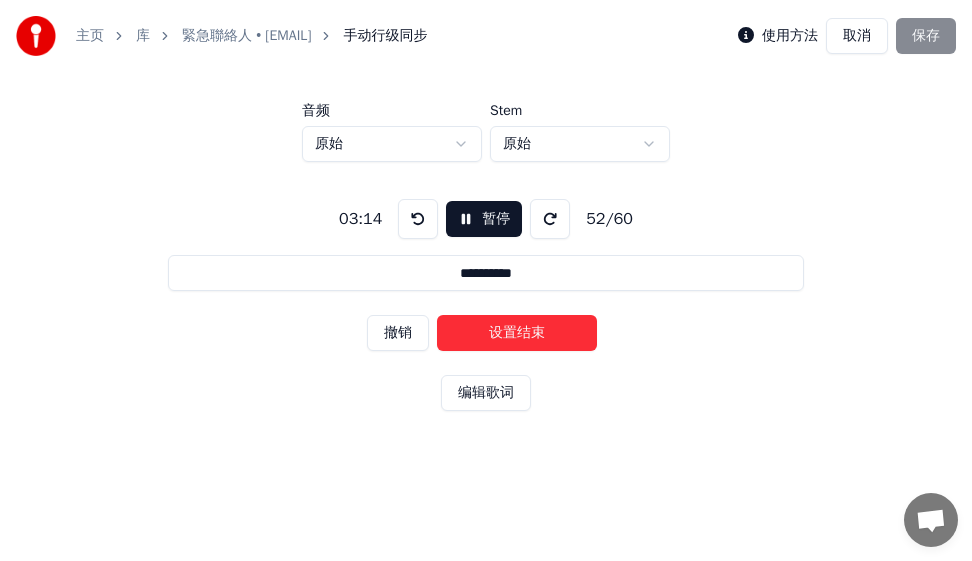 click on "设置结束" at bounding box center [517, 333] 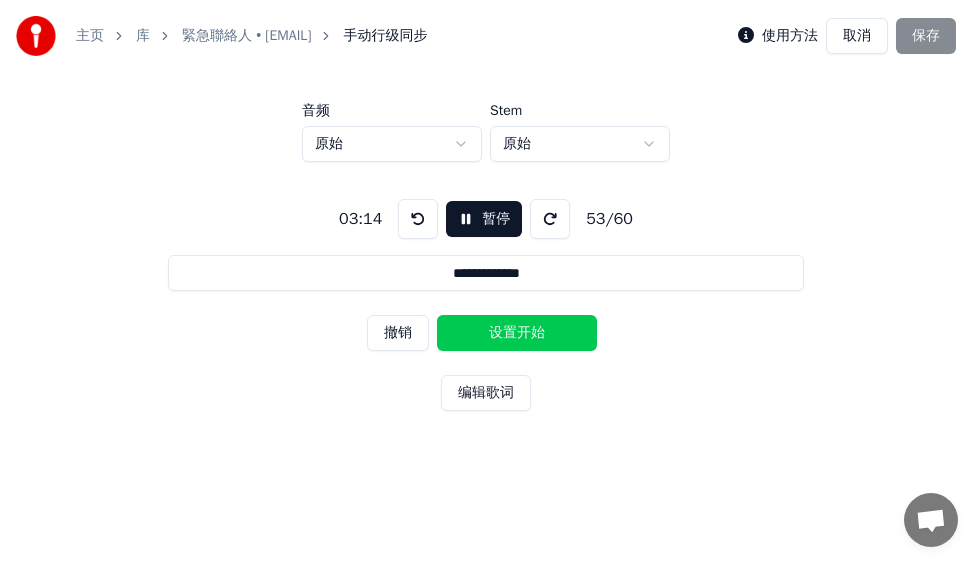 click on "设置开始" at bounding box center (517, 333) 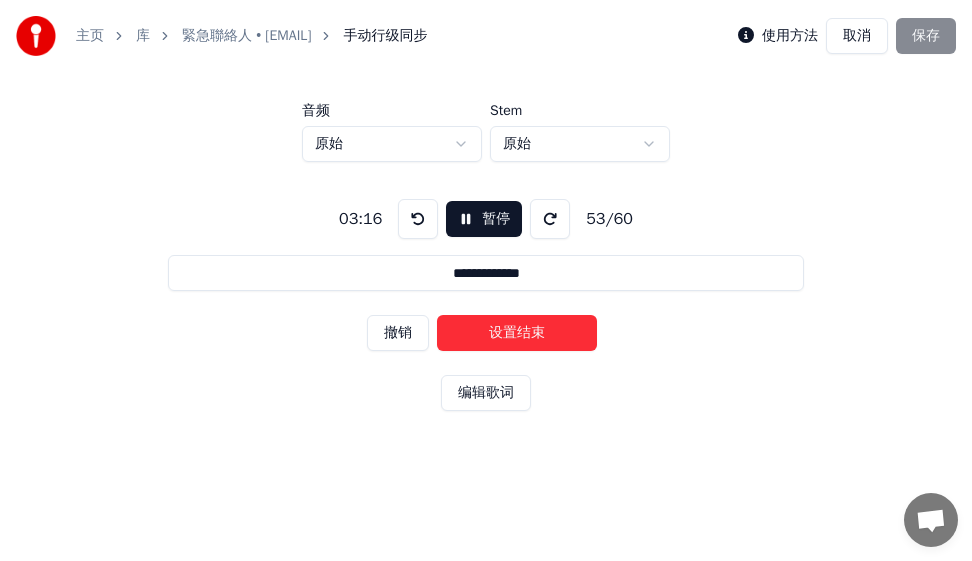 click on "设置结束" at bounding box center (517, 333) 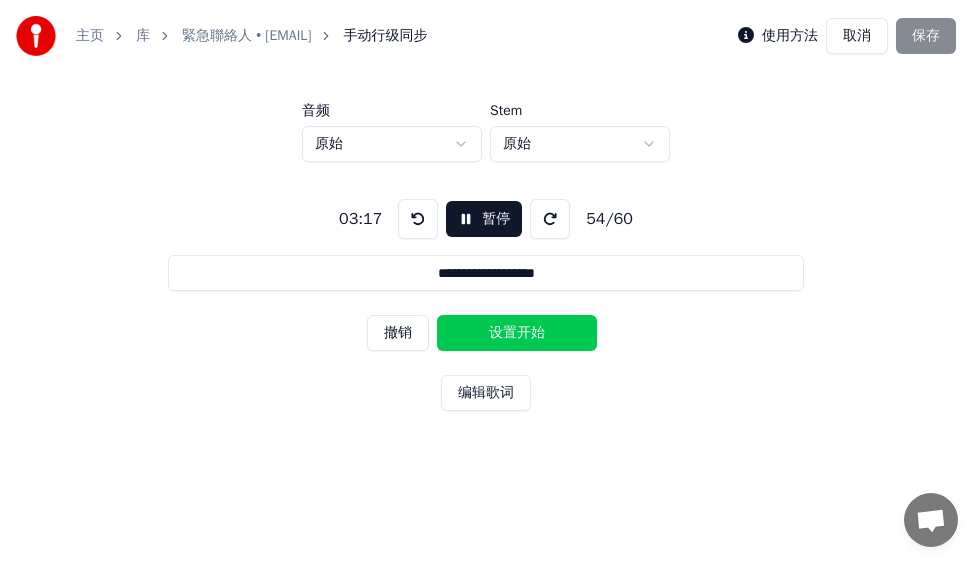 click on "设置开始" at bounding box center (517, 333) 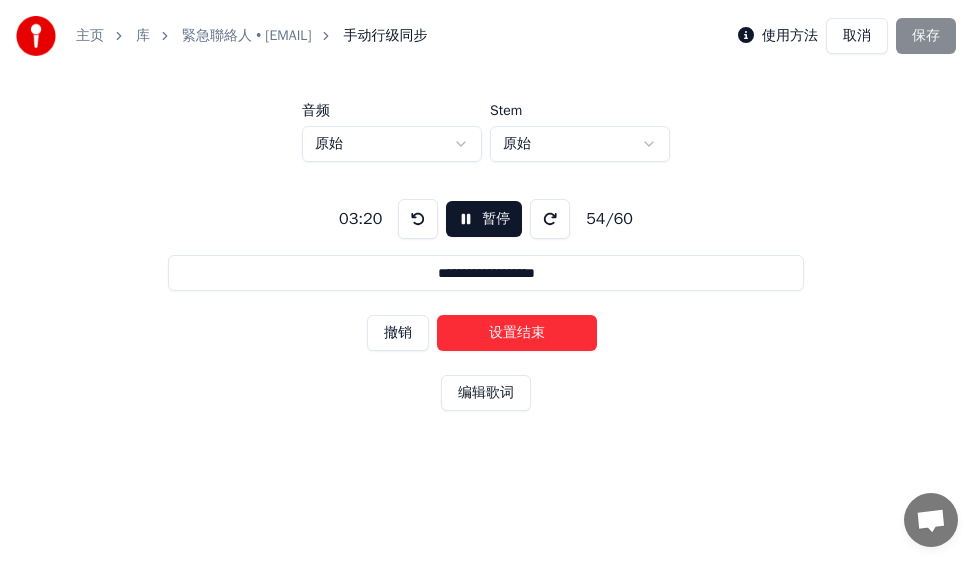 click on "设置结束" at bounding box center [517, 333] 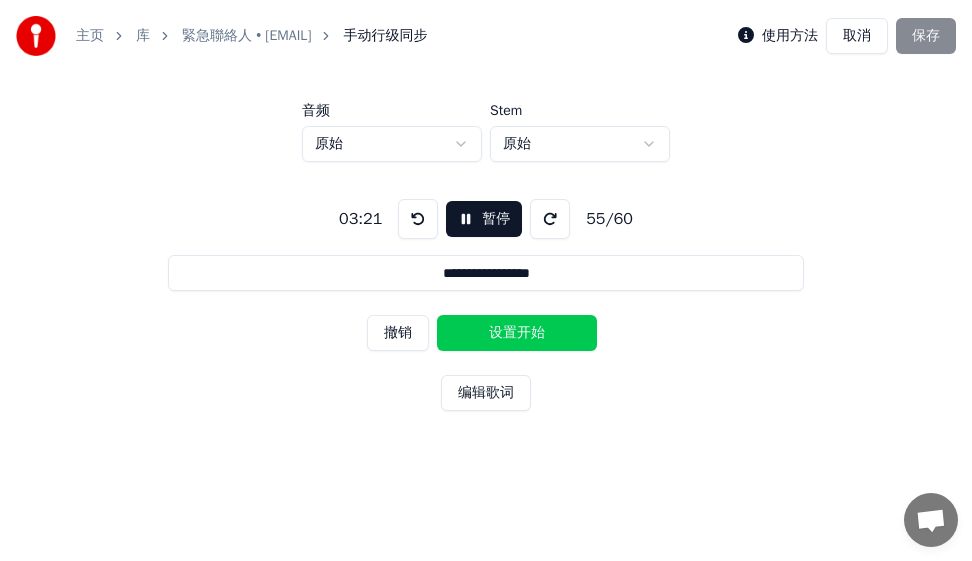 click on "设置开始" at bounding box center [517, 333] 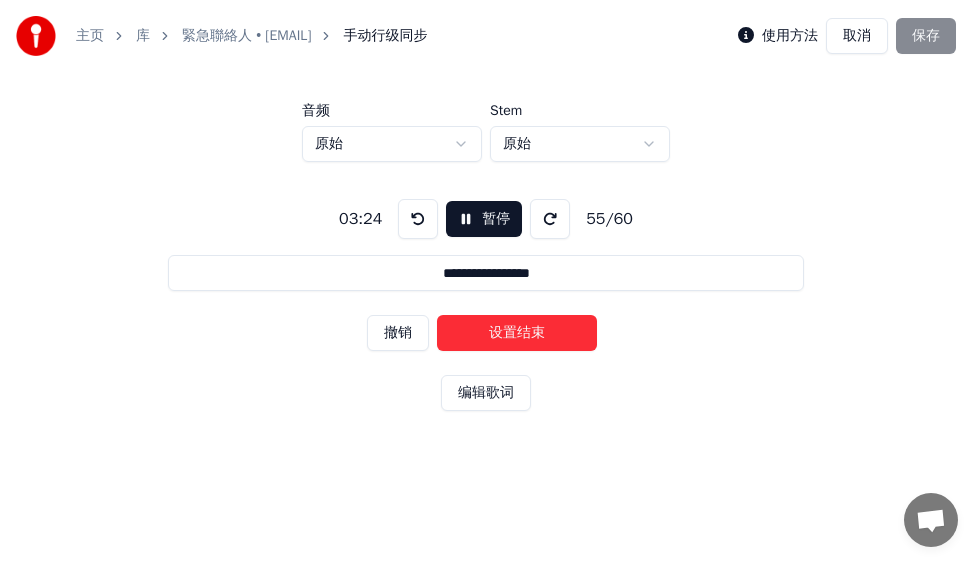 click on "设置结束" at bounding box center [517, 333] 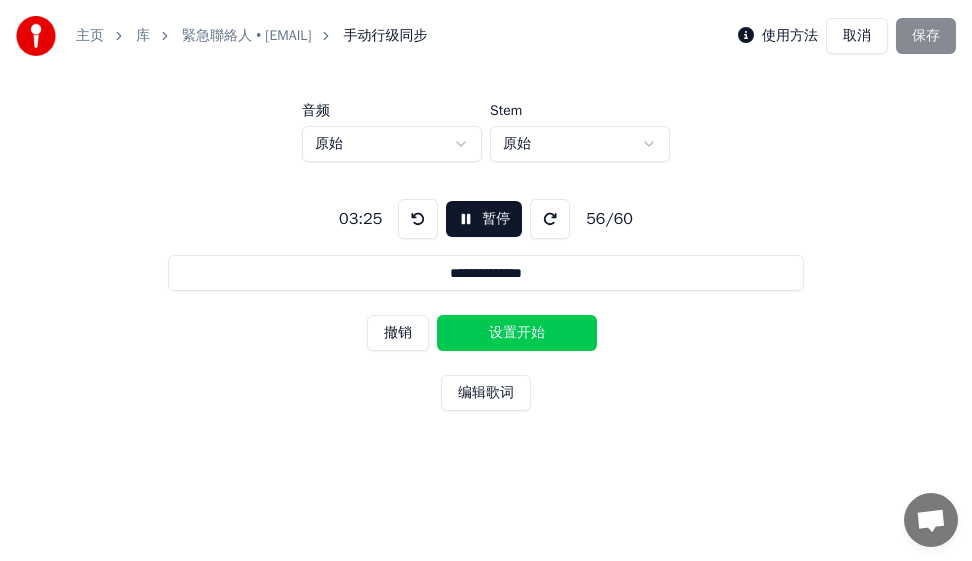 click on "设置开始" at bounding box center (517, 333) 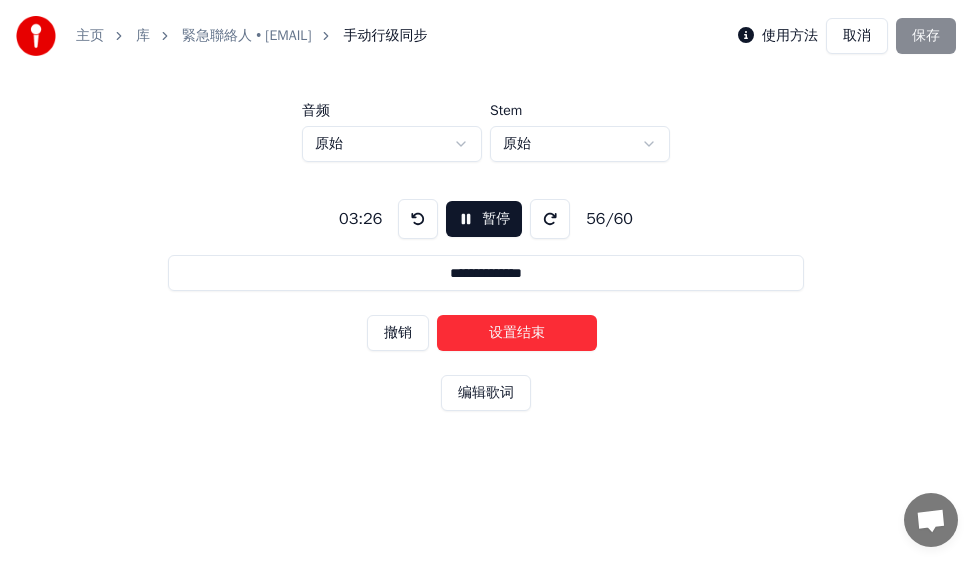 click on "设置结束" at bounding box center (517, 333) 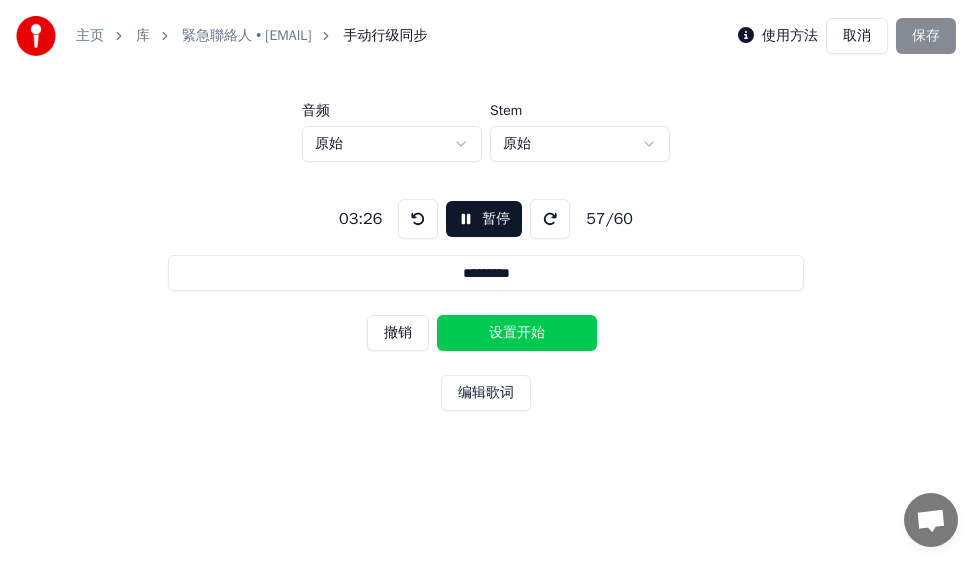 click on "设置开始" at bounding box center [517, 333] 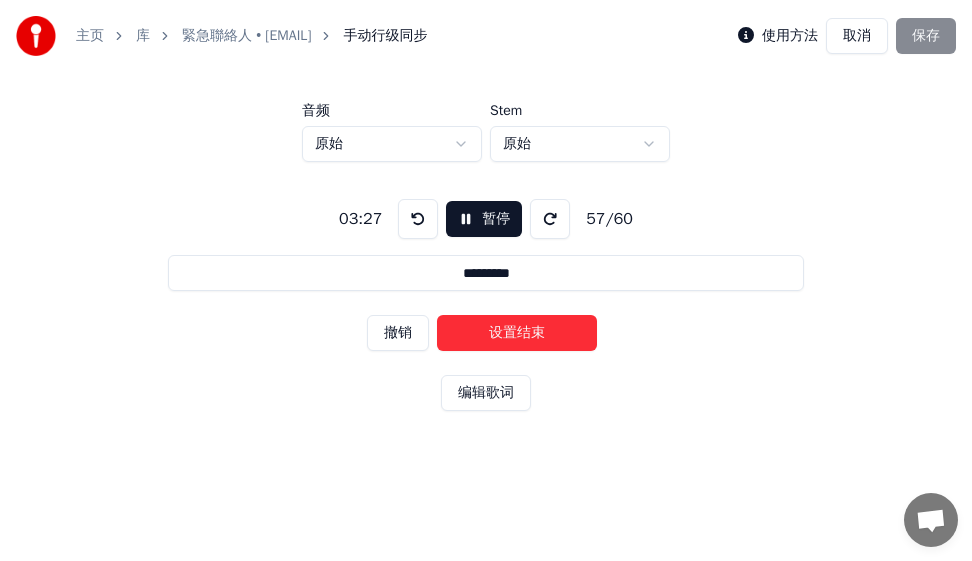click on "设置结束" at bounding box center (517, 333) 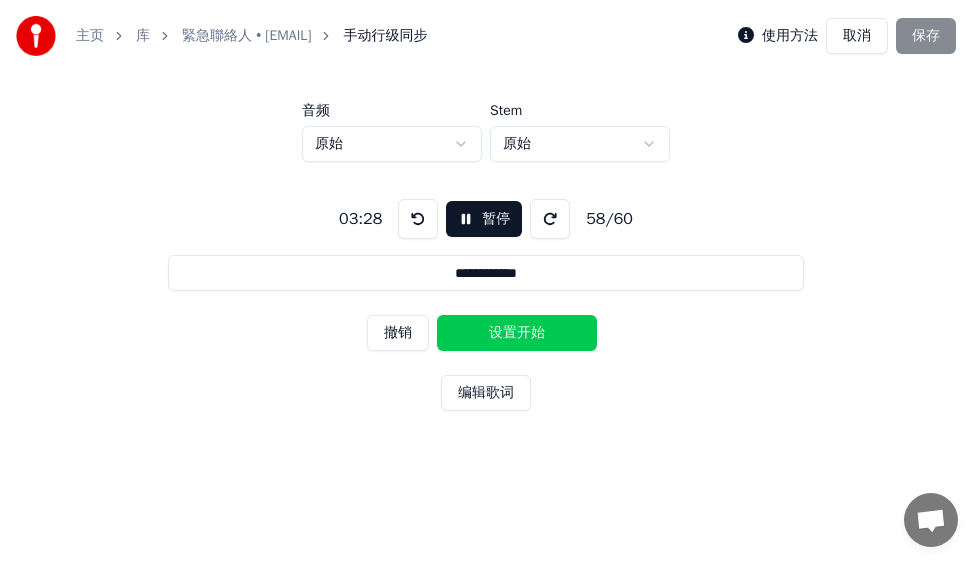 click on "设置开始" at bounding box center (517, 333) 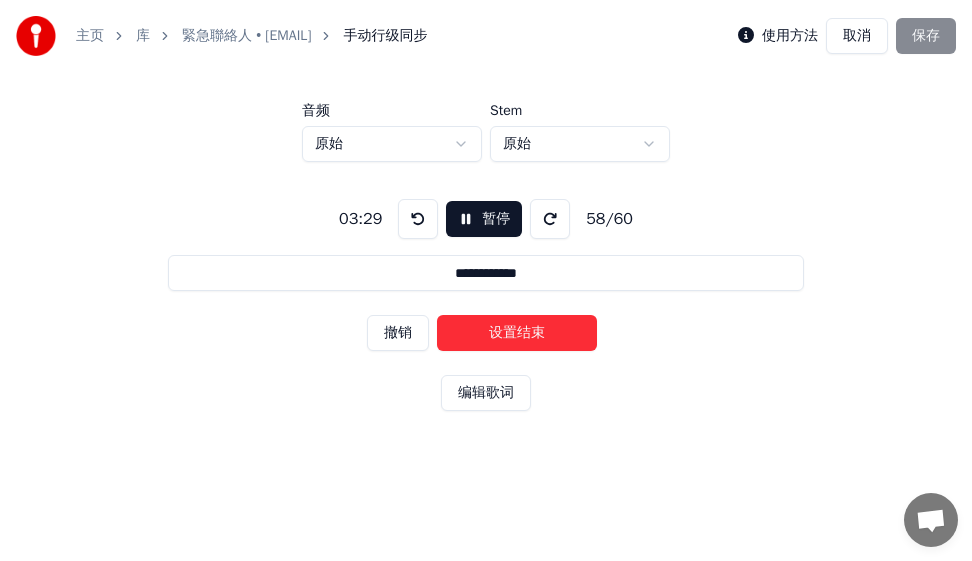 click on "设置结束" at bounding box center (517, 333) 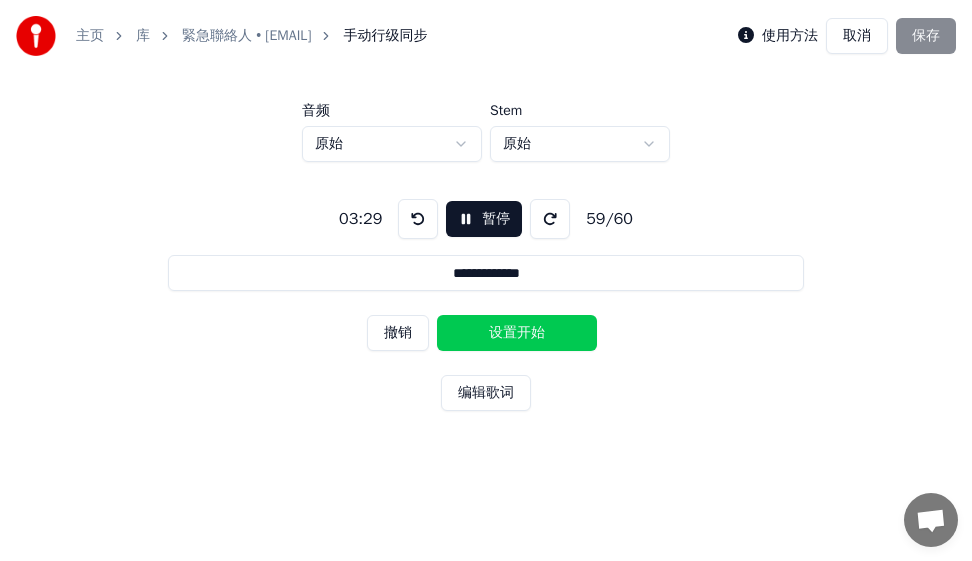 click on "设置开始" at bounding box center [517, 333] 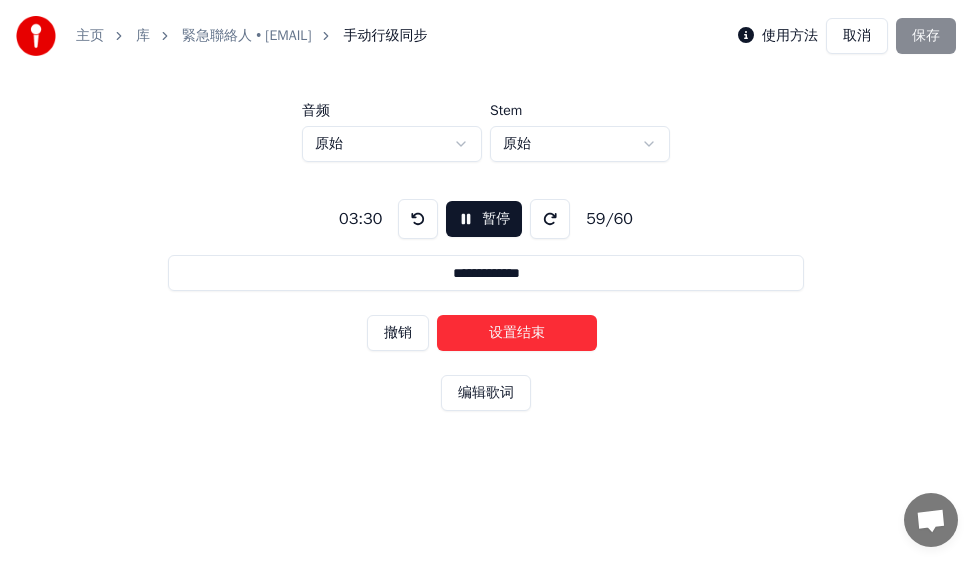 click on "设置结束" at bounding box center [517, 333] 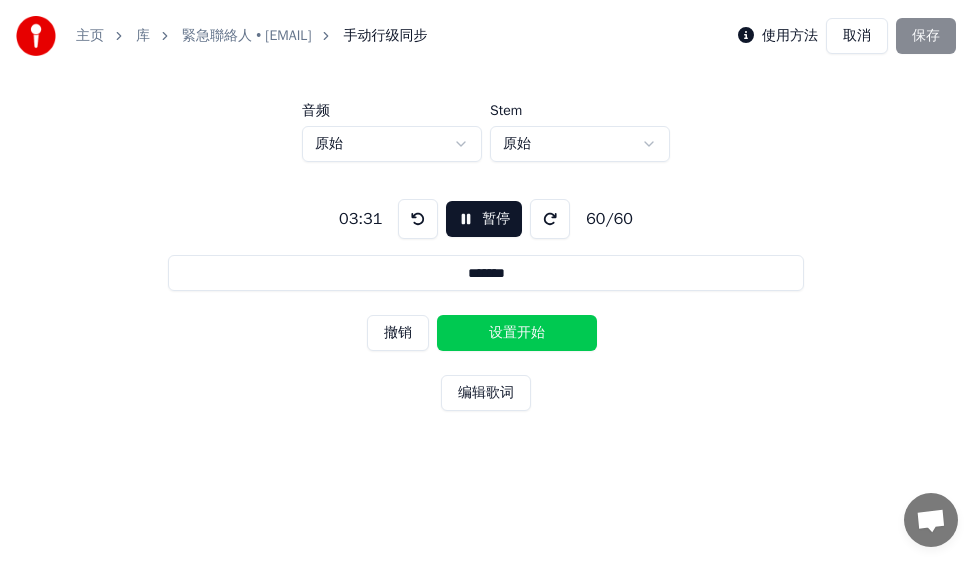 click on "设置开始" at bounding box center (517, 333) 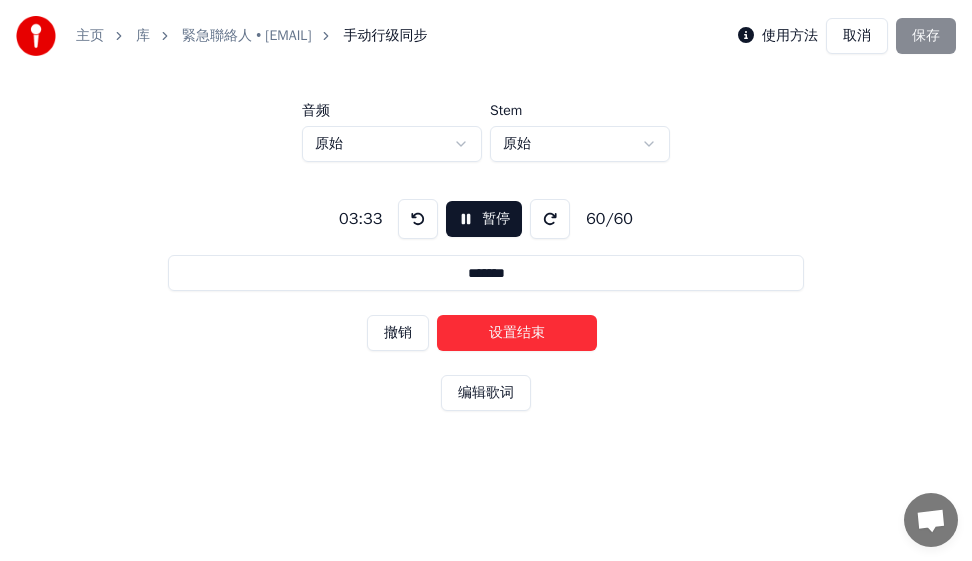 click on "设置结束" at bounding box center [517, 333] 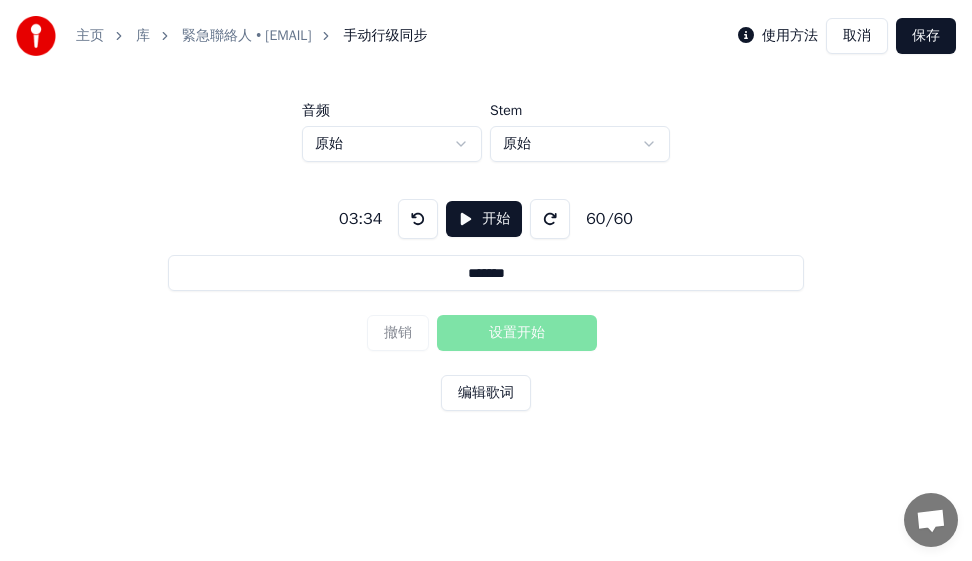 click on "保存" at bounding box center [926, 36] 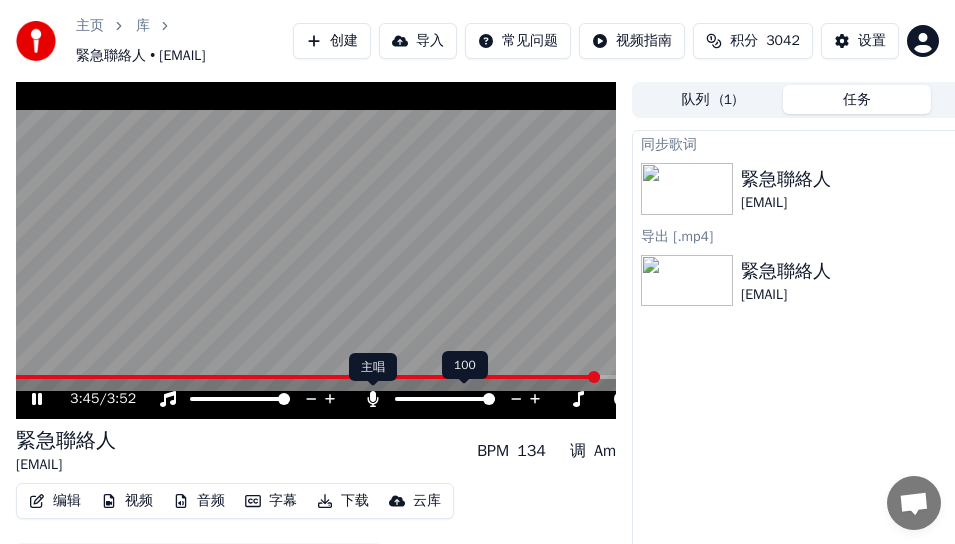 click 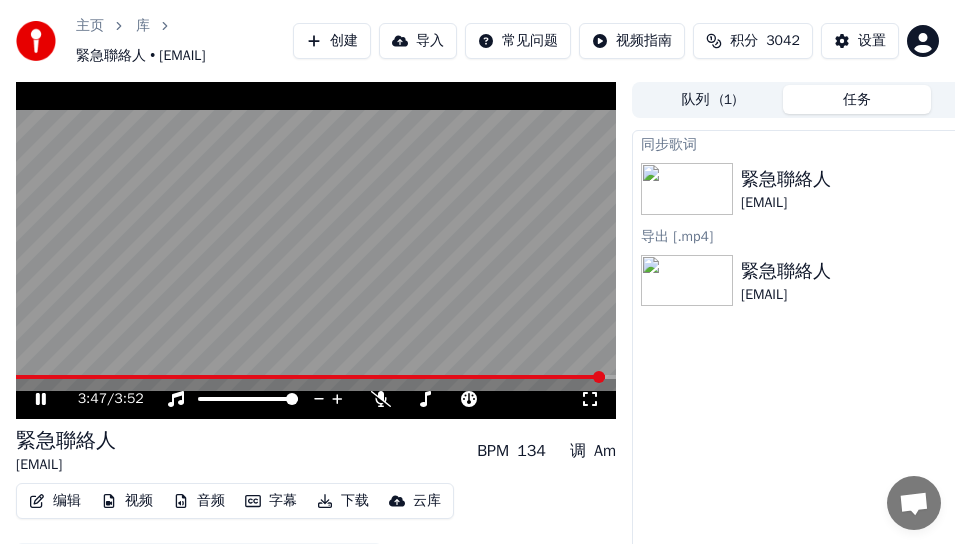 click on "下载" at bounding box center (343, 501) 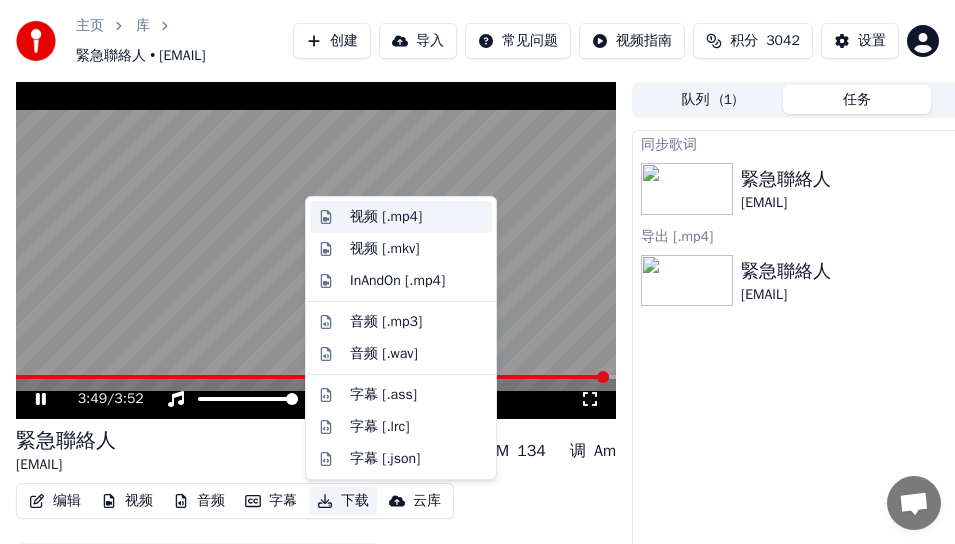 click on "视频 [.mp4]" at bounding box center (386, 217) 